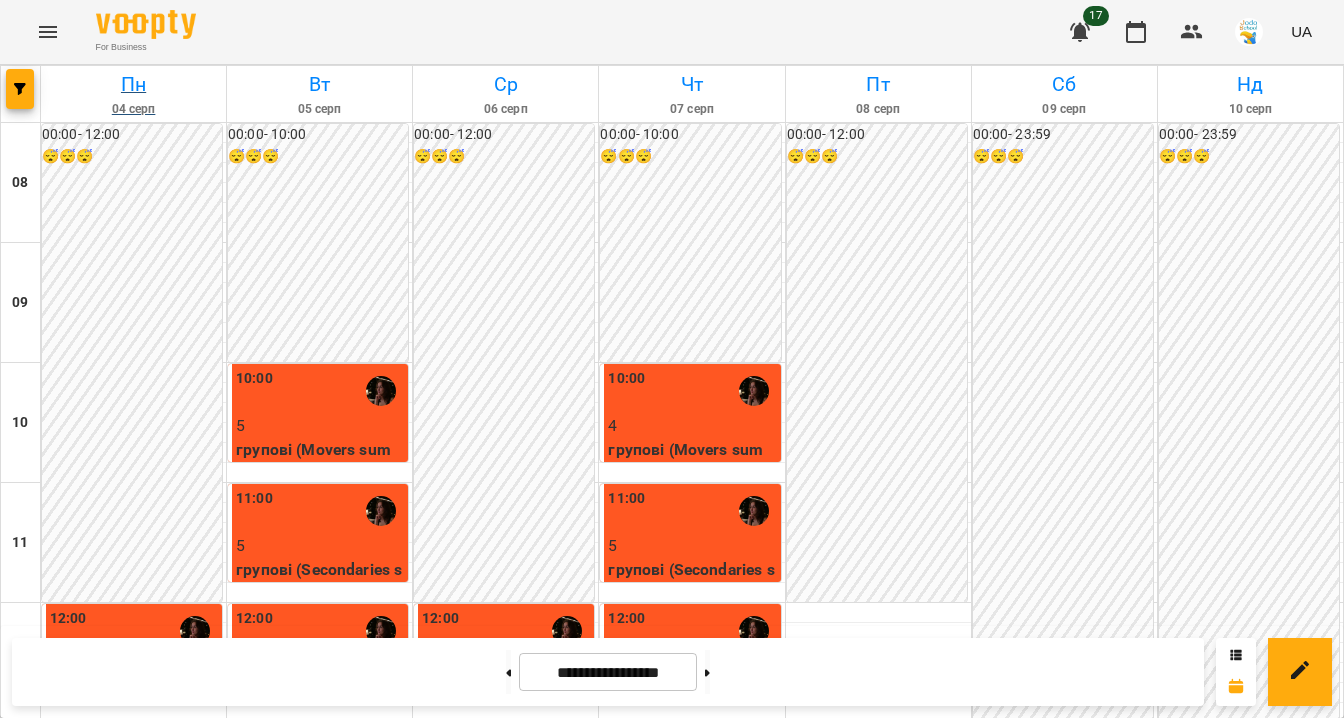 scroll, scrollTop: 0, scrollLeft: 0, axis: both 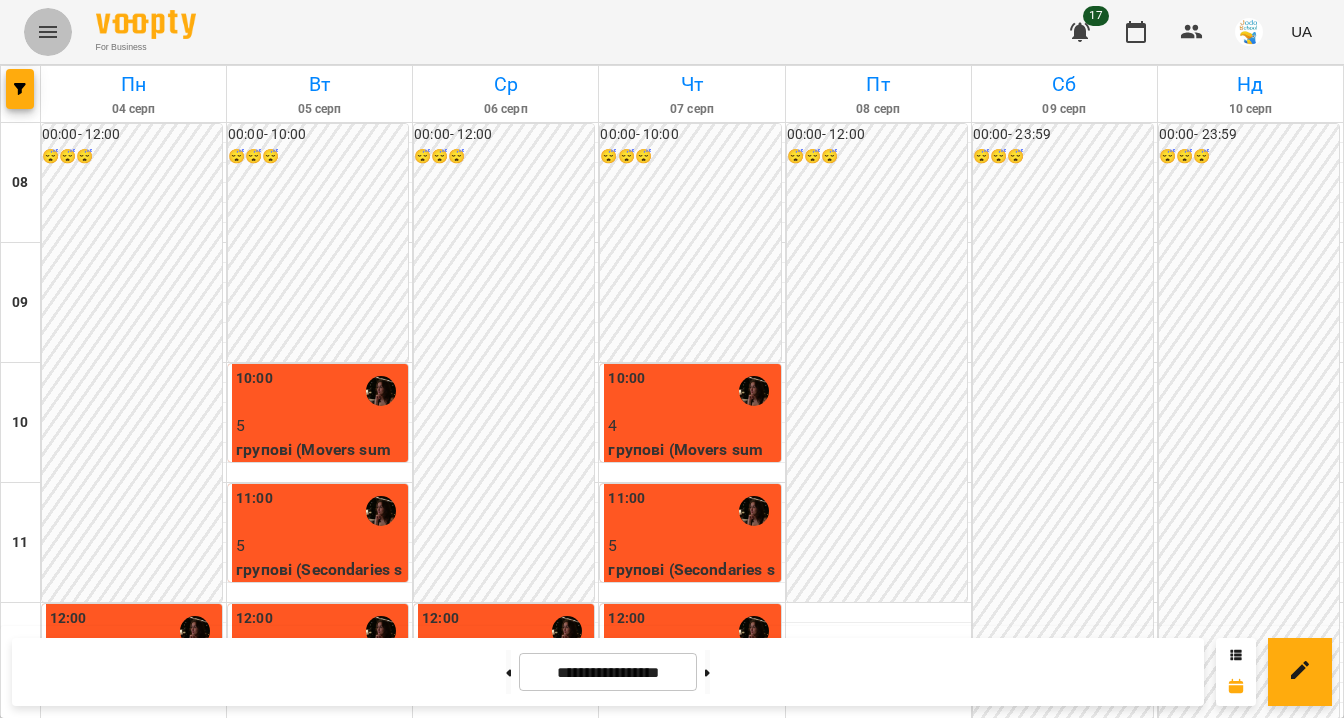 click 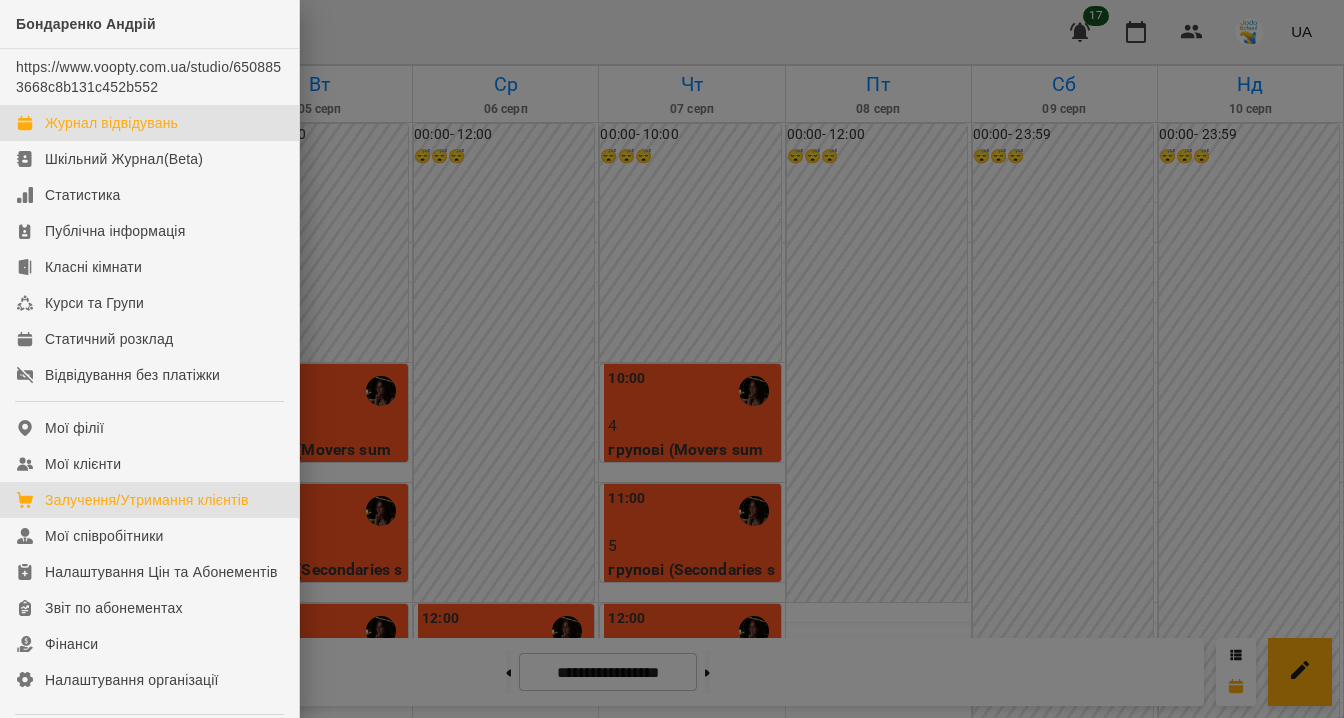 click on "Залучення/Утримання клієнтів" at bounding box center (147, 500) 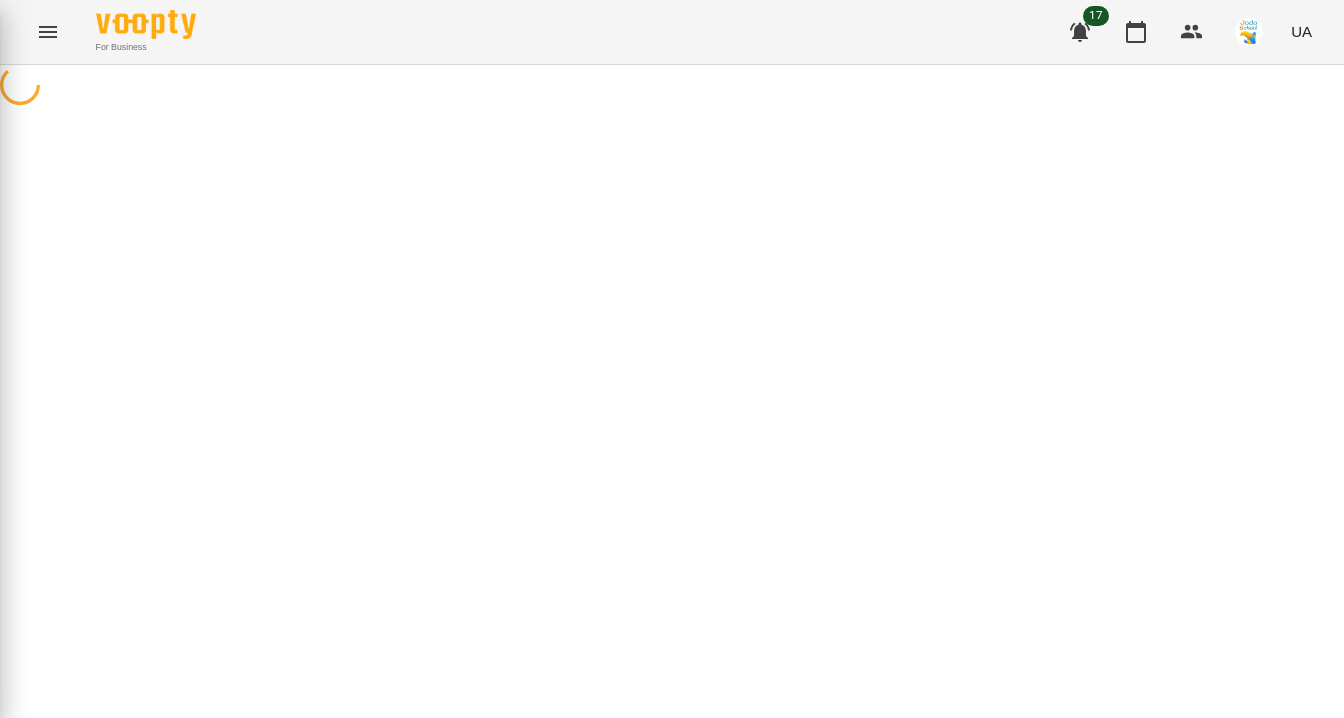 select on "**********" 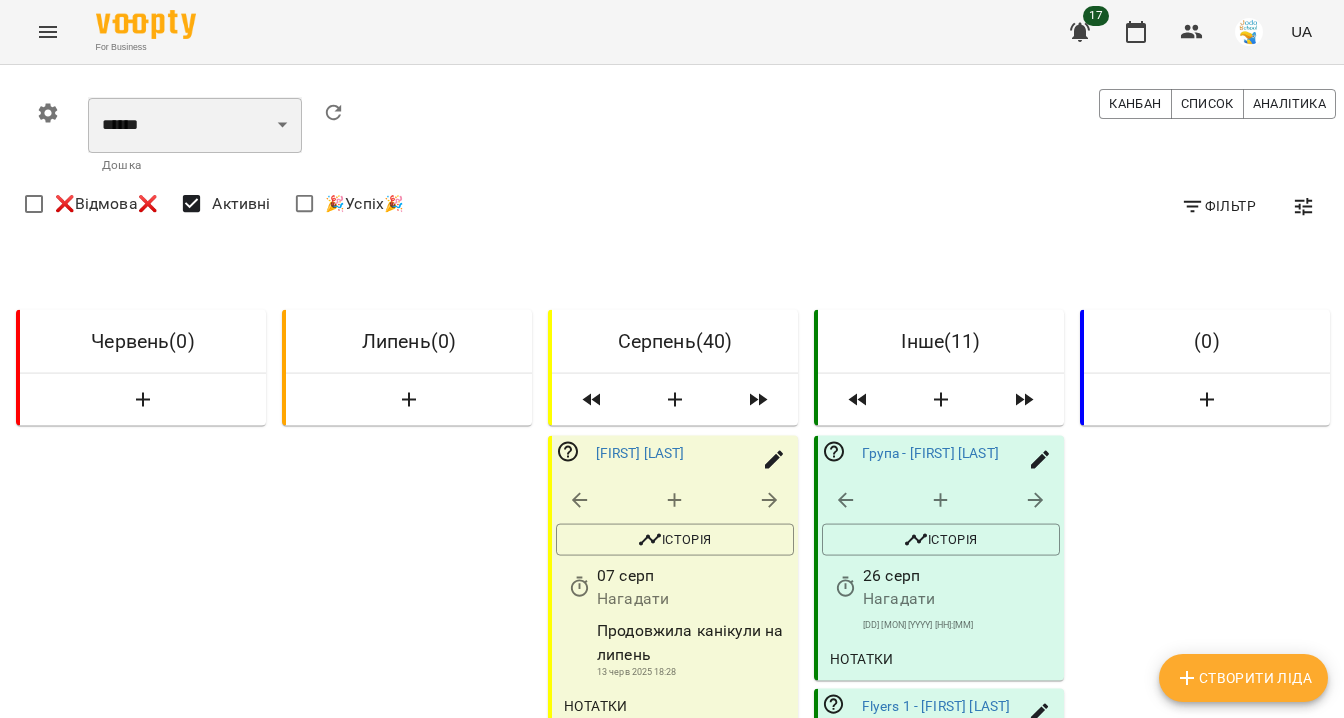 click on "**********" at bounding box center [195, 125] 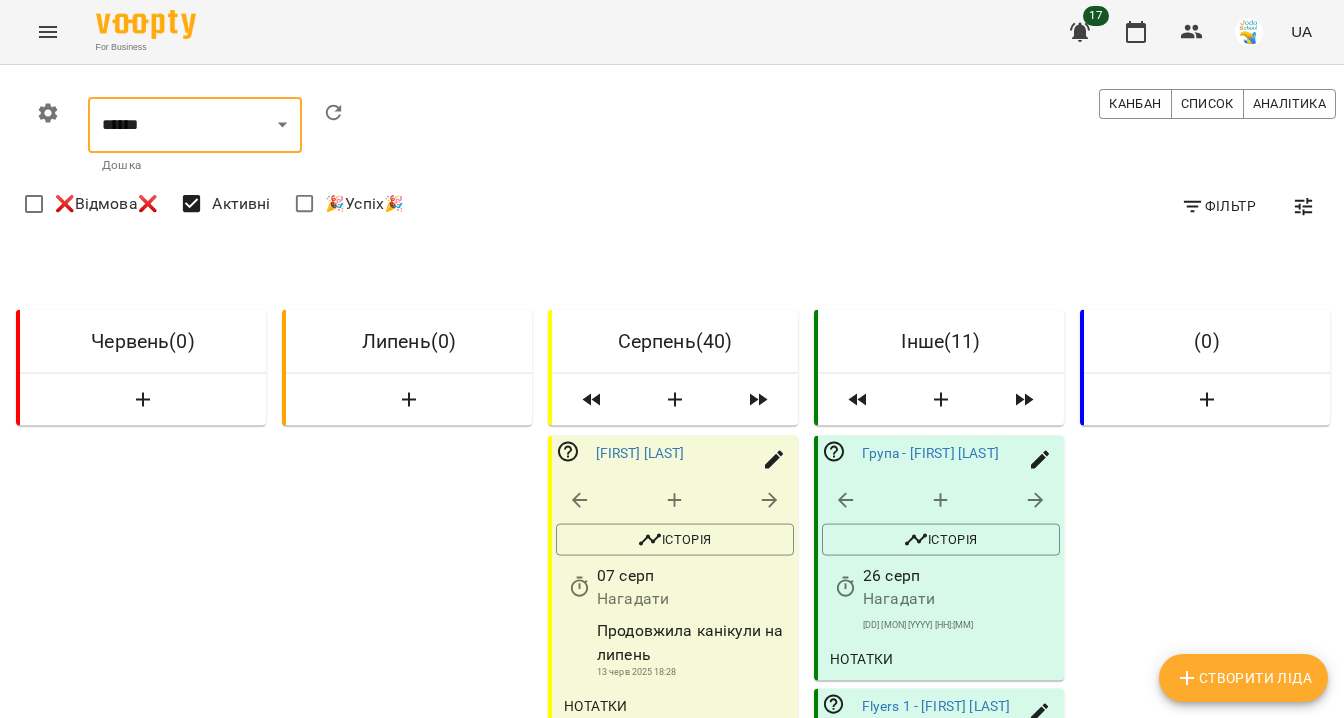 select on "**********" 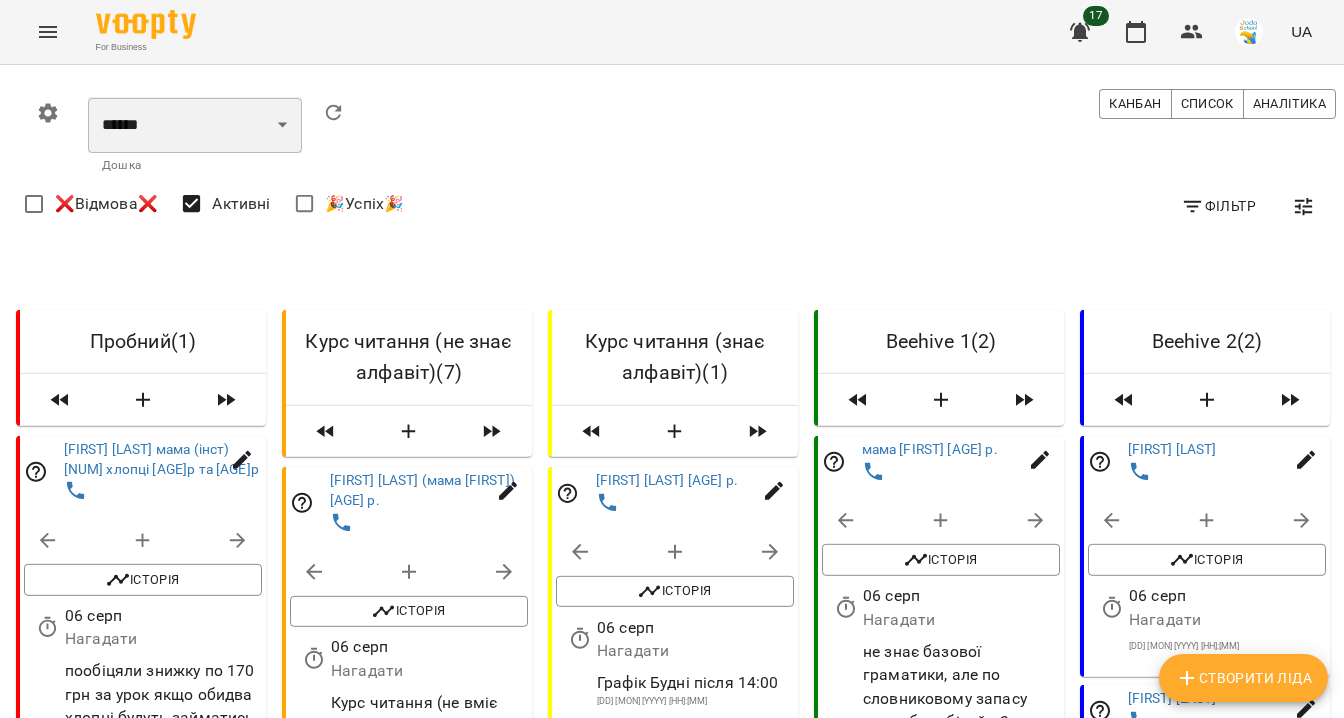click on "**********" at bounding box center [195, 125] 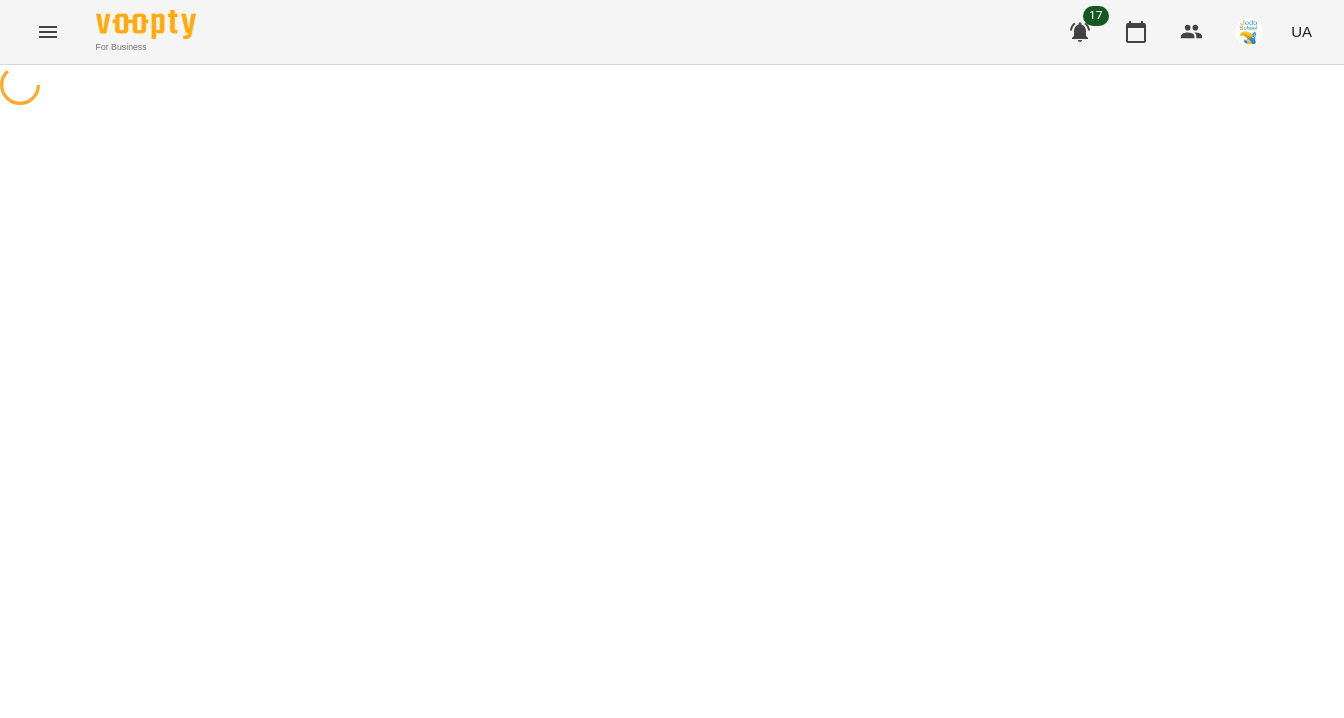 select on "**********" 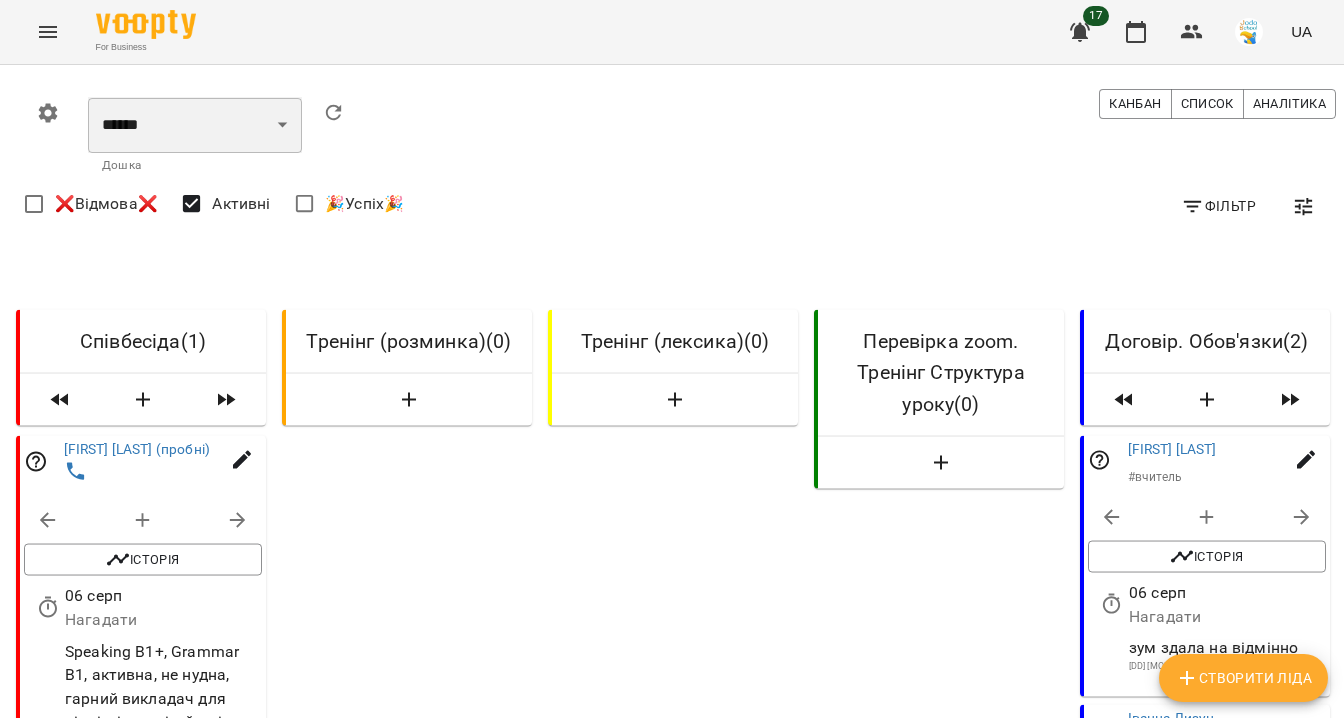 click on "**********" at bounding box center (195, 125) 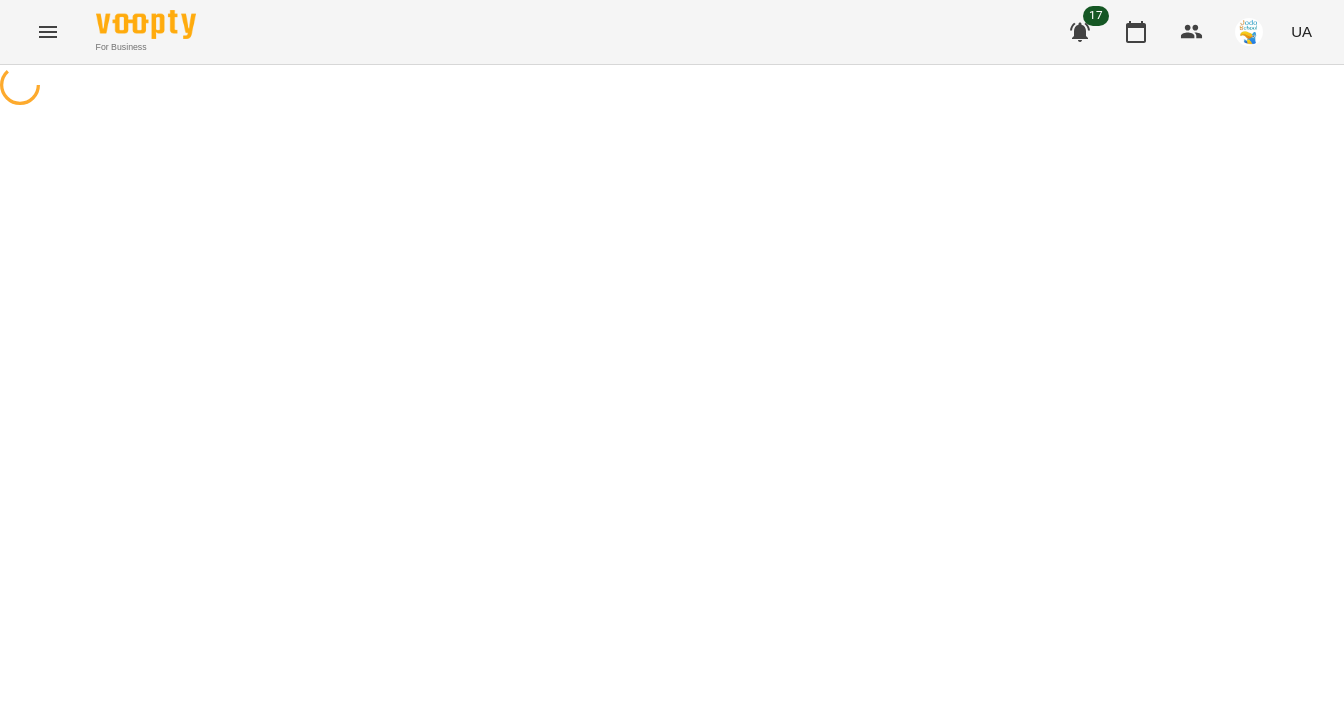 select on "**********" 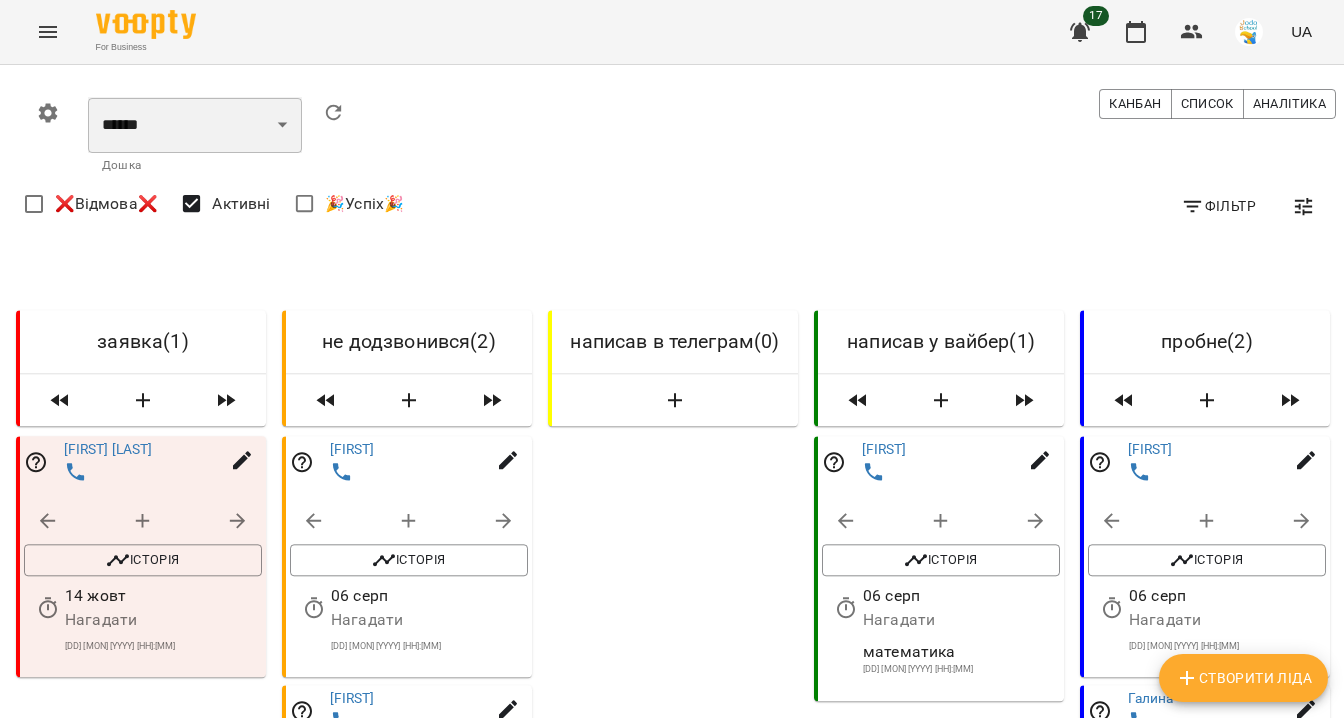 click on "**********" at bounding box center [195, 125] 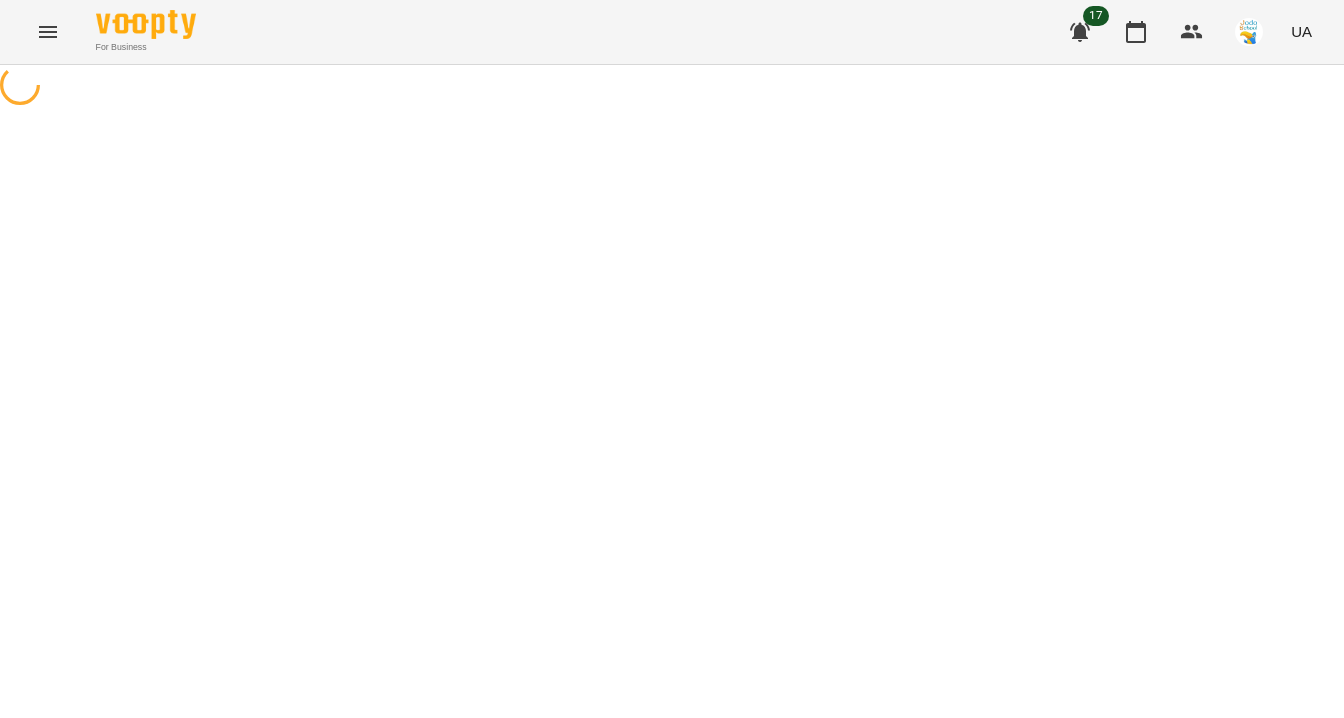 select on "**********" 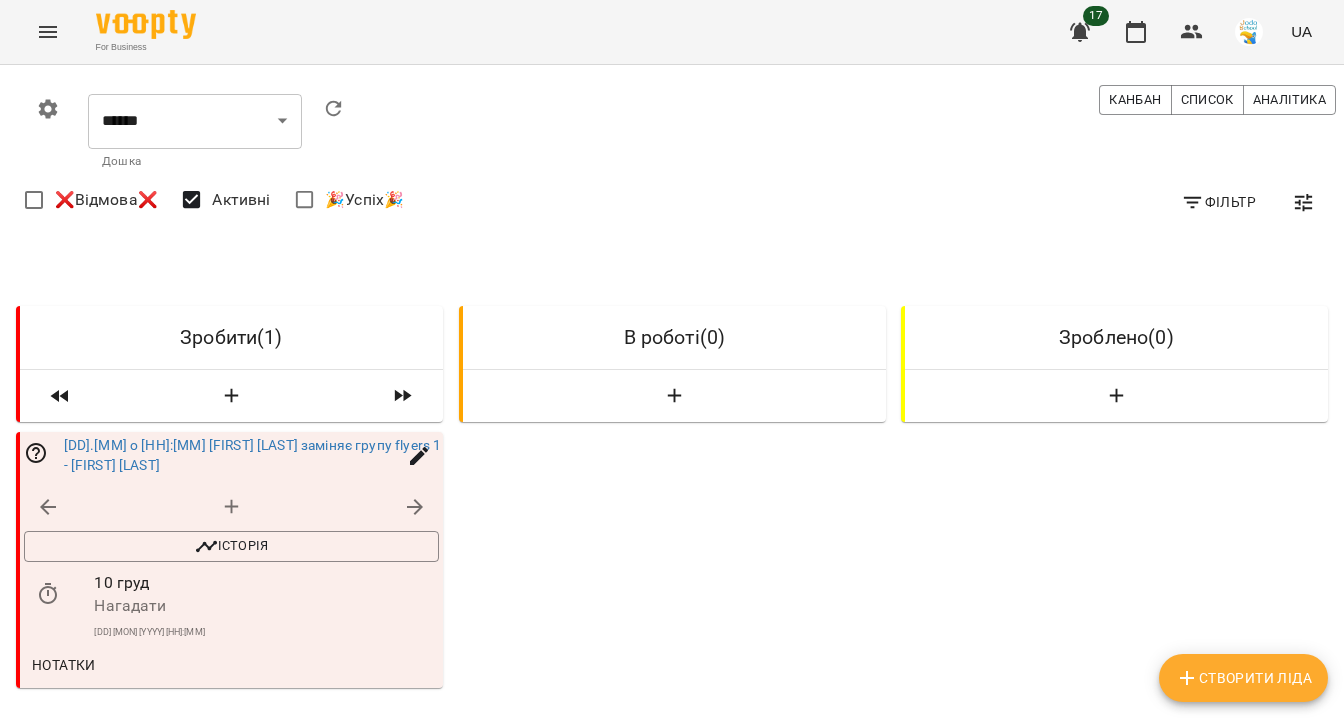scroll, scrollTop: 0, scrollLeft: 0, axis: both 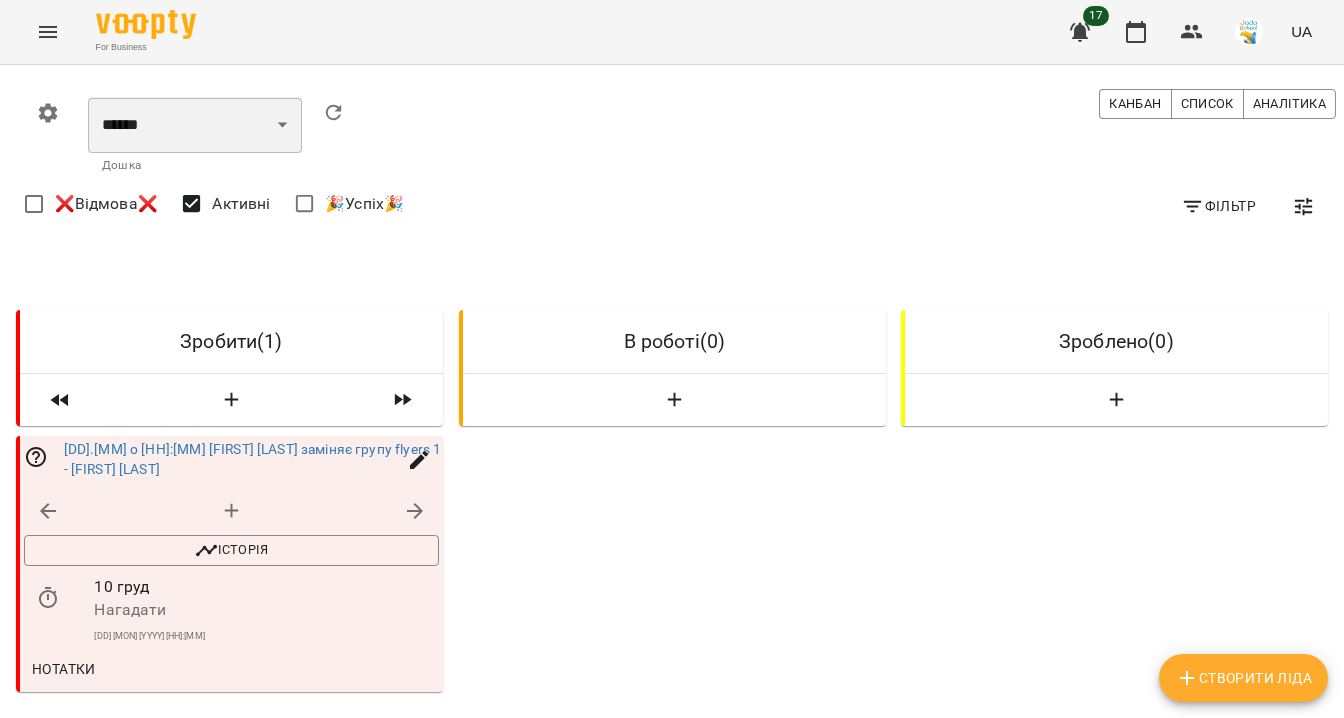 click on "**********" at bounding box center [195, 125] 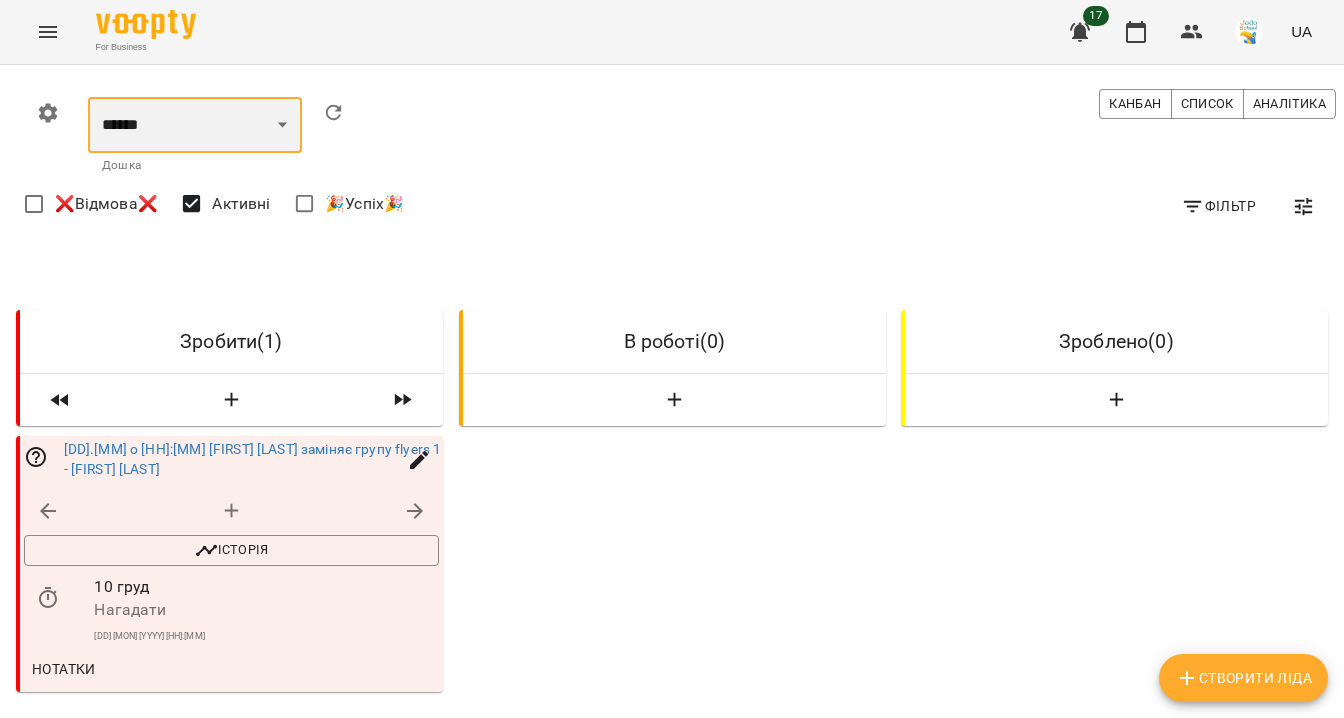 click on "**********" at bounding box center (195, 125) 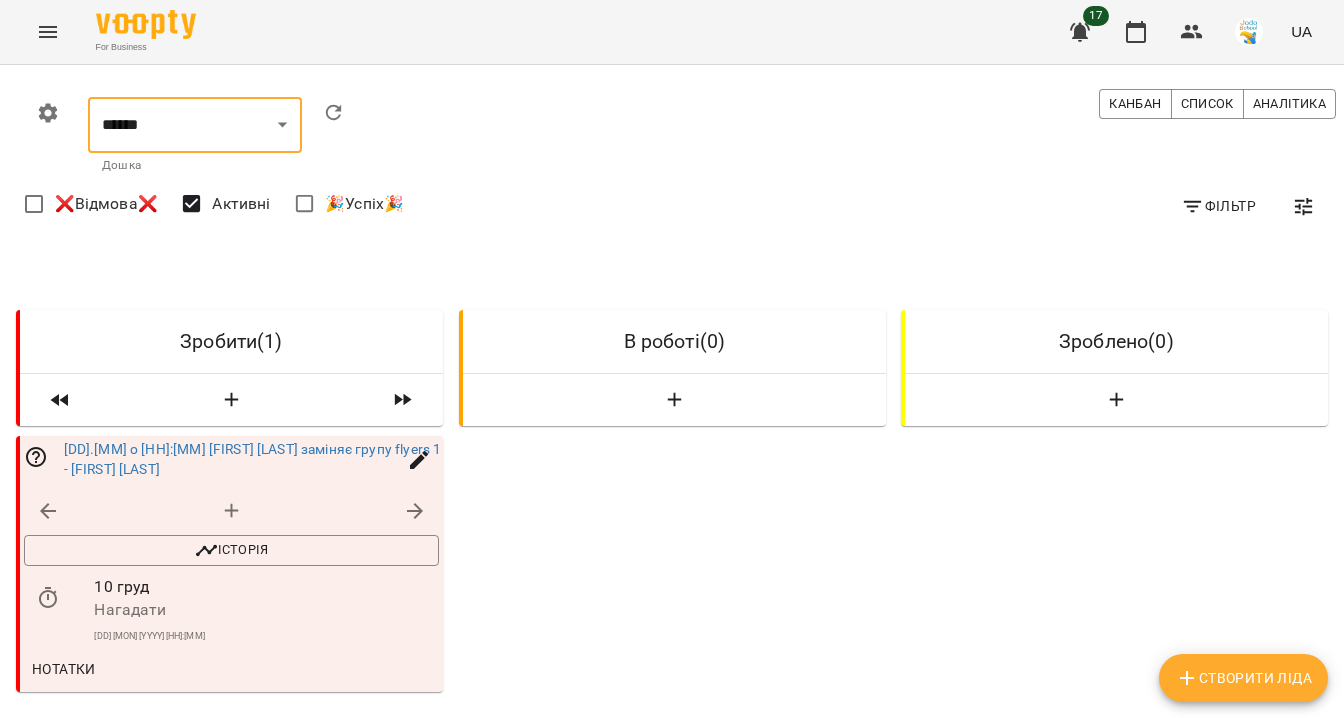 select on "**********" 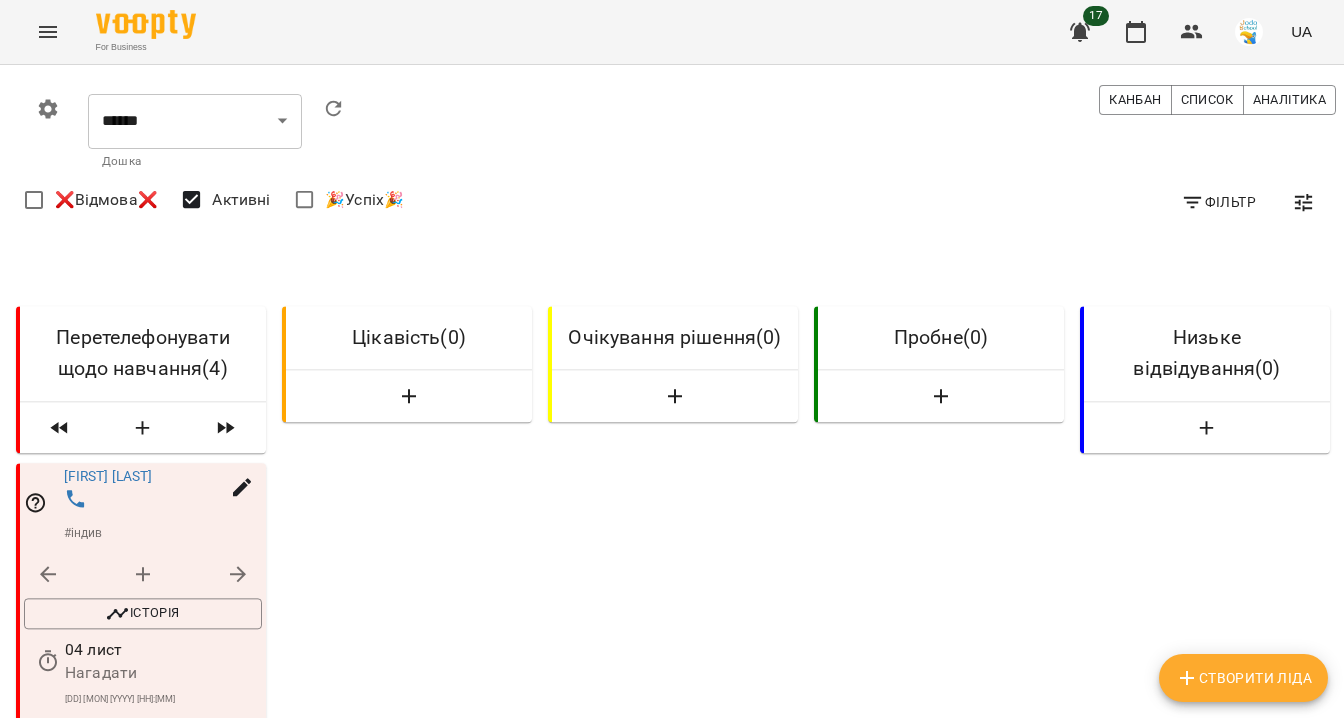 scroll, scrollTop: 0, scrollLeft: 0, axis: both 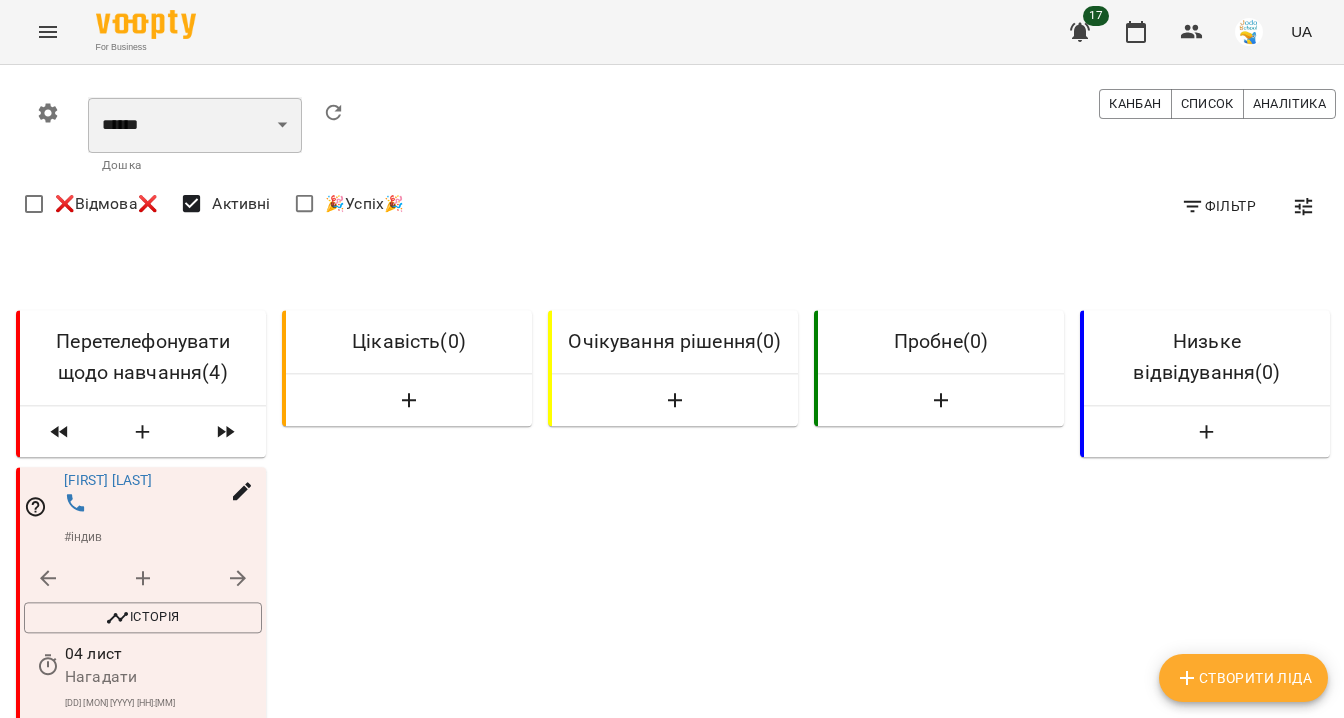 click on "**********" at bounding box center [195, 125] 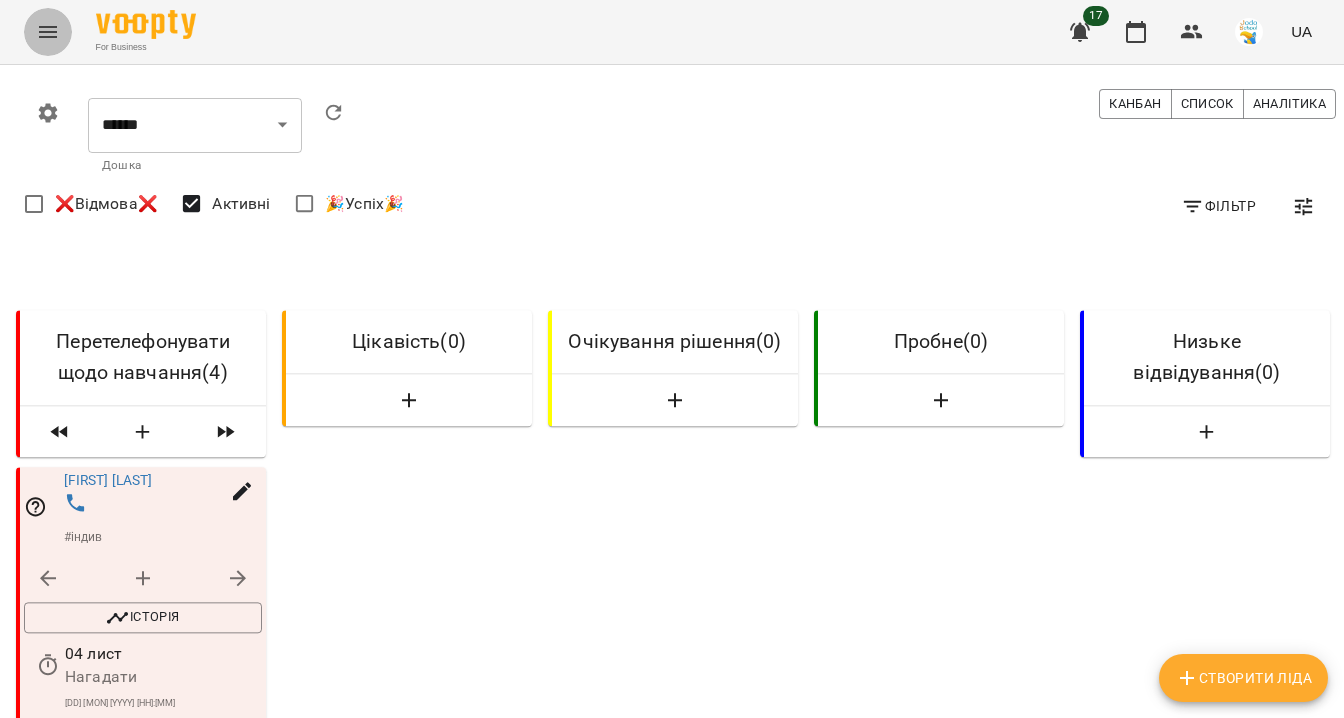 click at bounding box center [48, 32] 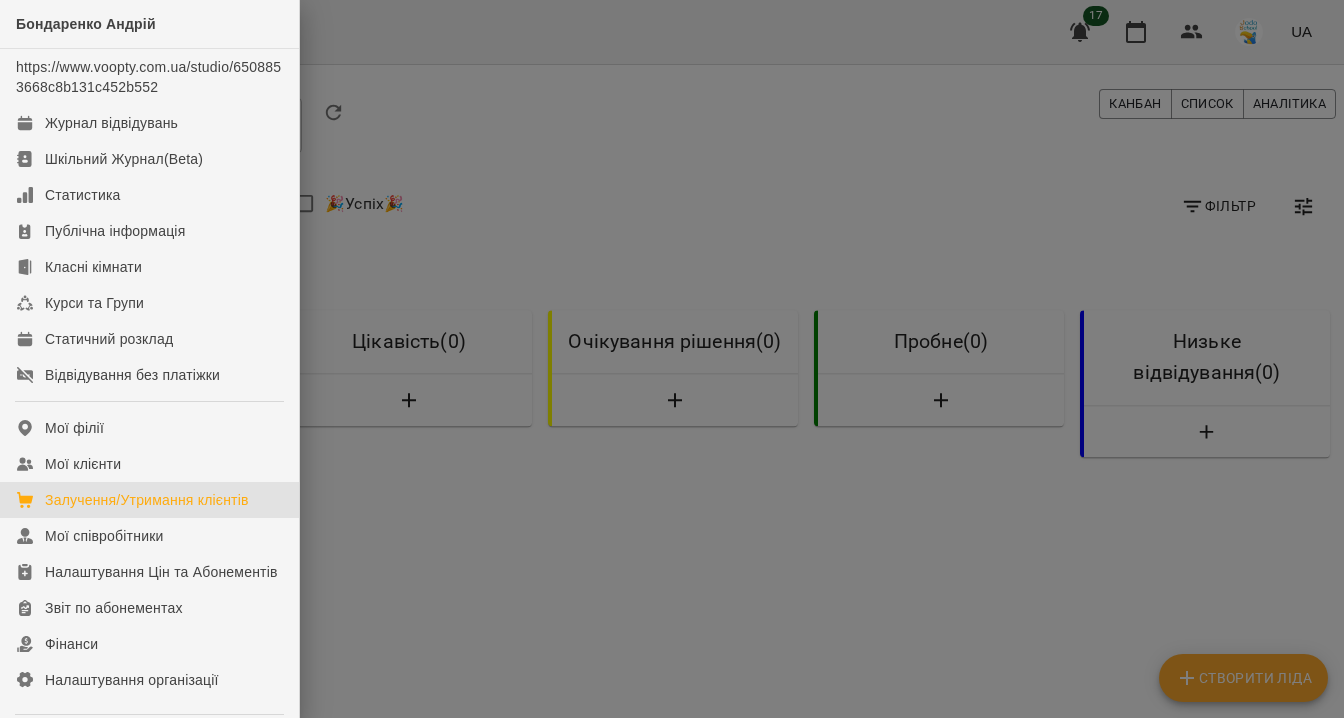 click at bounding box center [672, 359] 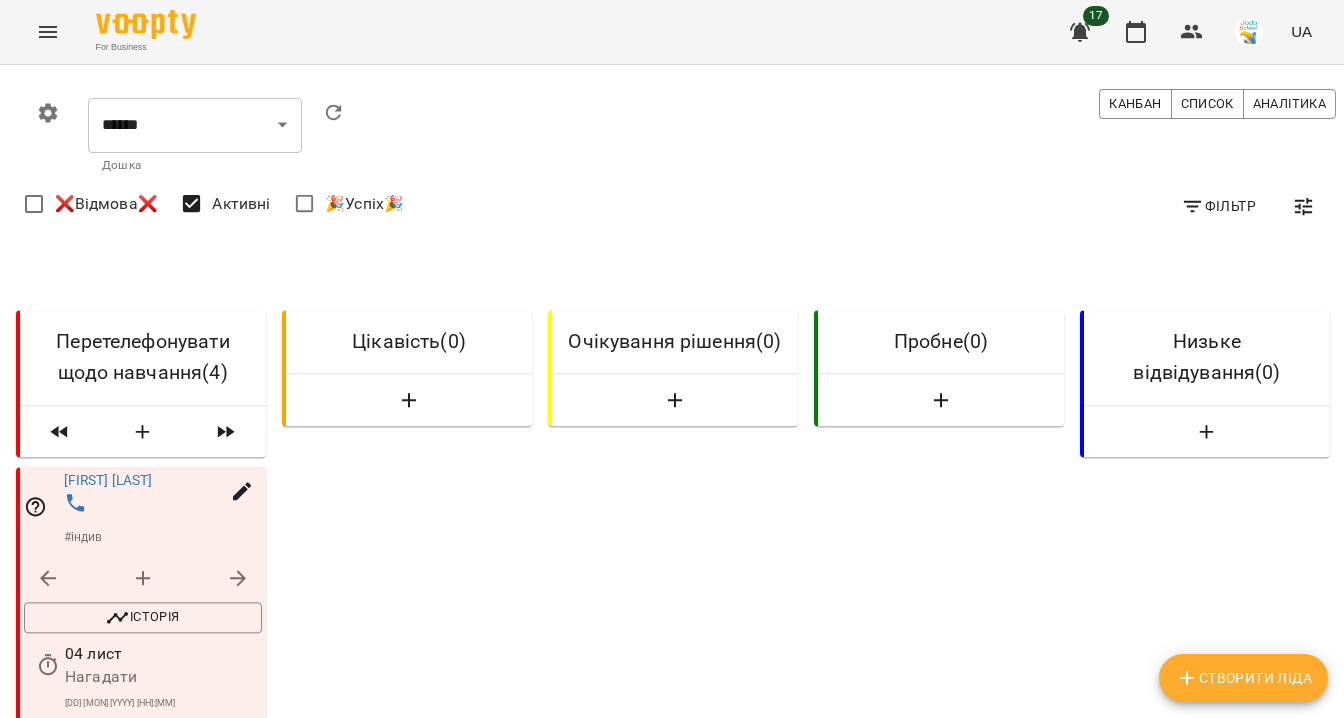 click 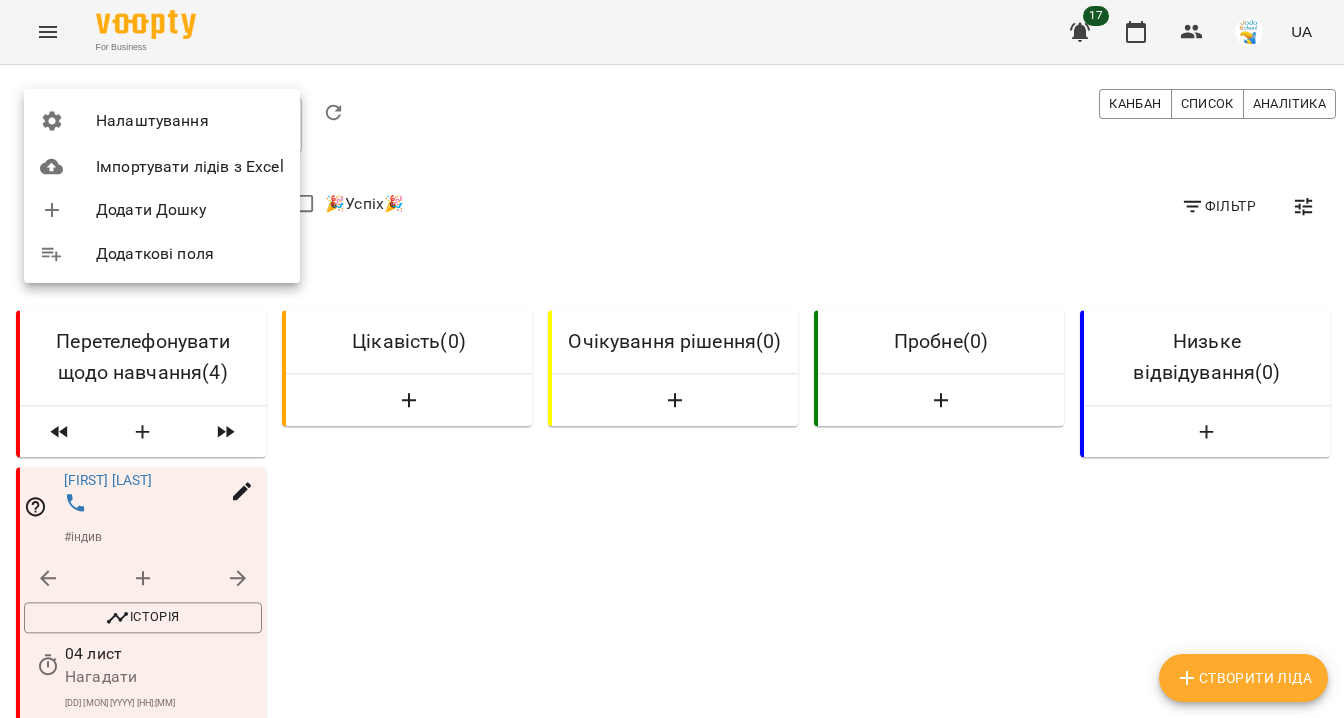 click on "Додаткові поля" at bounding box center (190, 254) 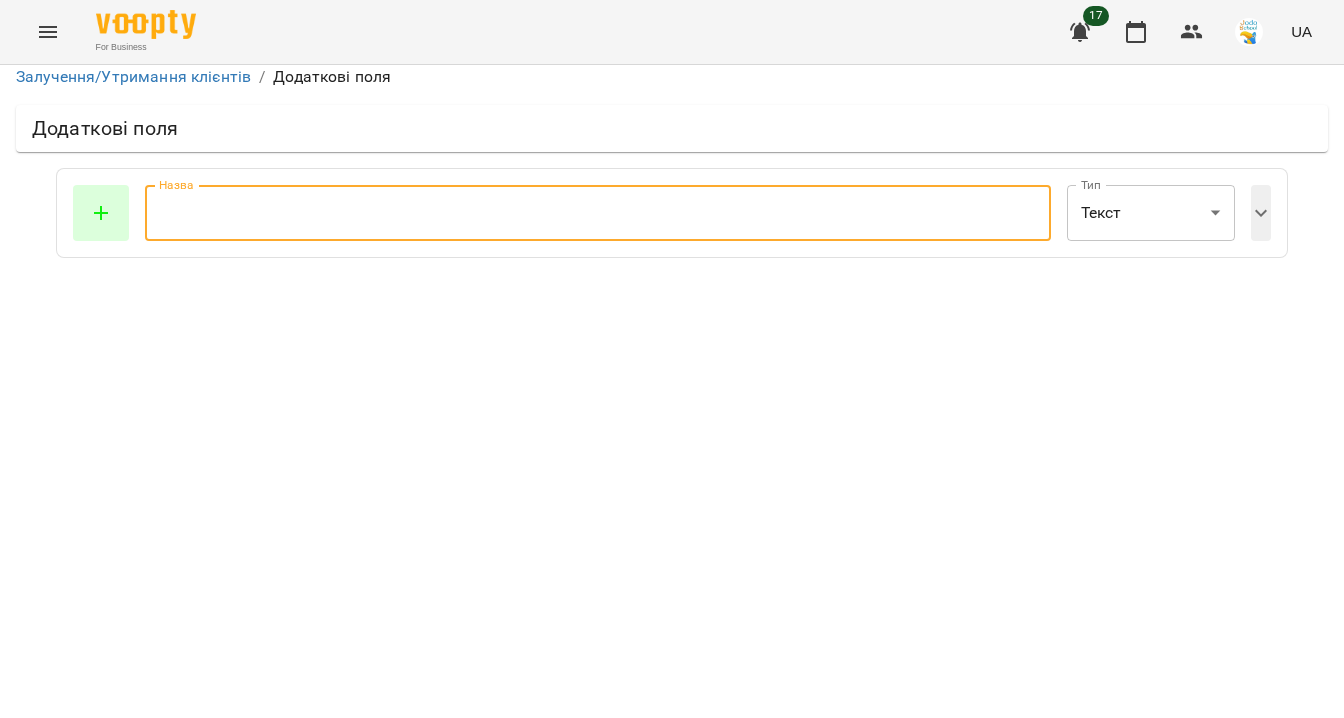 click at bounding box center [598, 213] 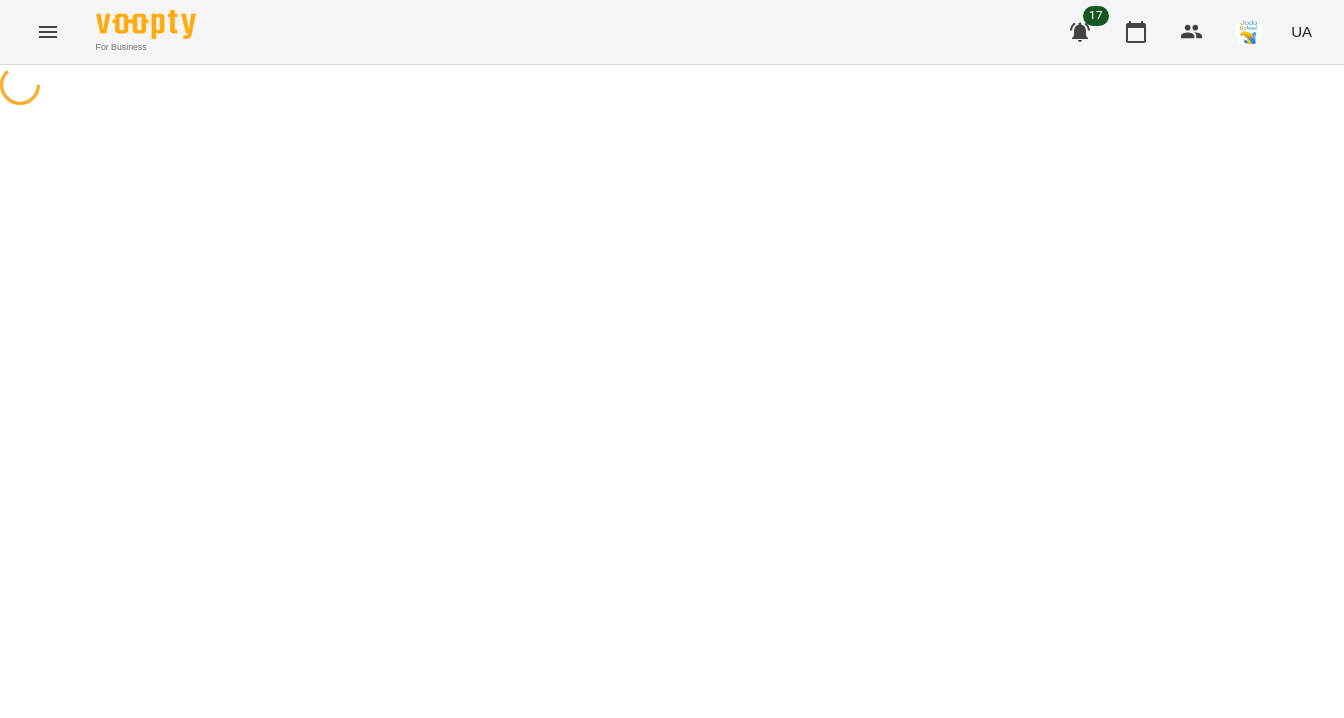 select on "**********" 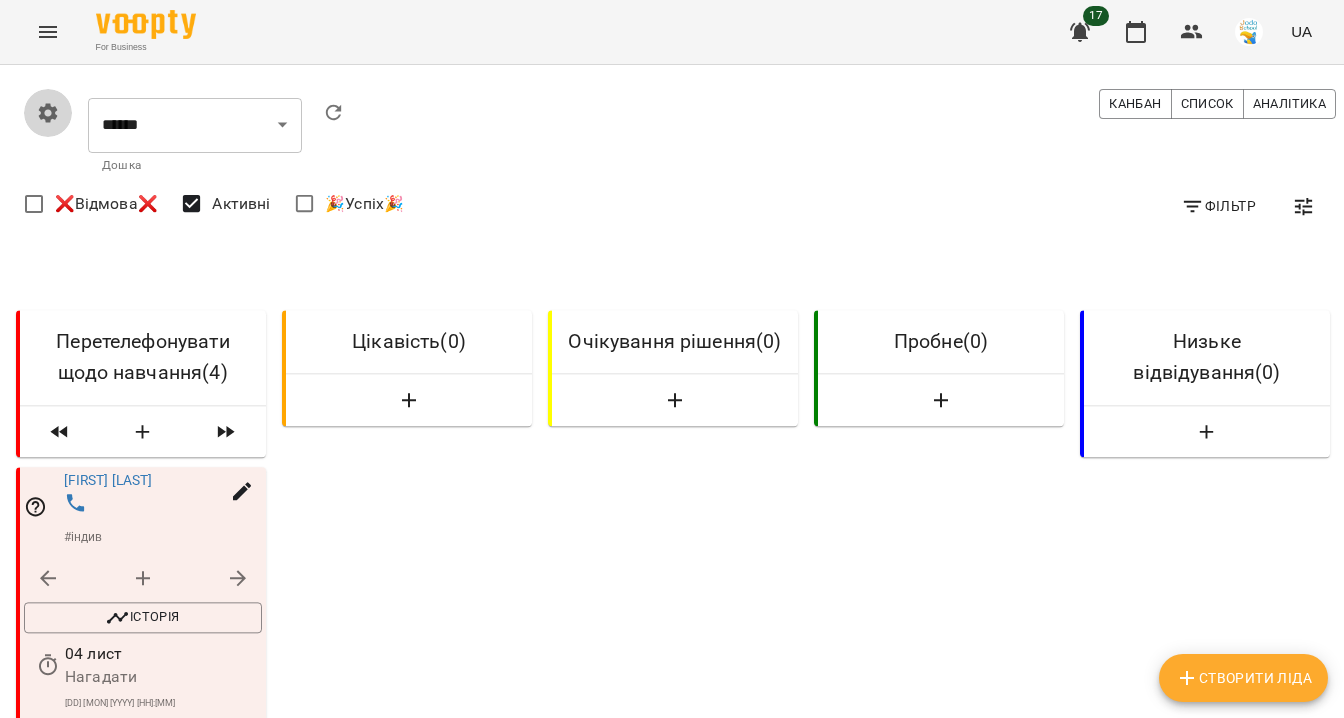 click 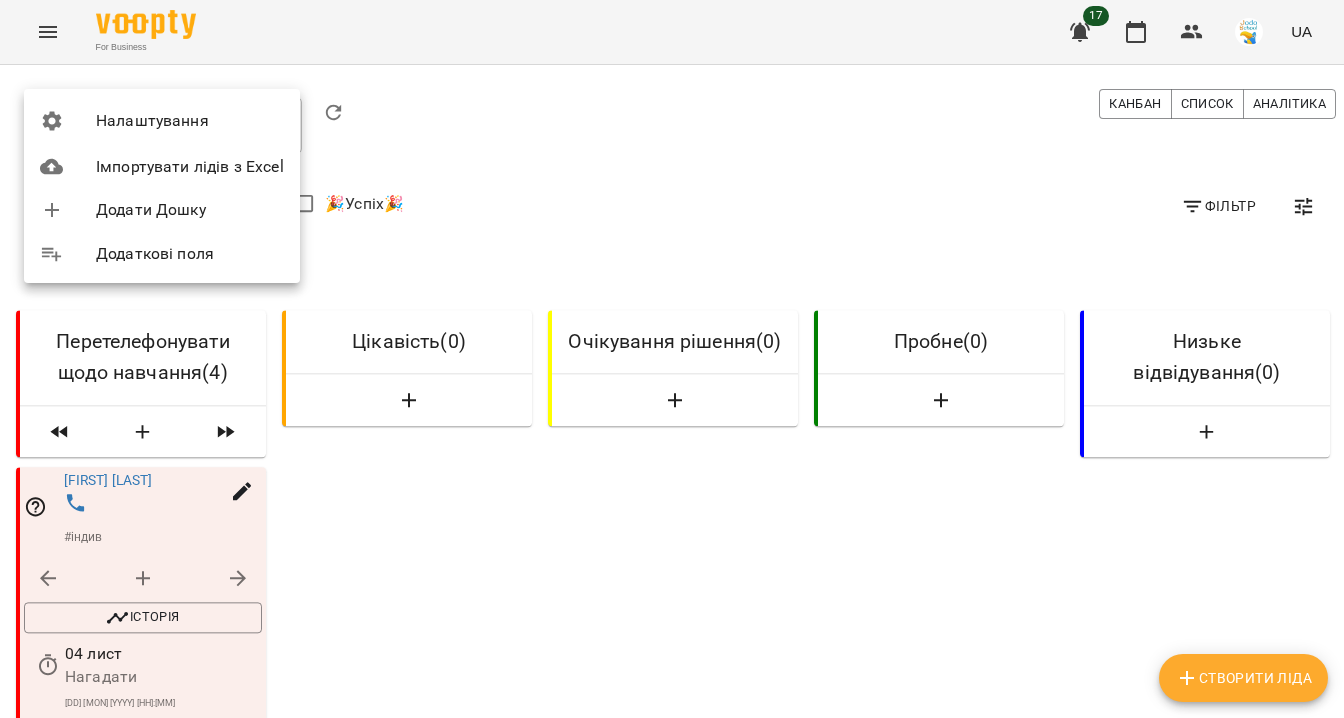 click at bounding box center (672, 359) 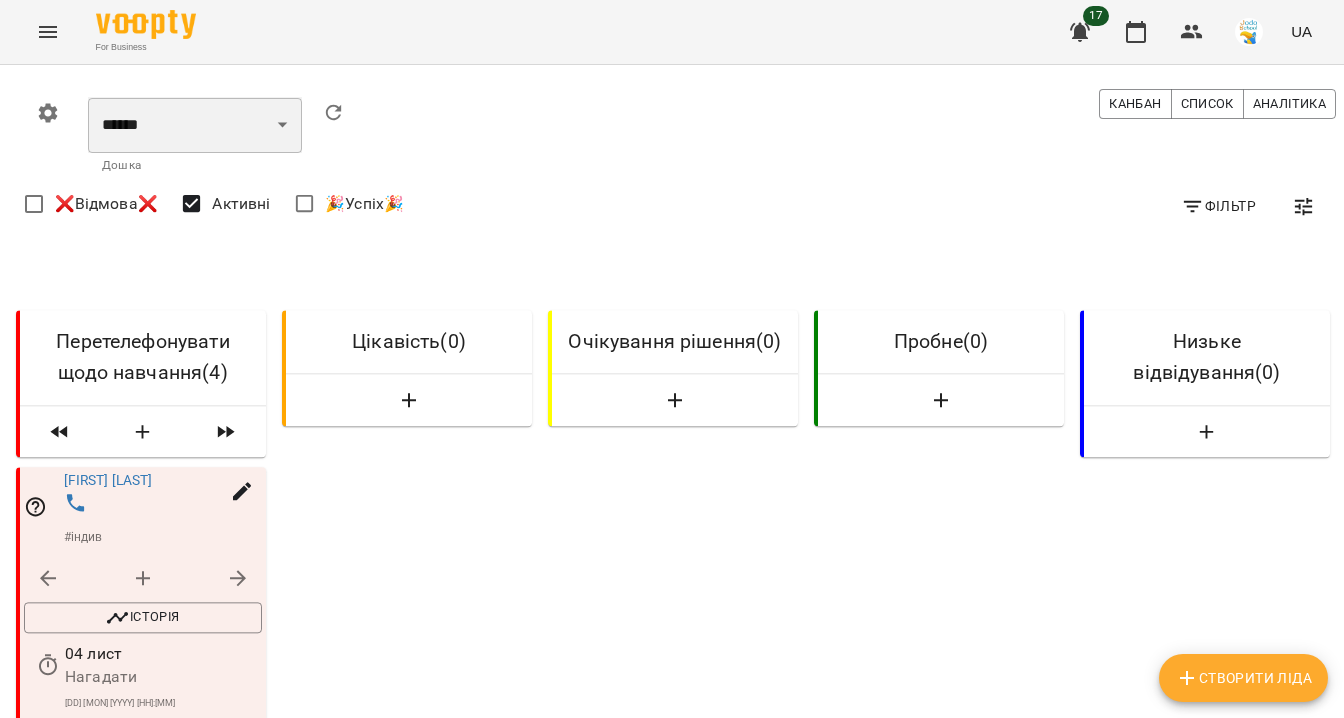 click on "**********" at bounding box center [195, 125] 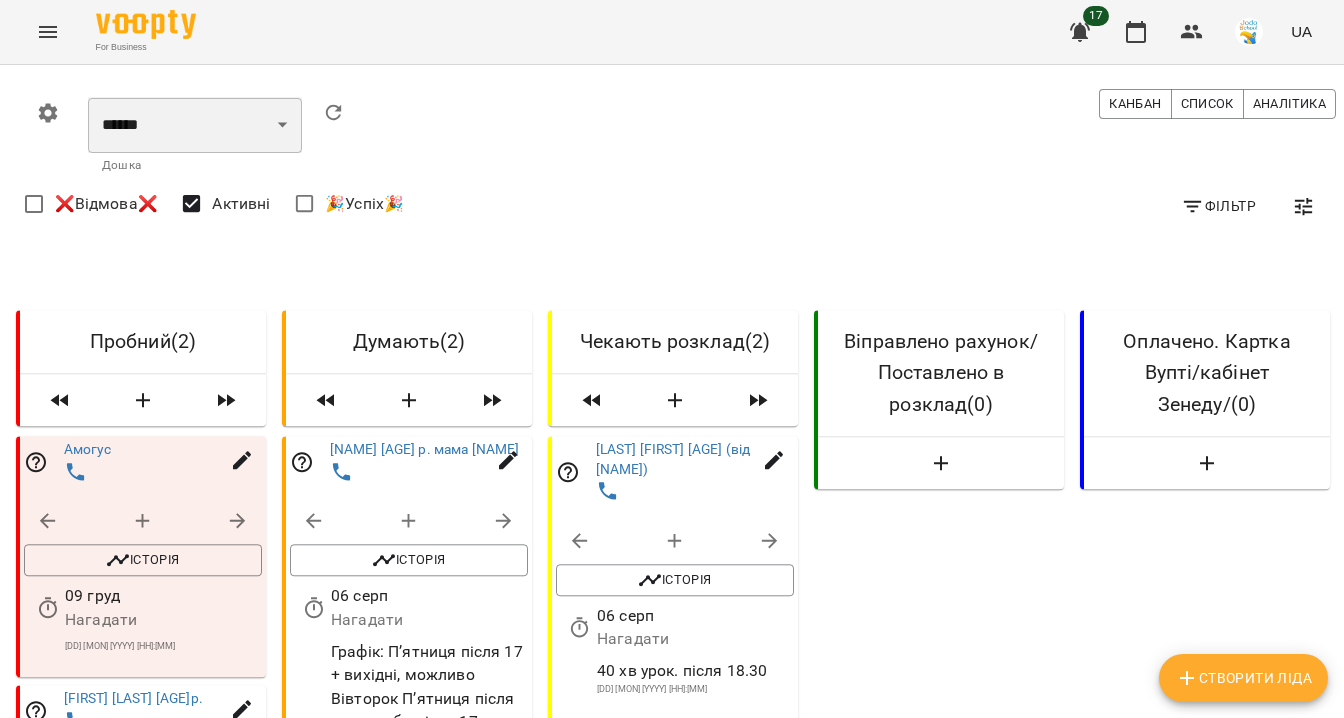 click on "**********" at bounding box center [195, 125] 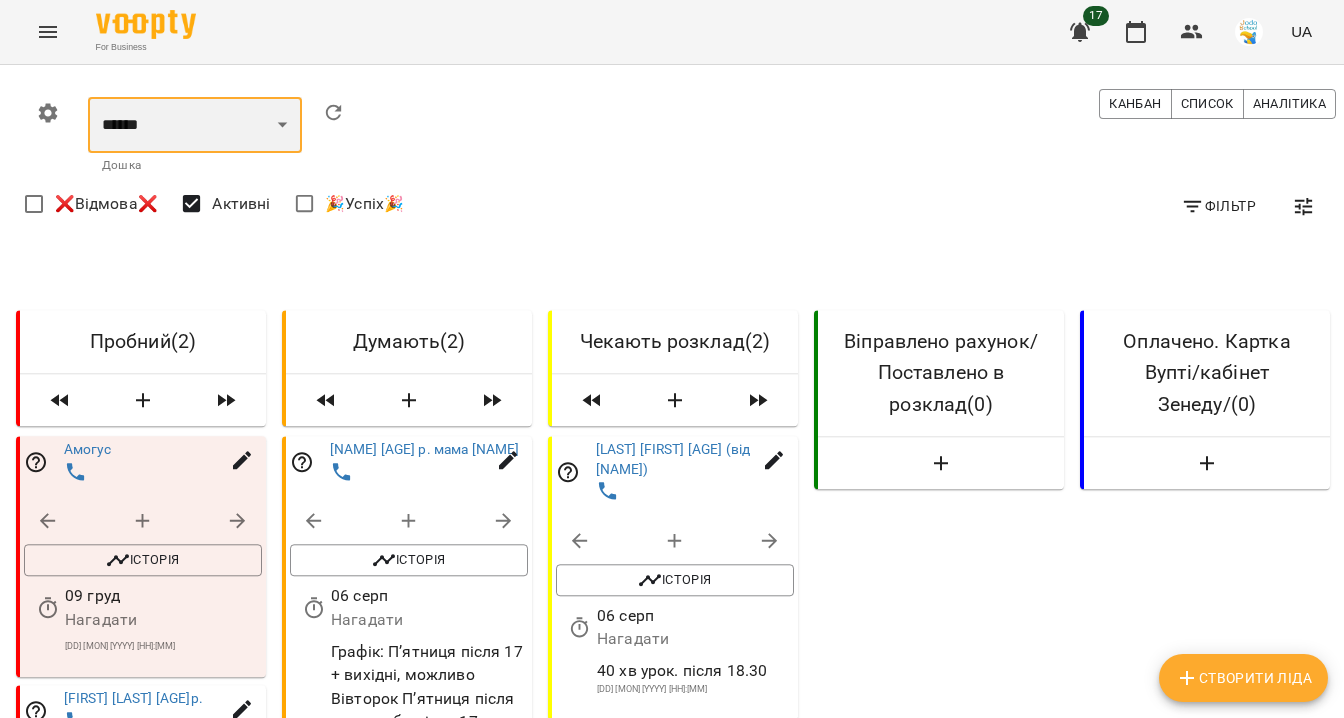 click on "**********" at bounding box center [195, 125] 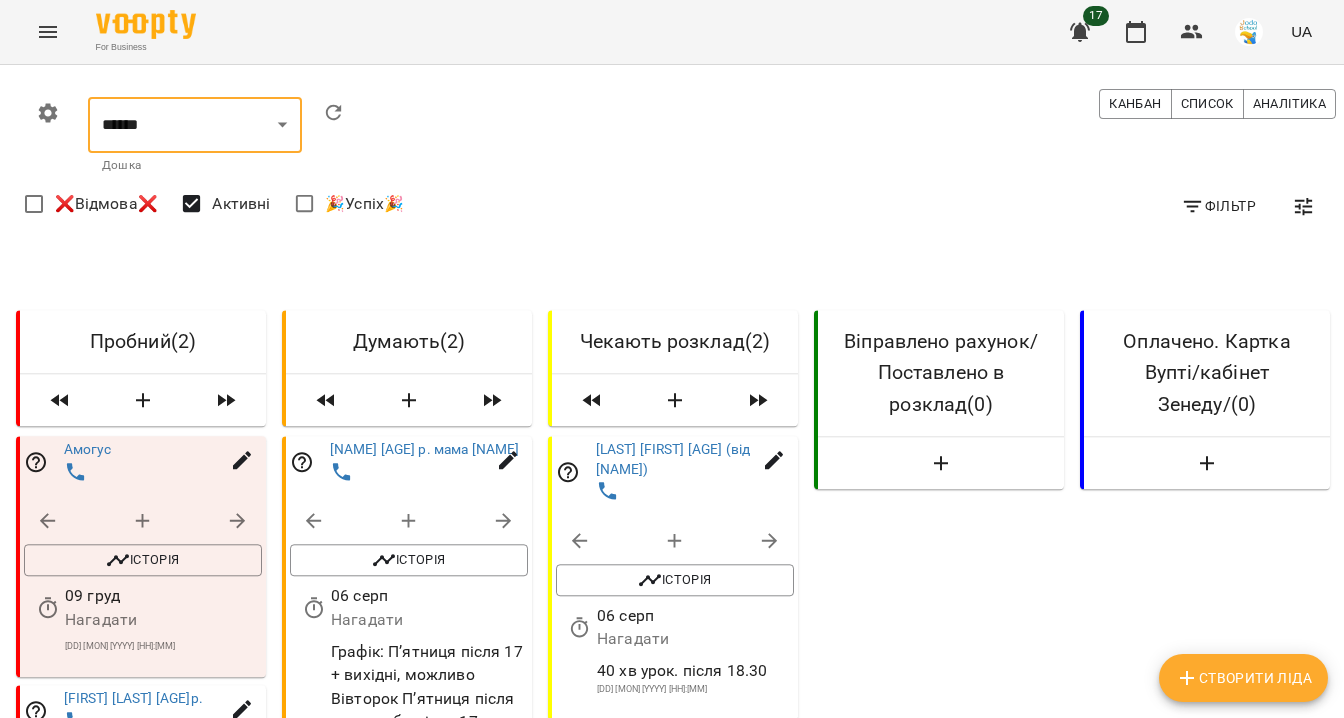 click 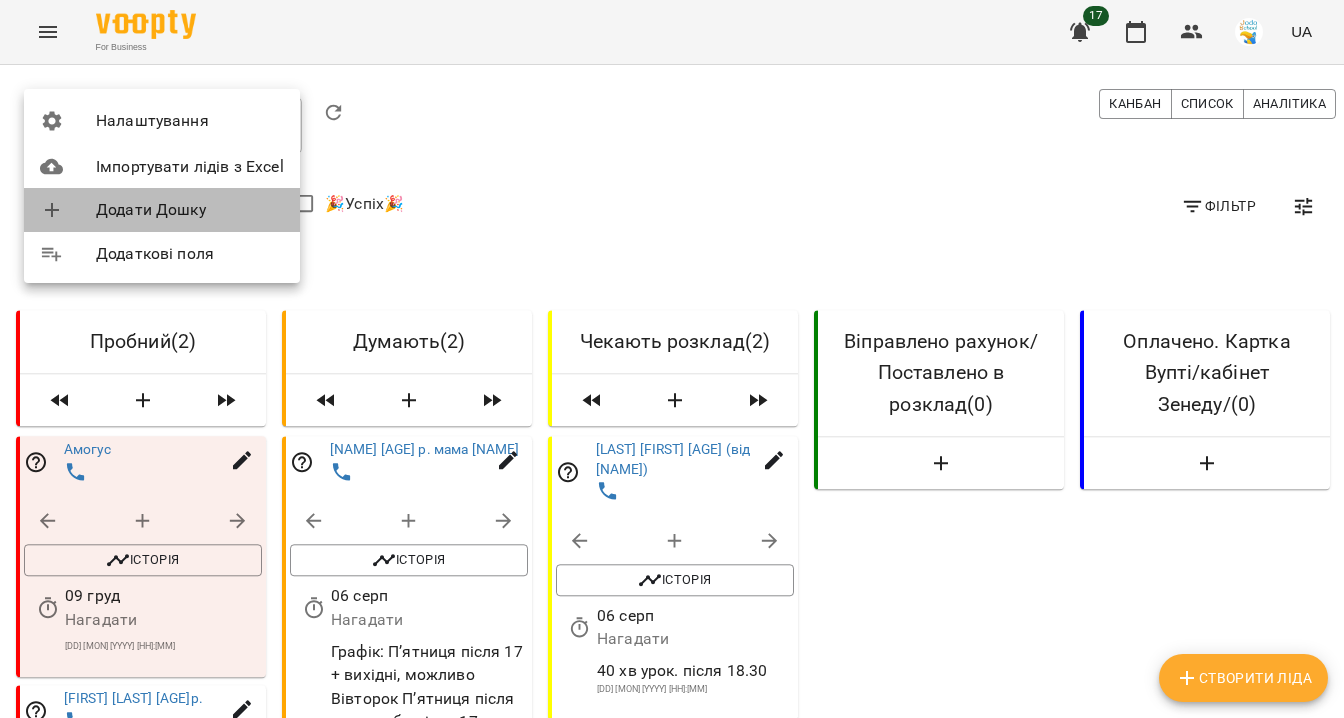 click on "Додати Дошку" at bounding box center (190, 210) 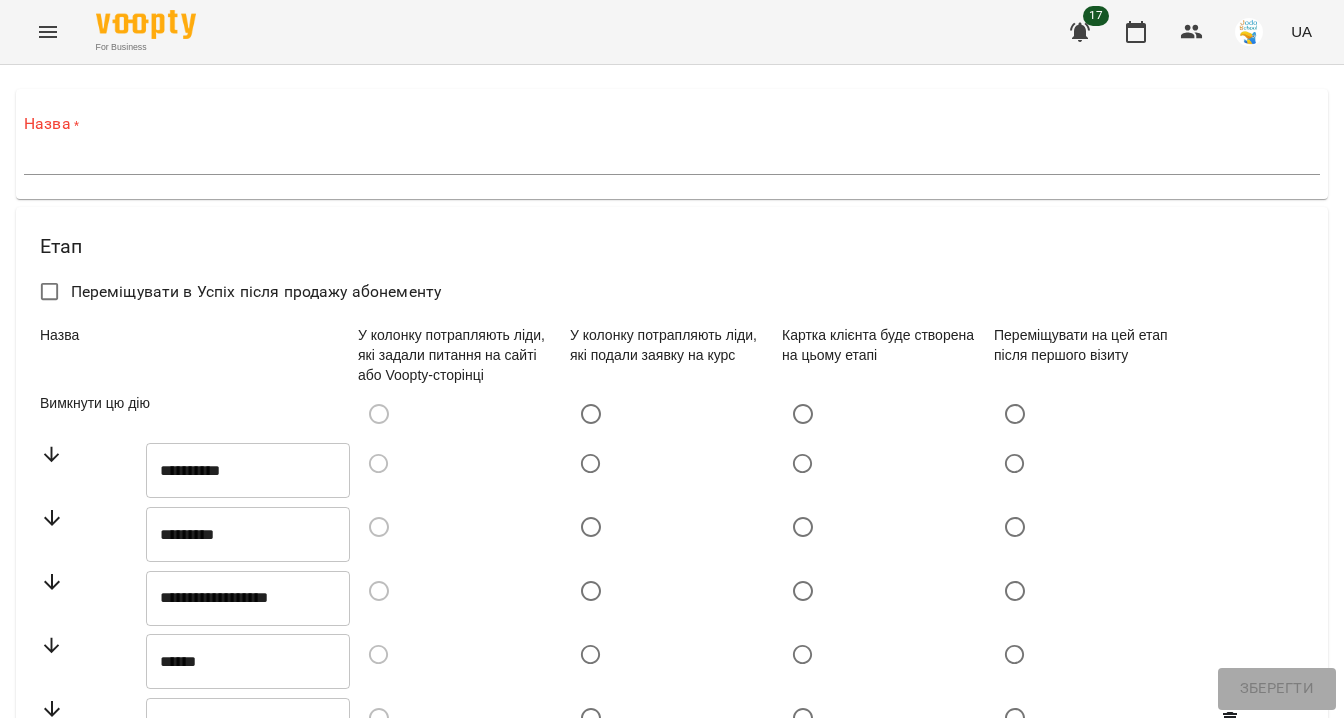 scroll, scrollTop: 150, scrollLeft: 0, axis: vertical 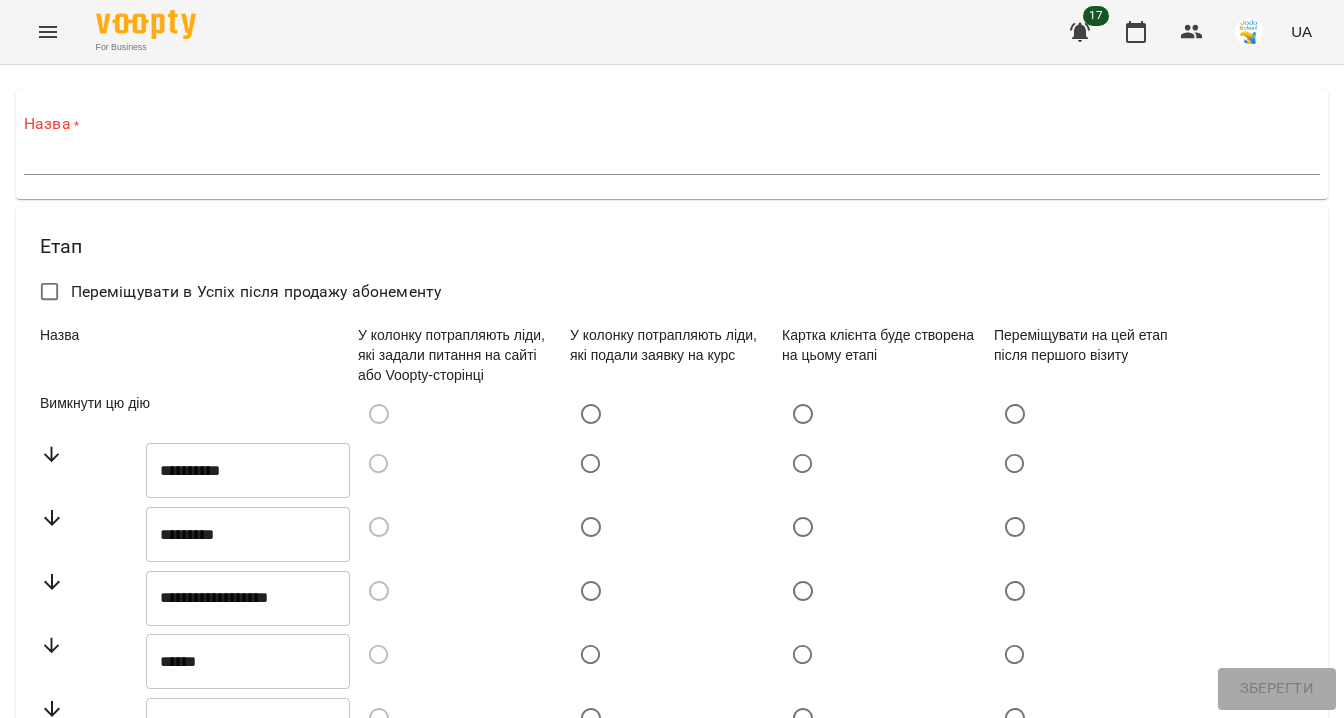click at bounding box center [672, 843] 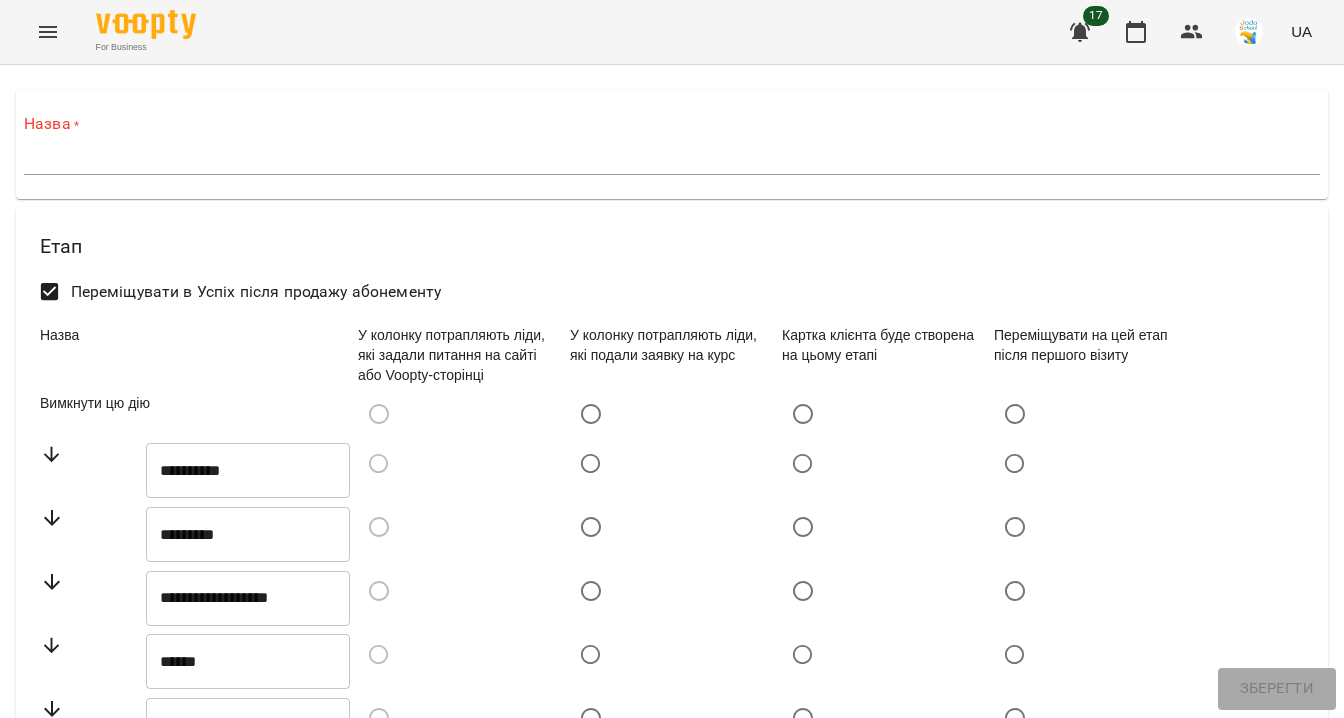 scroll, scrollTop: 0, scrollLeft: 0, axis: both 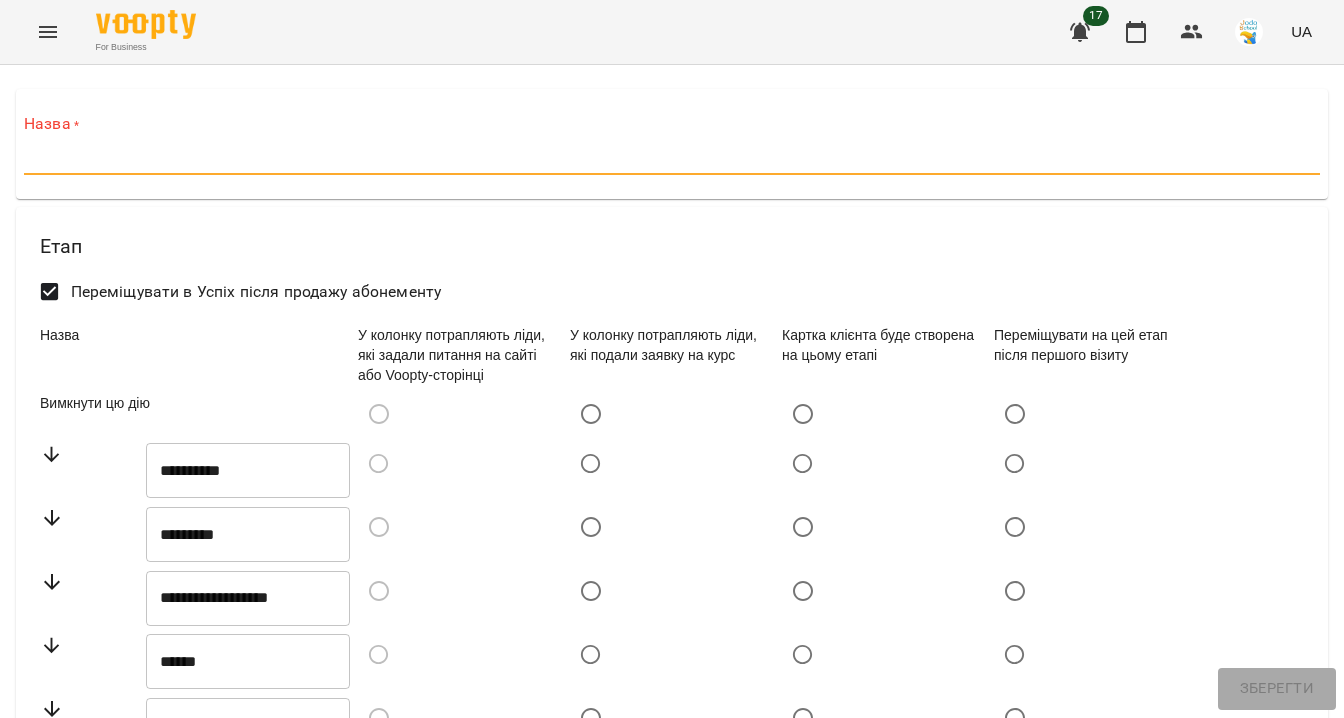 click at bounding box center (672, 160) 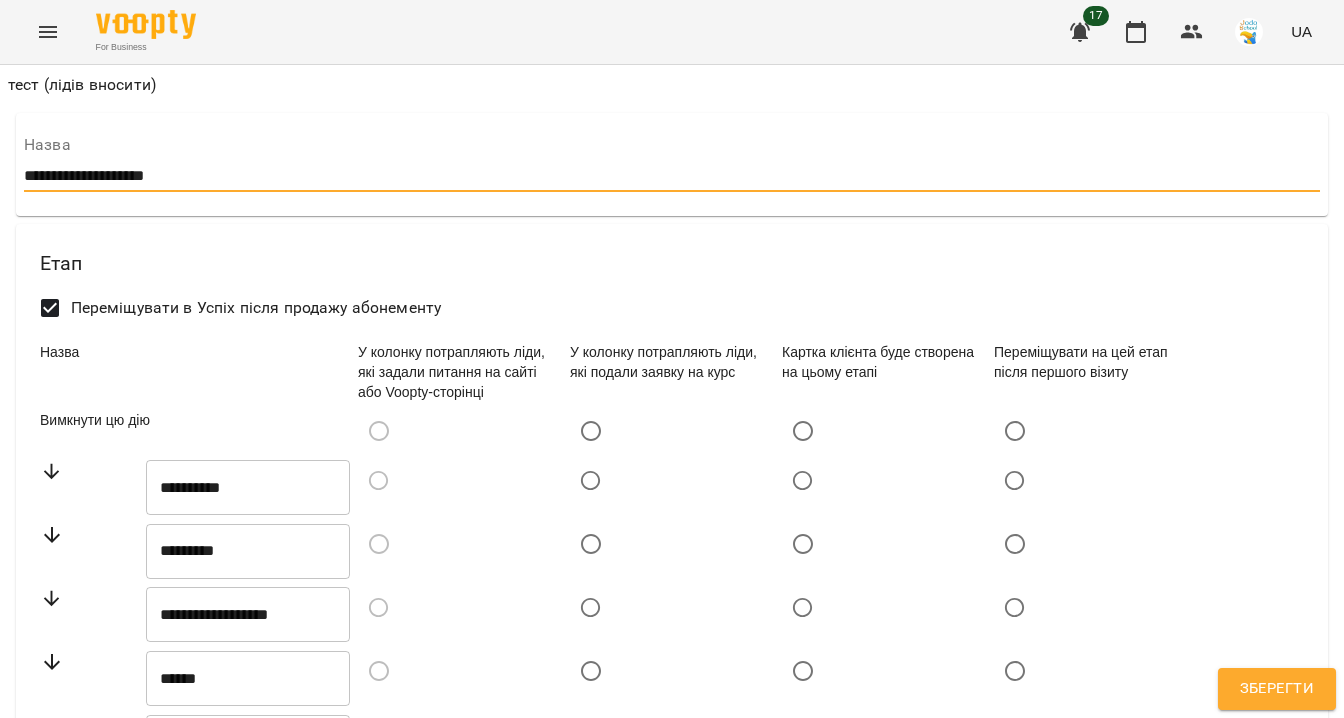 type on "**********" 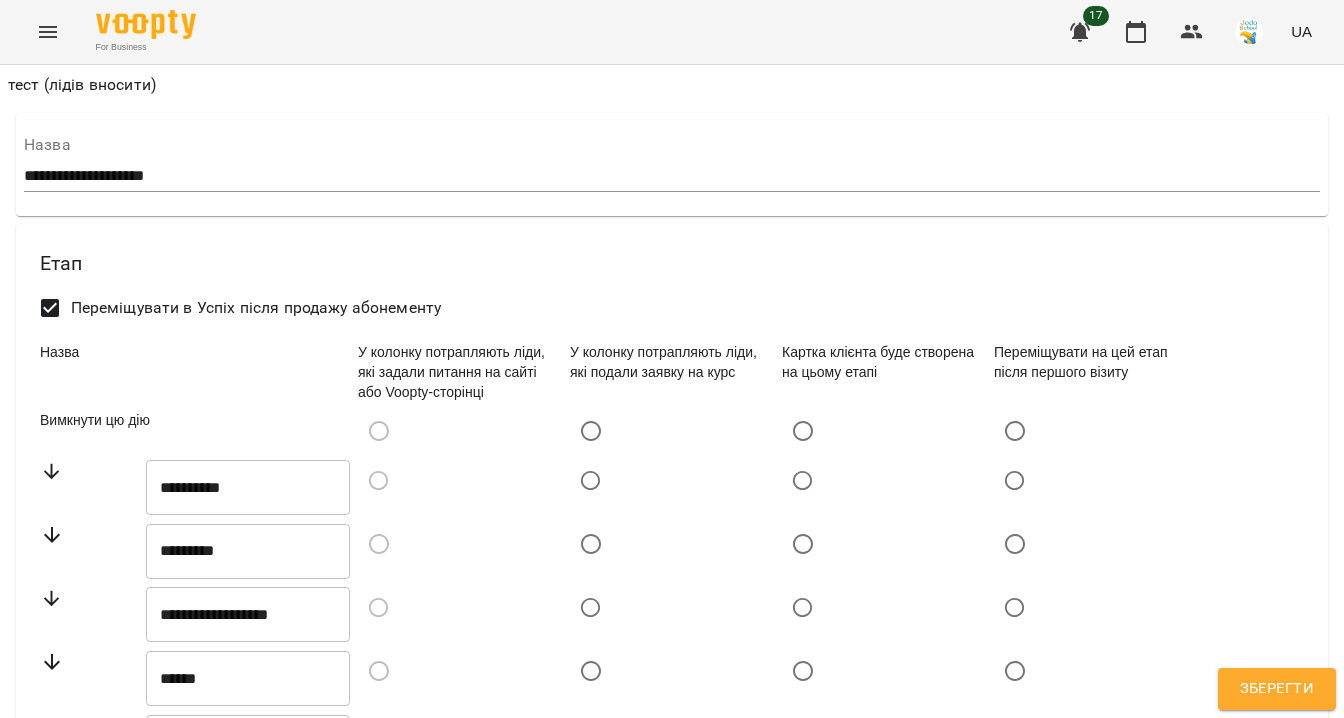 scroll, scrollTop: 222, scrollLeft: 0, axis: vertical 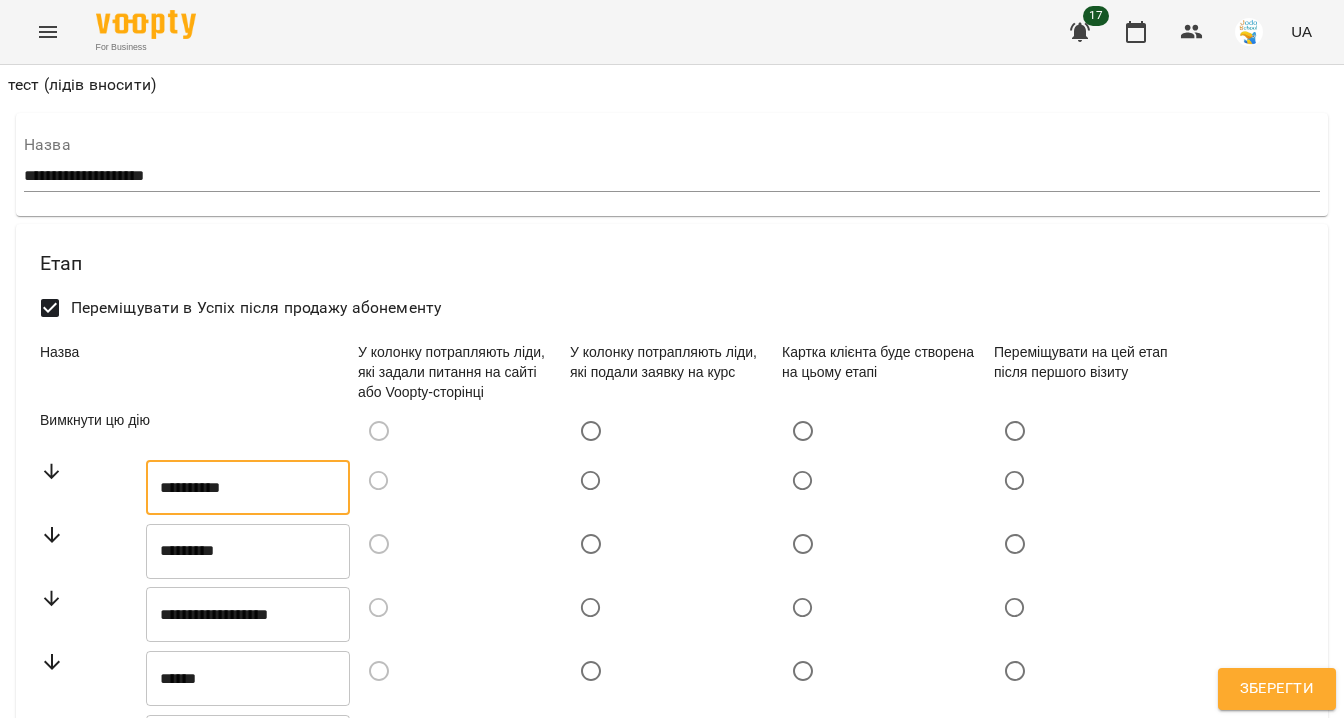 drag, startPoint x: 253, startPoint y: 298, endPoint x: 158, endPoint y: 294, distance: 95.084175 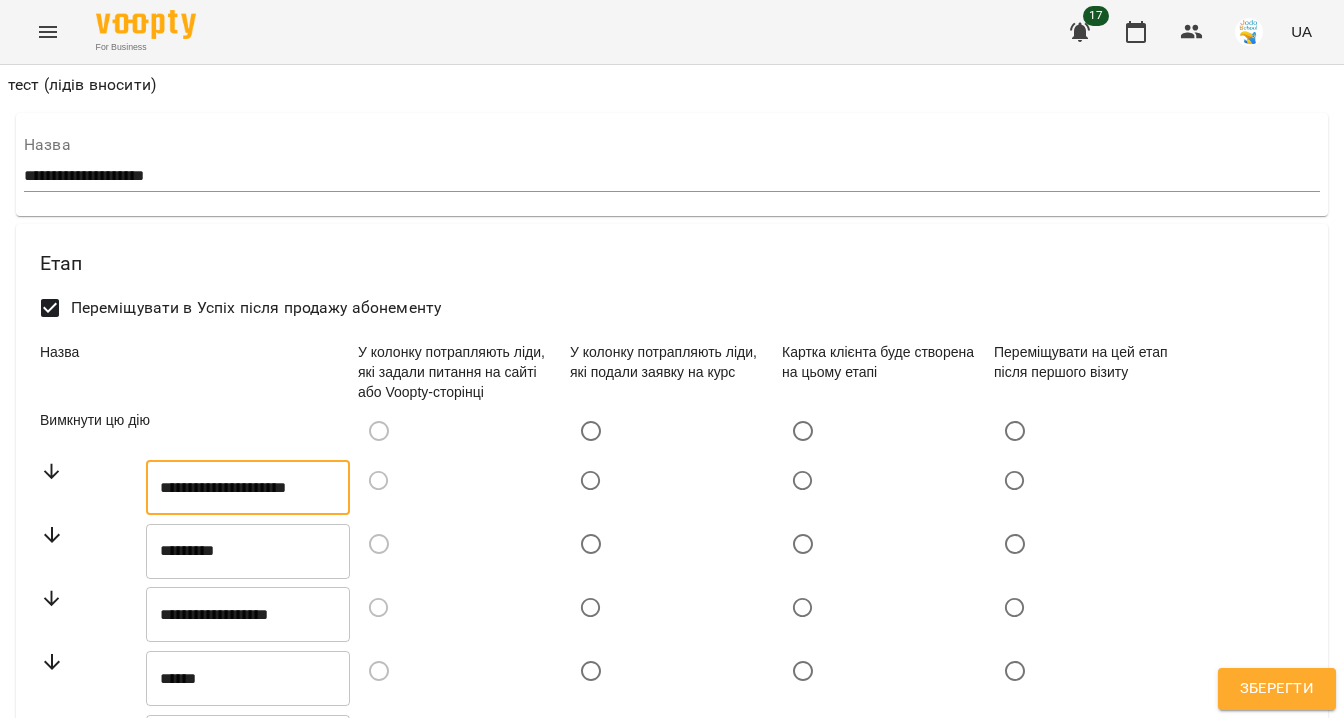 type on "**********" 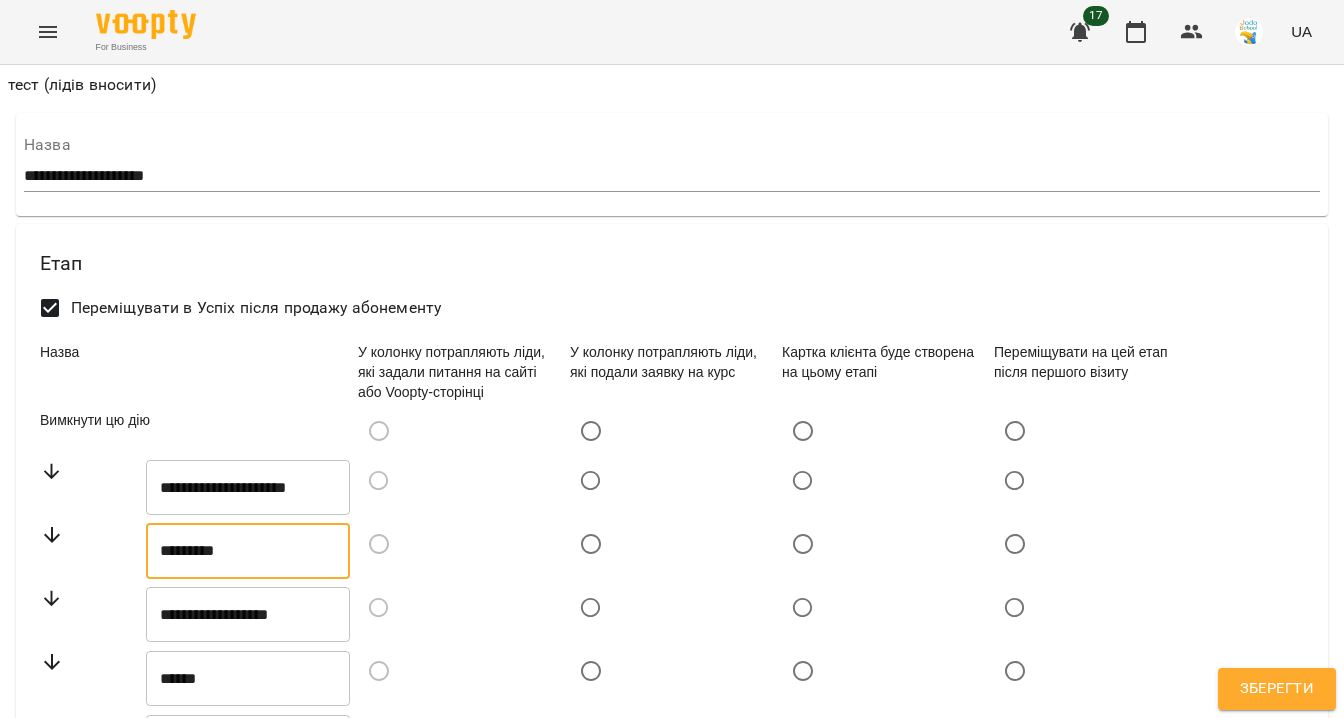 drag, startPoint x: 252, startPoint y: 365, endPoint x: 156, endPoint y: 361, distance: 96.0833 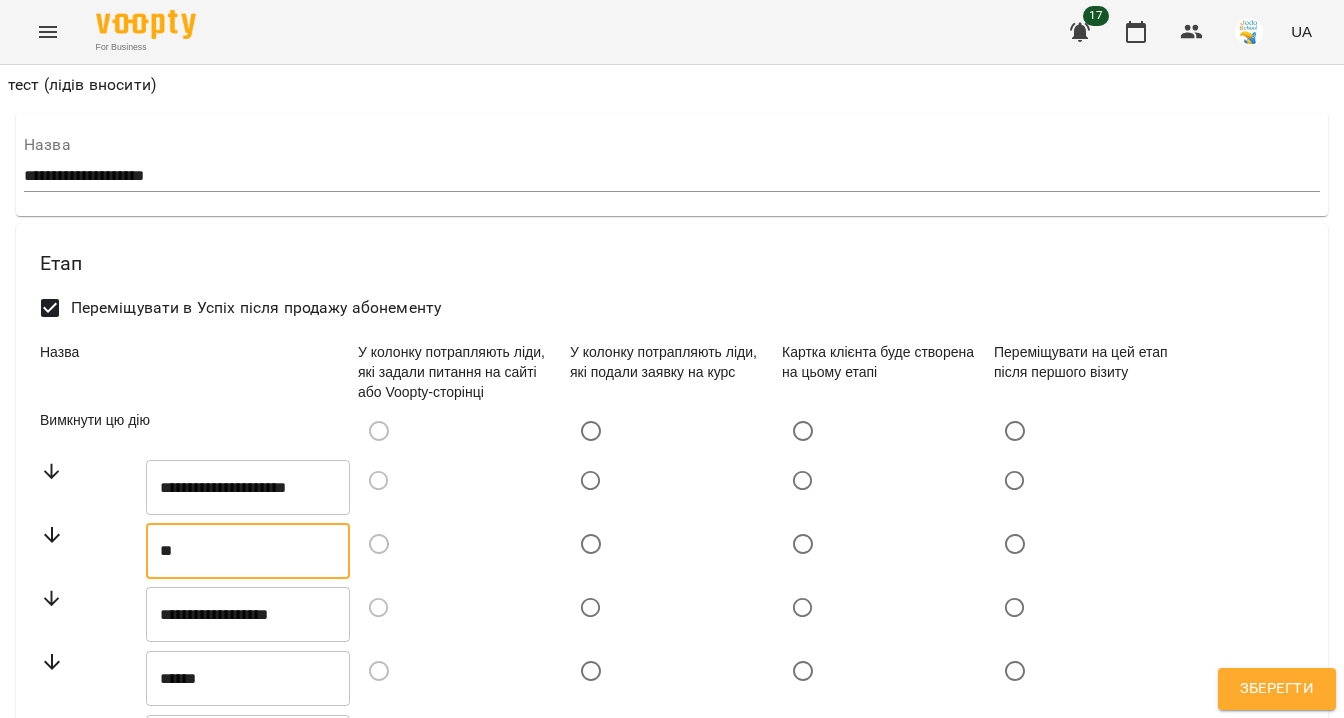 type on "*" 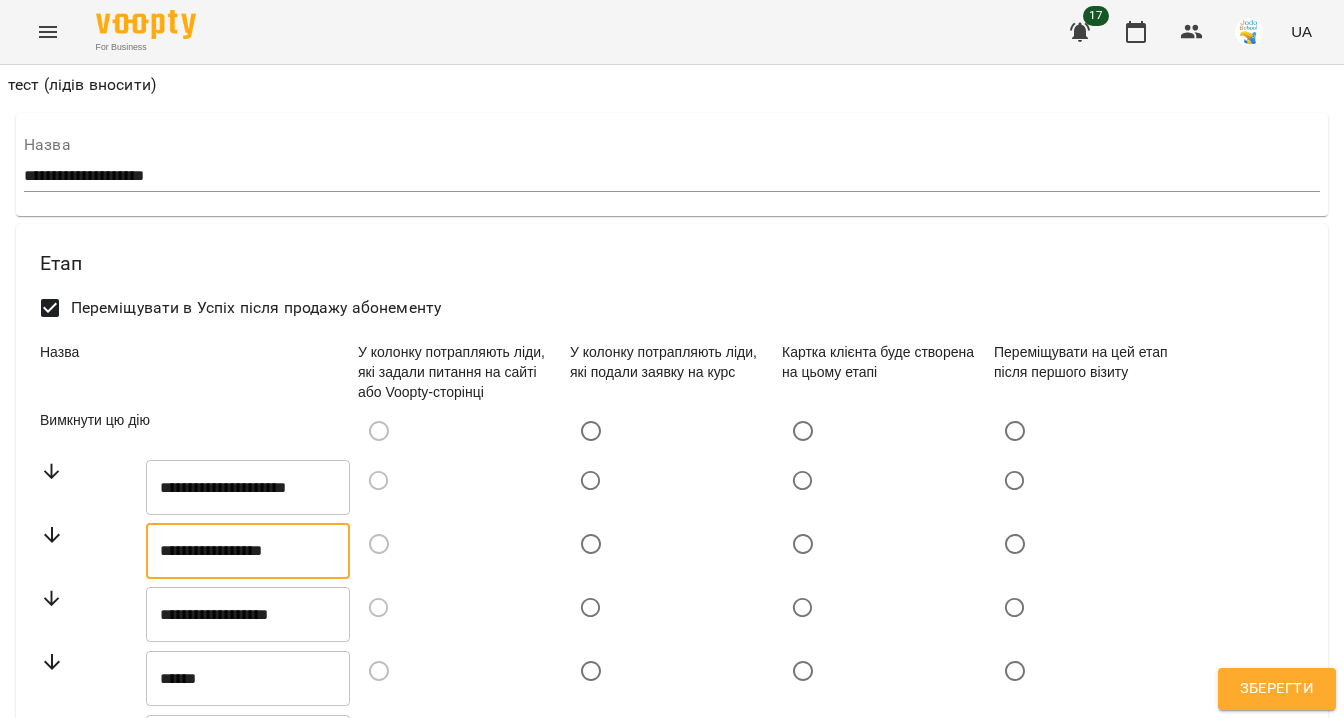 click on "**********" at bounding box center (248, 551) 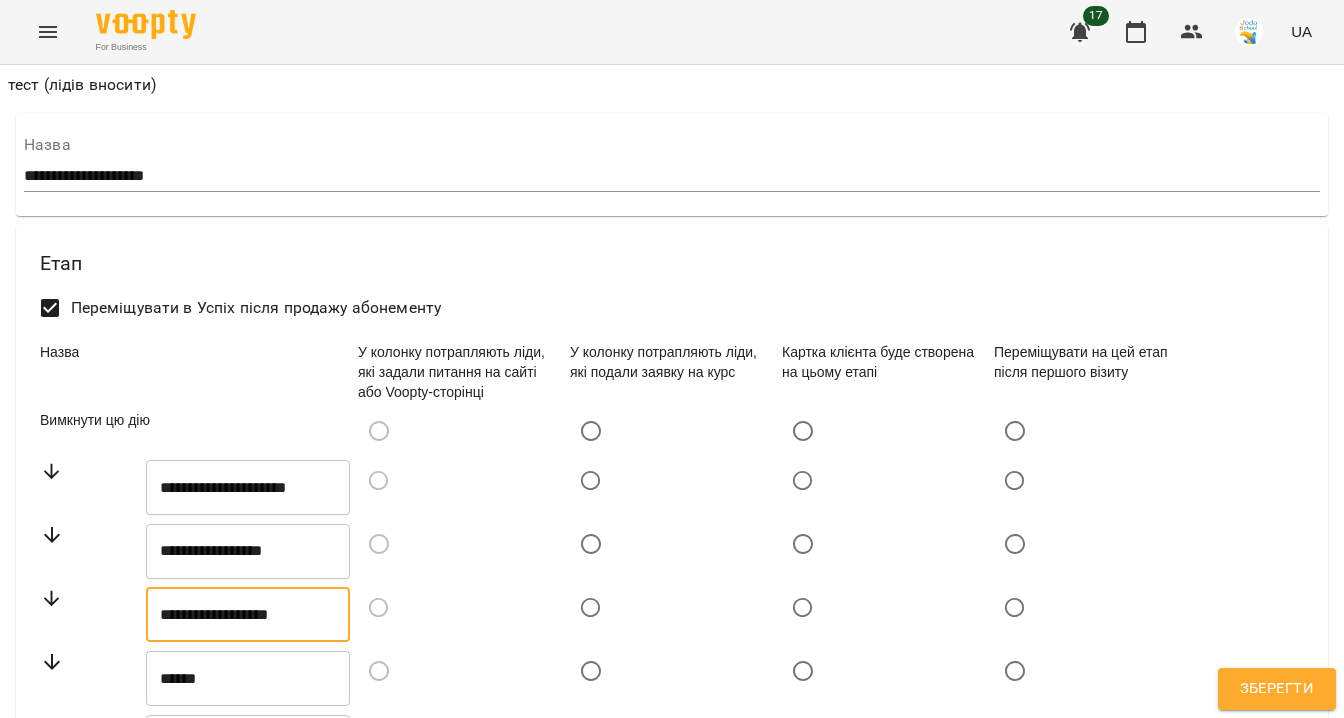 click on "**********" at bounding box center [248, 615] 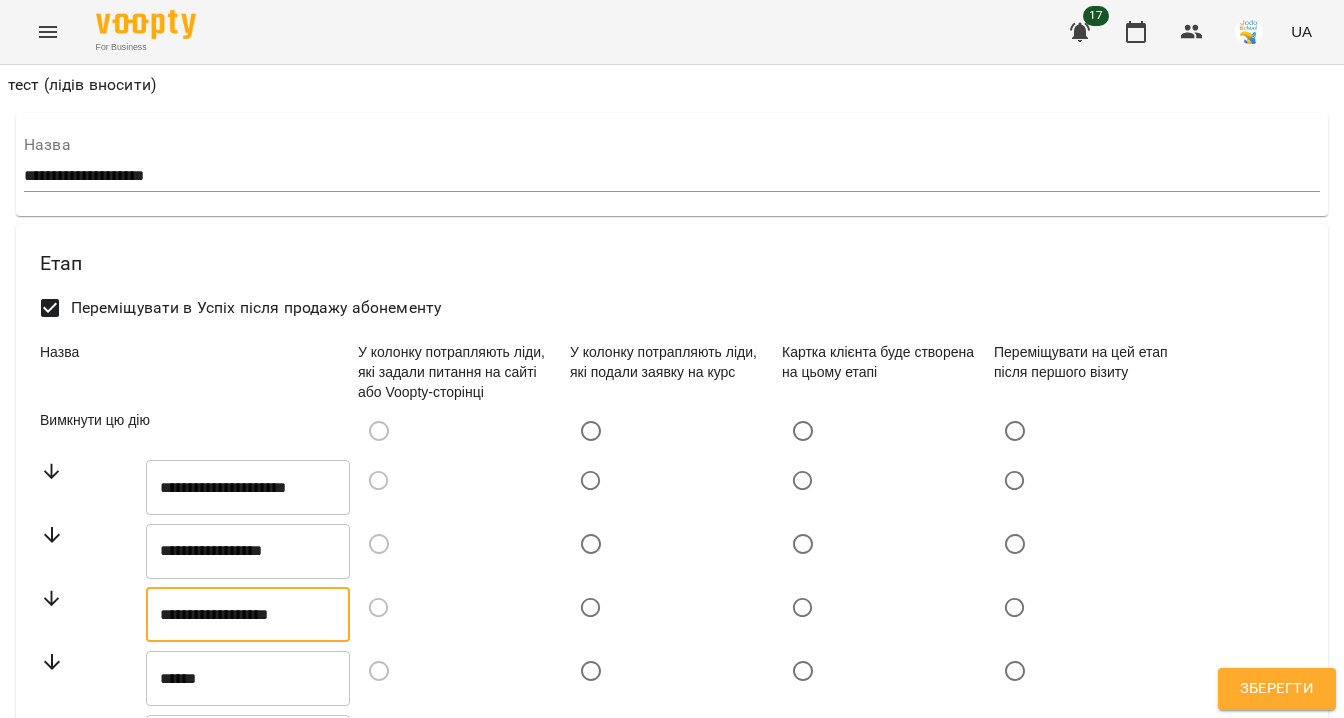 drag, startPoint x: 319, startPoint y: 426, endPoint x: 160, endPoint y: 418, distance: 159.20113 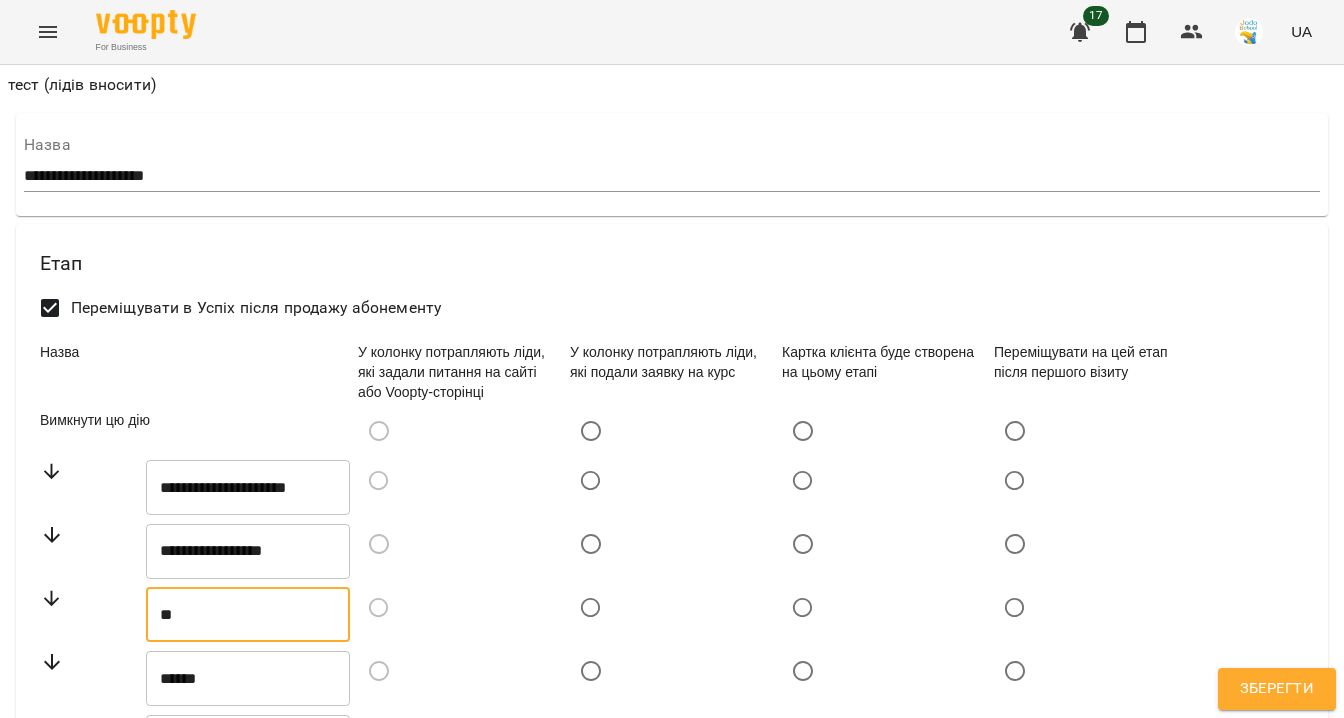 type on "*" 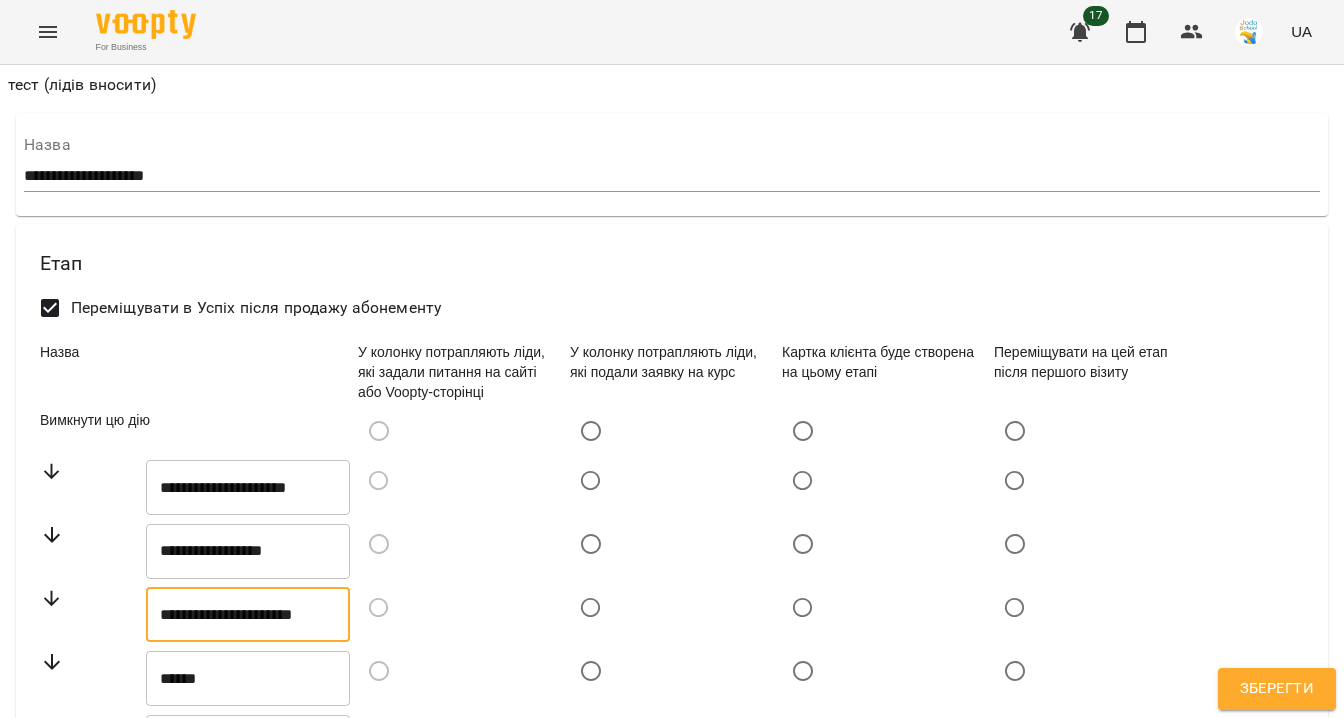 scroll, scrollTop: 0, scrollLeft: 7, axis: horizontal 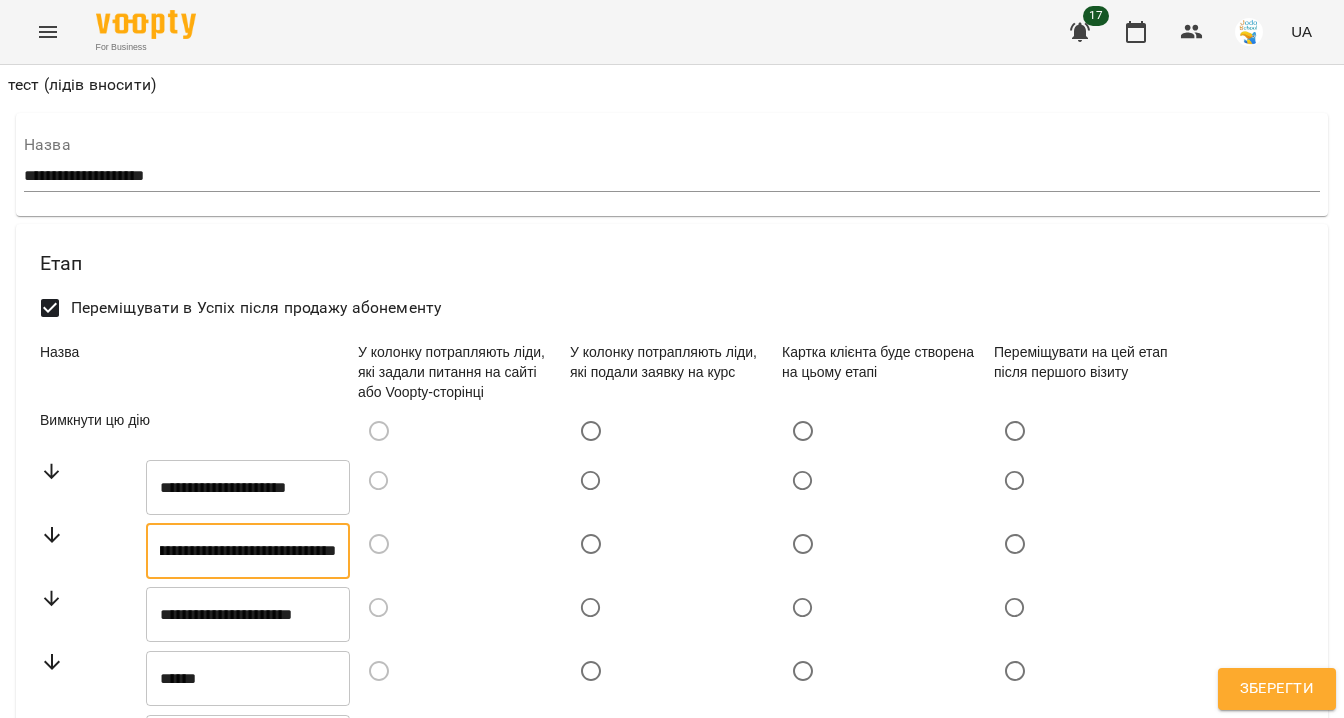 type on "**********" 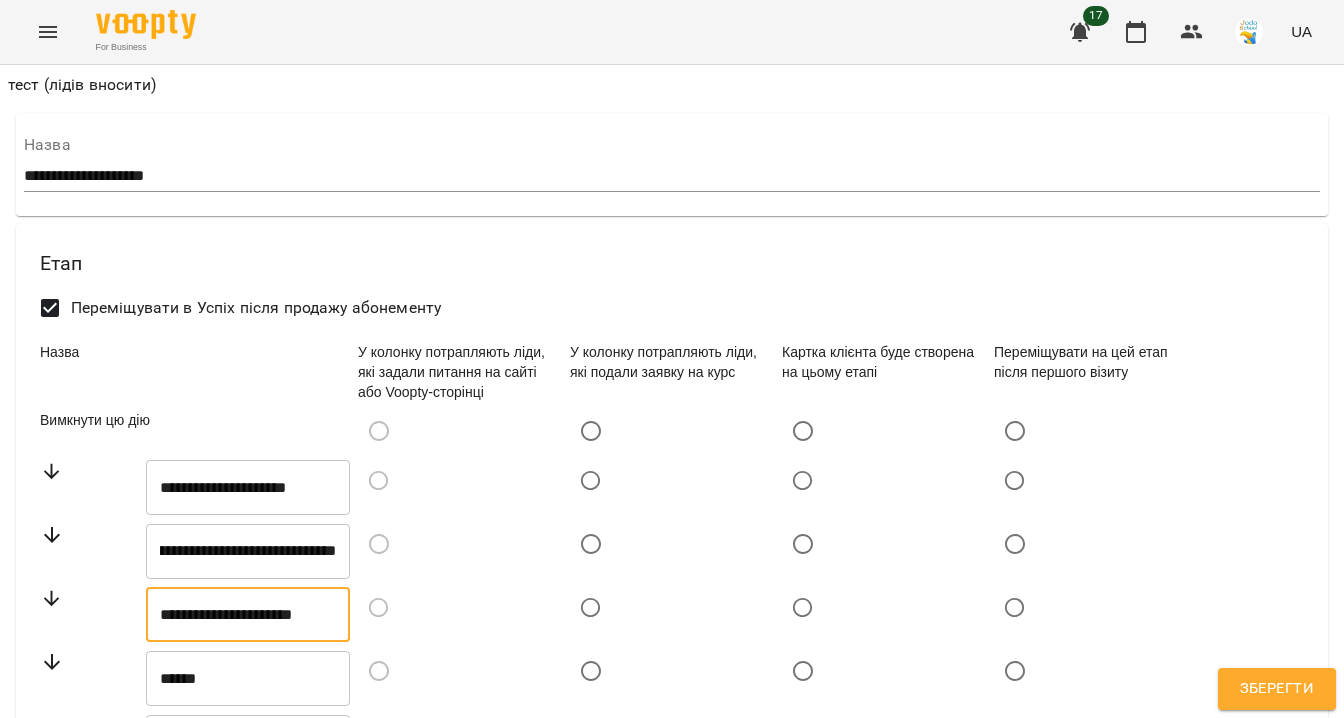 scroll, scrollTop: 0, scrollLeft: 0, axis: both 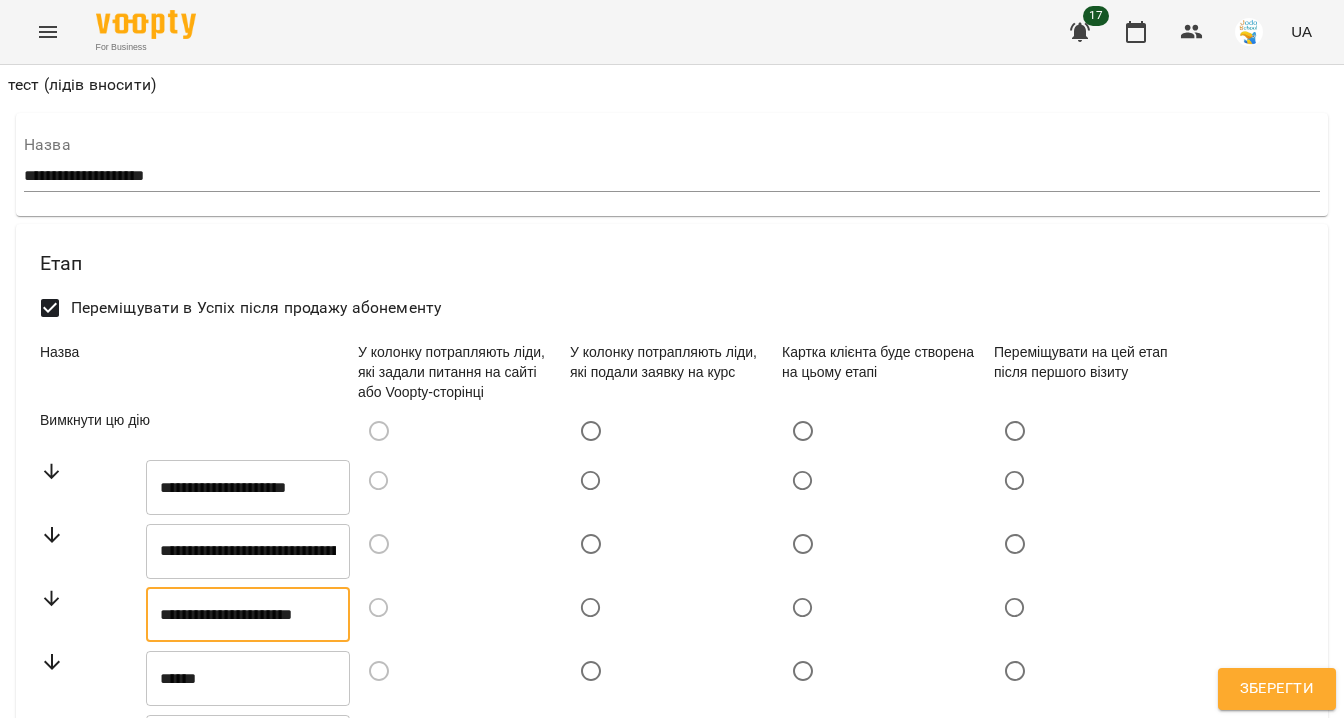 click on "**********" at bounding box center (248, 615) 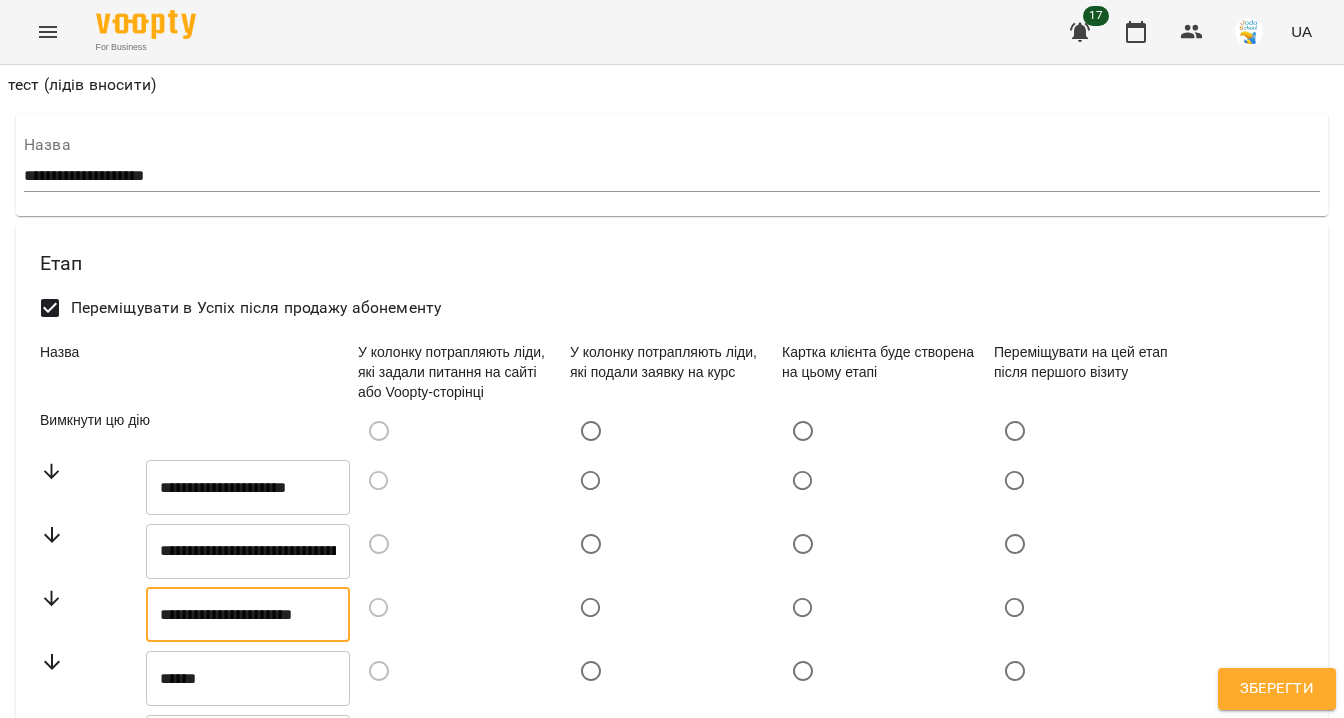 click on "**********" at bounding box center [248, 615] 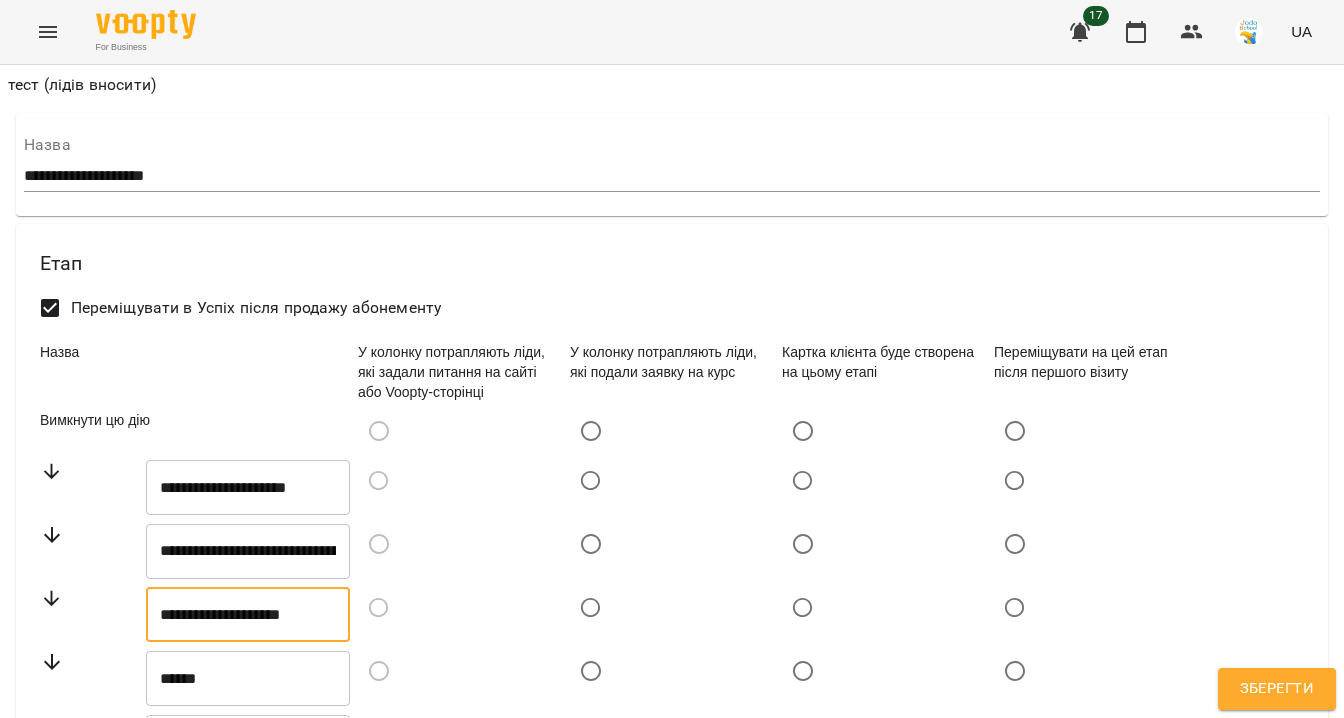 click on "**********" at bounding box center [248, 615] 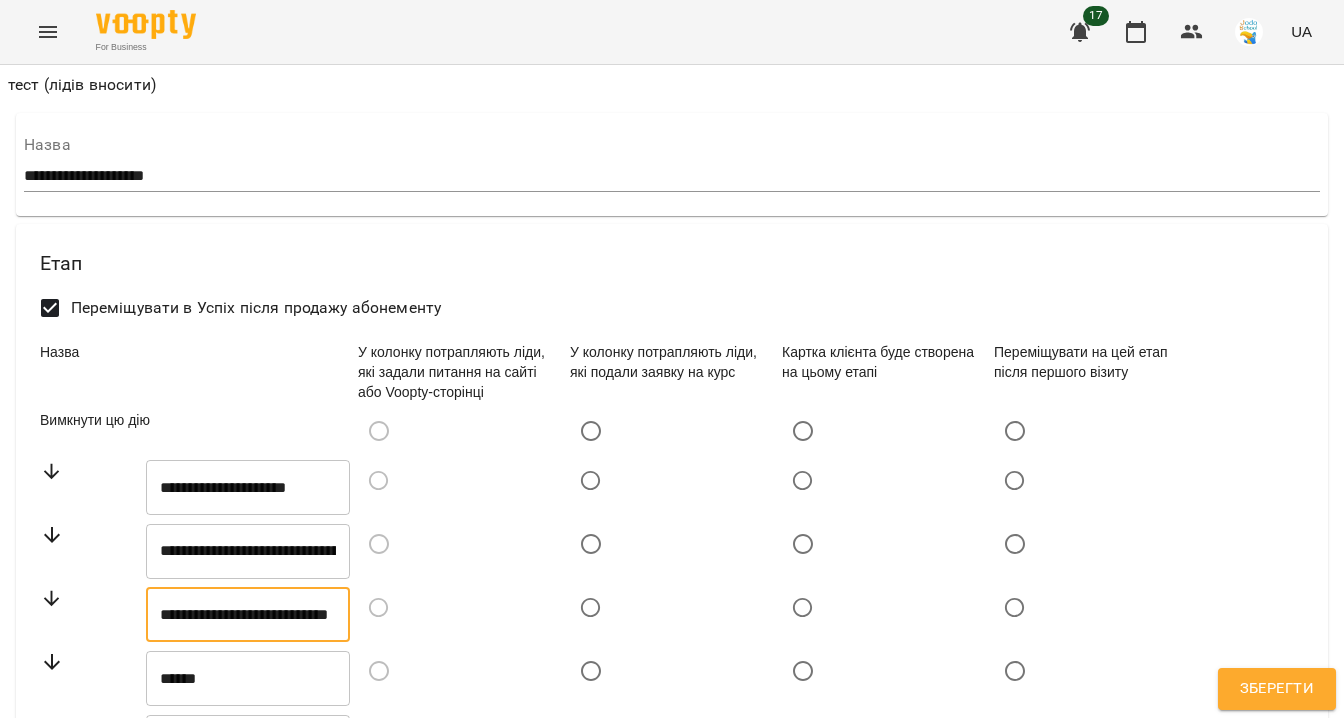 scroll, scrollTop: 0, scrollLeft: 60, axis: horizontal 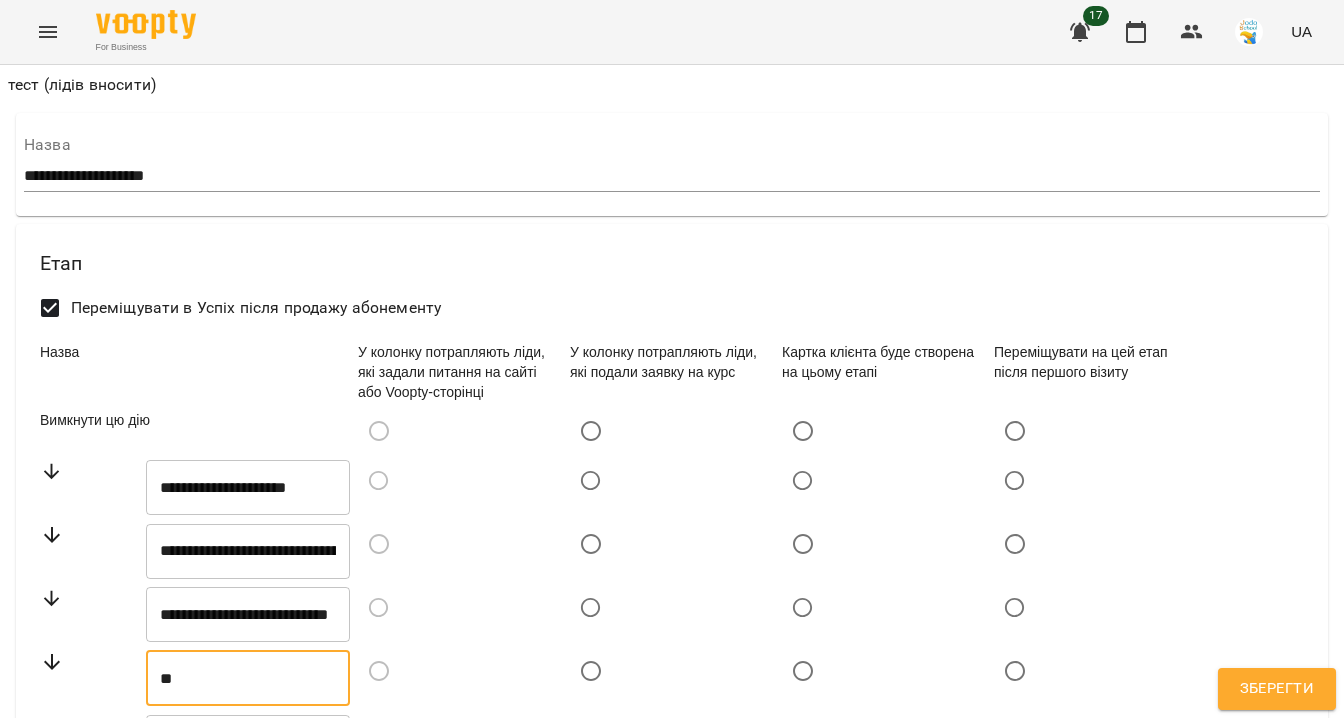 type on "*" 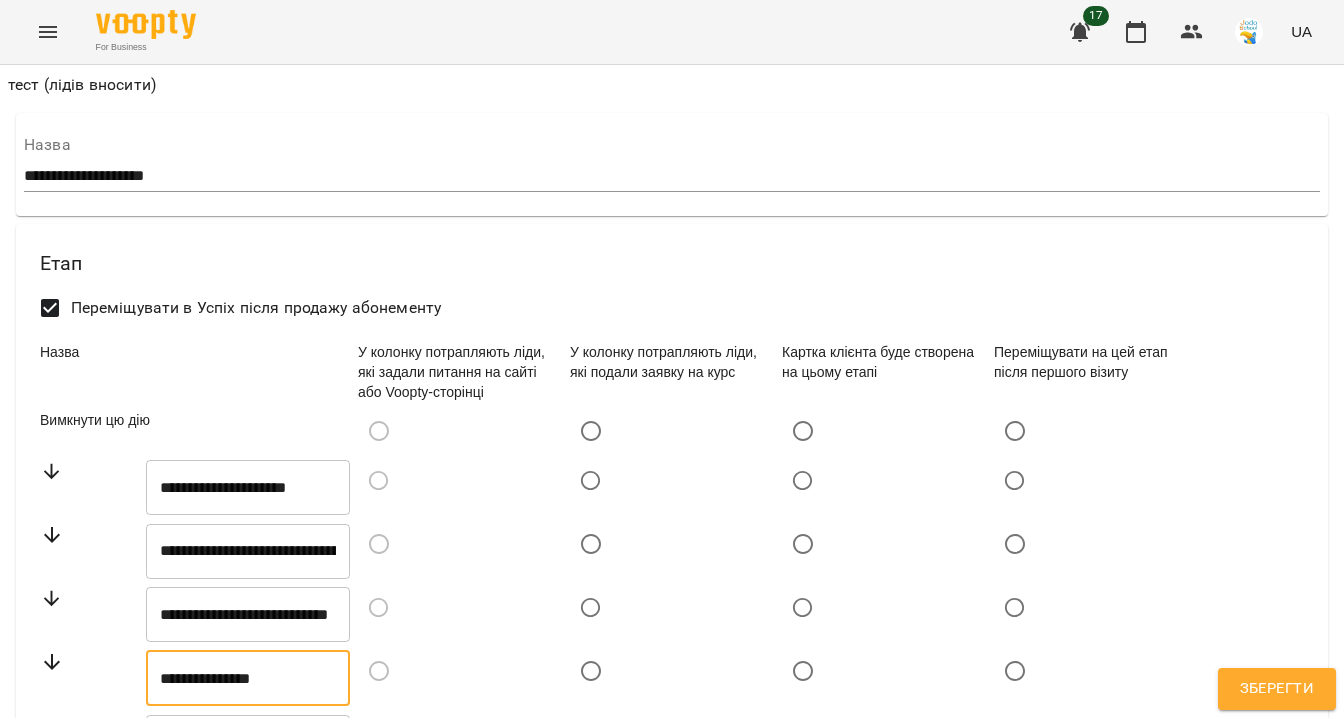 type on "**********" 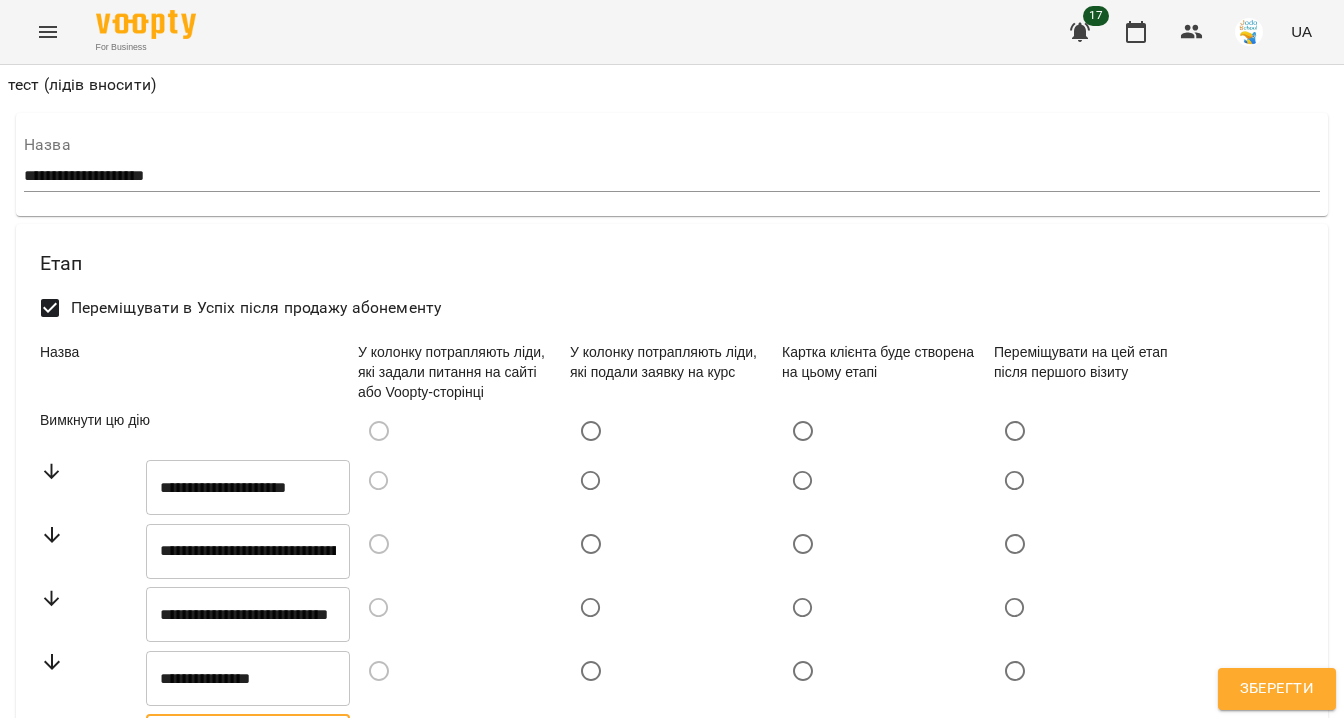drag, startPoint x: 331, startPoint y: 551, endPoint x: 153, endPoint y: 552, distance: 178.0028 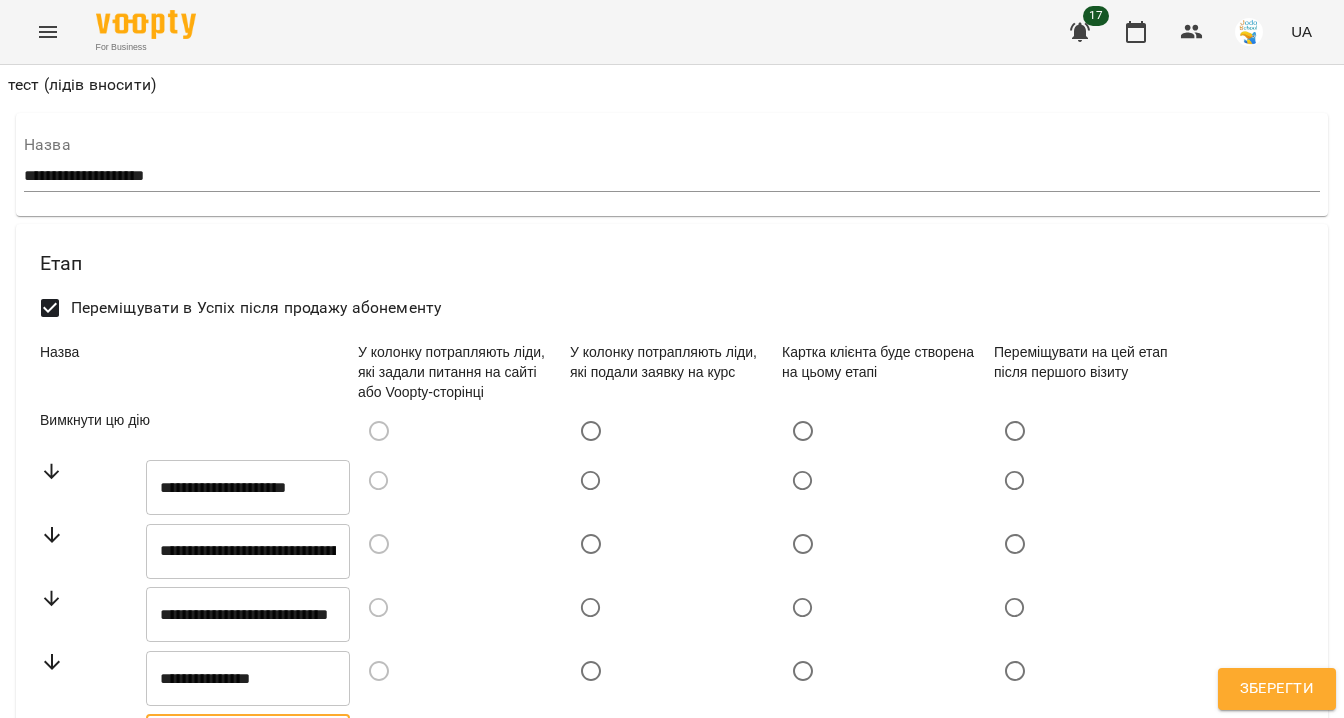 scroll, scrollTop: 0, scrollLeft: 42, axis: horizontal 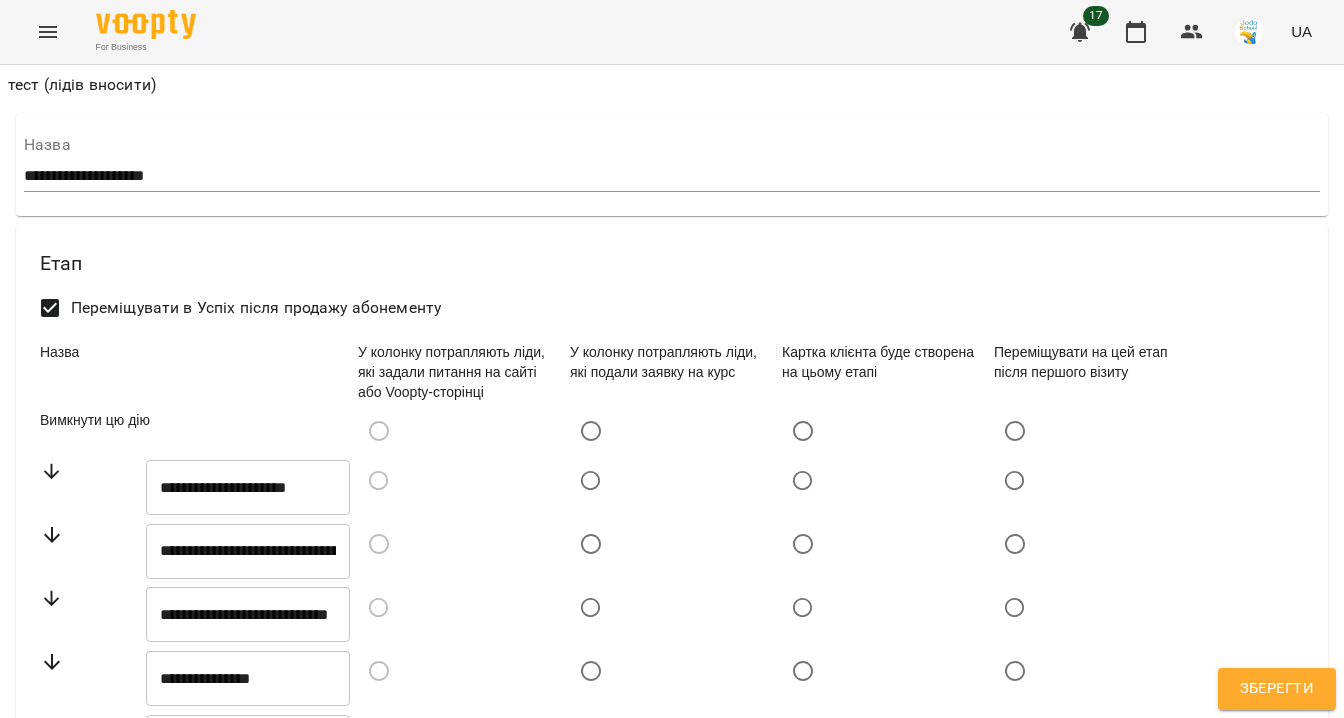 type on "**********" 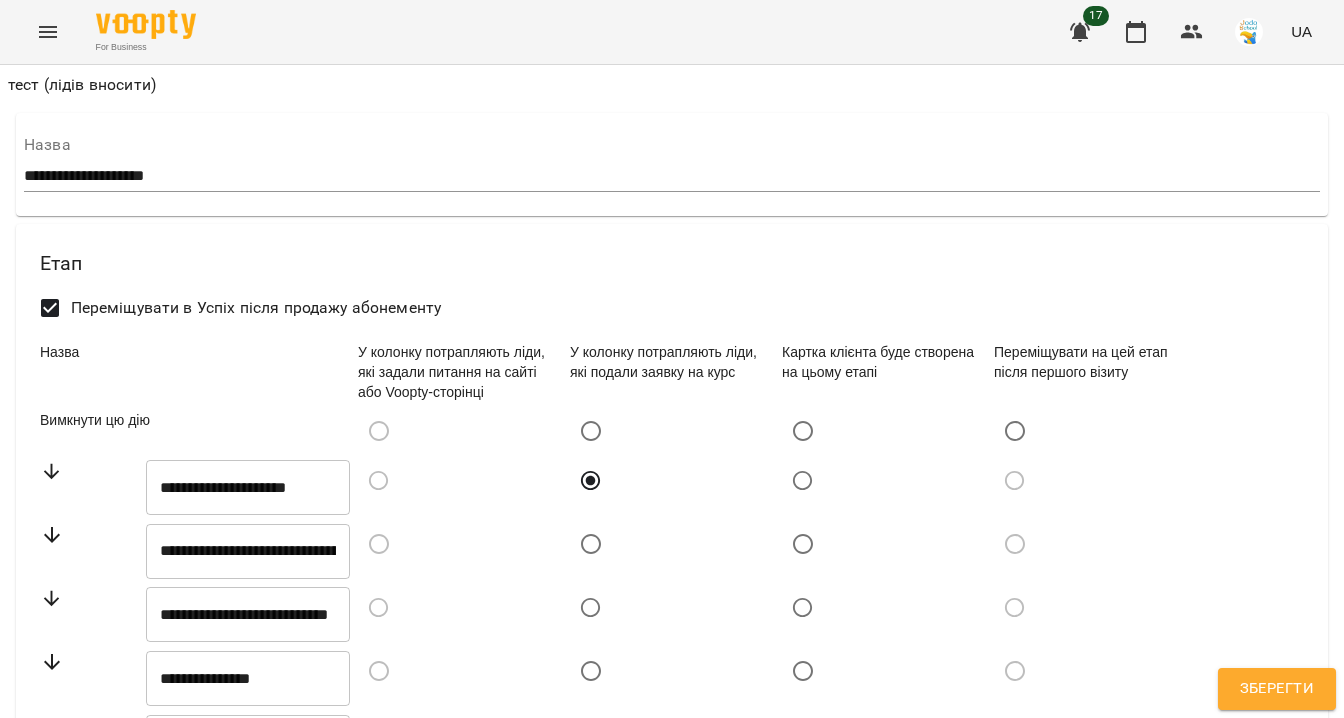 scroll, scrollTop: 230, scrollLeft: 0, axis: vertical 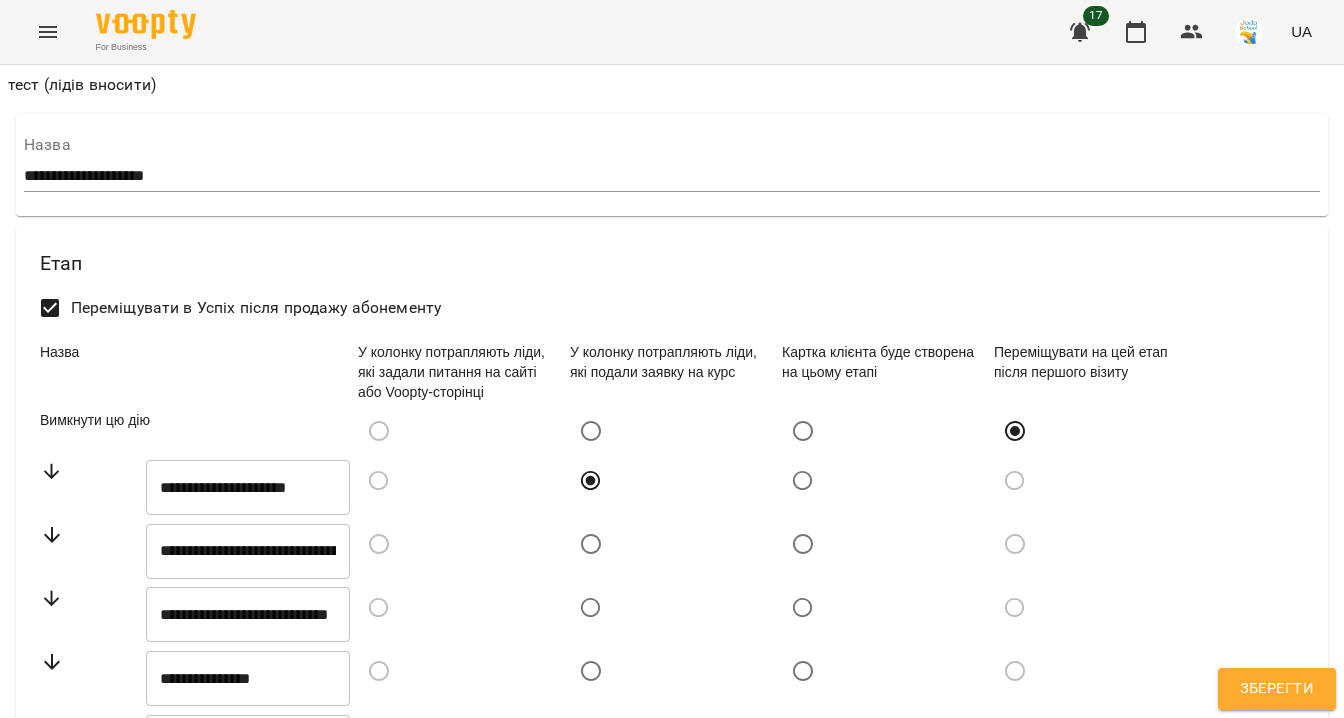click on "Зберегти" at bounding box center (1277, 689) 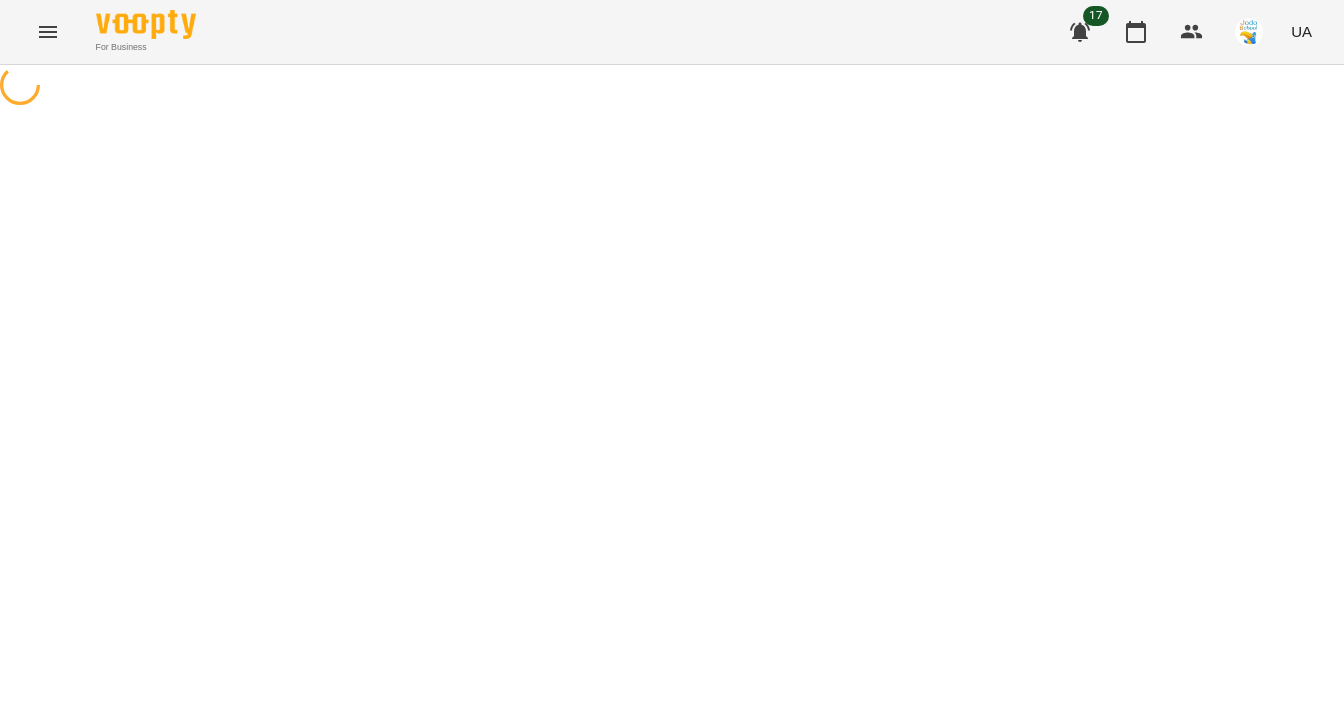 scroll, scrollTop: 0, scrollLeft: 0, axis: both 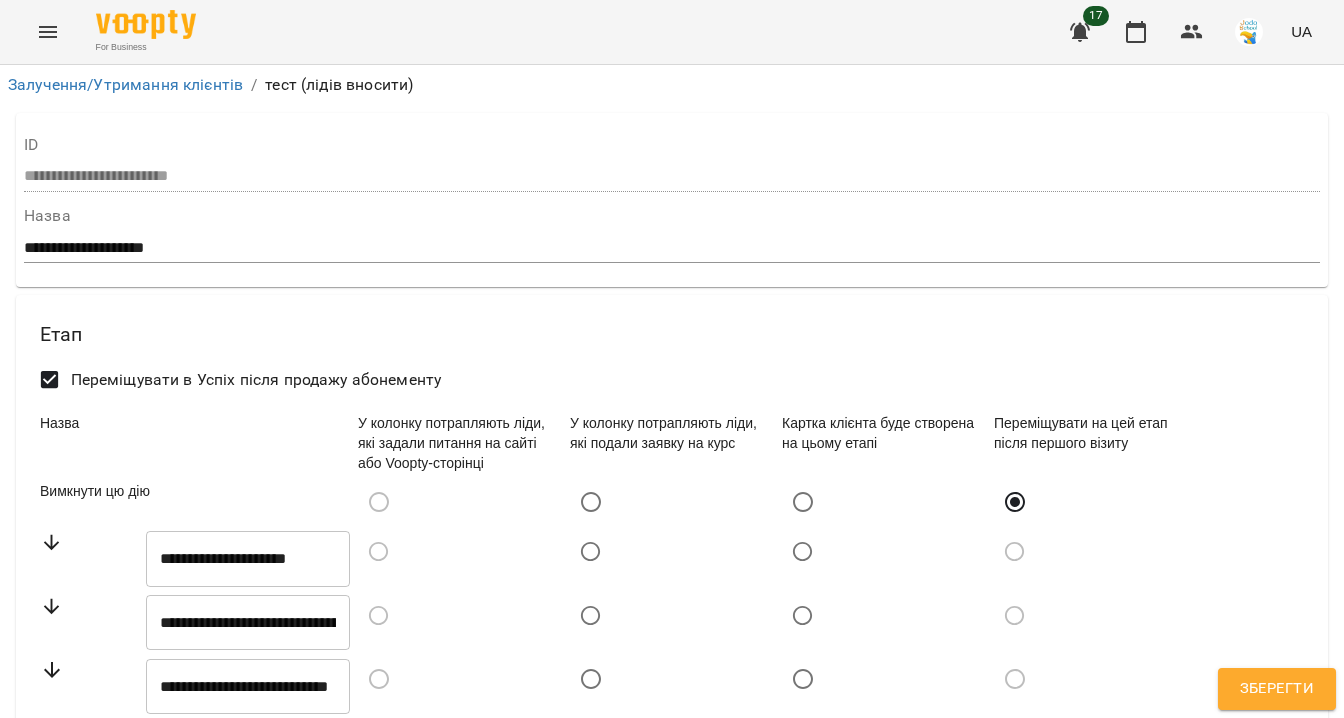 click on "Зберегти" at bounding box center [1277, 689] 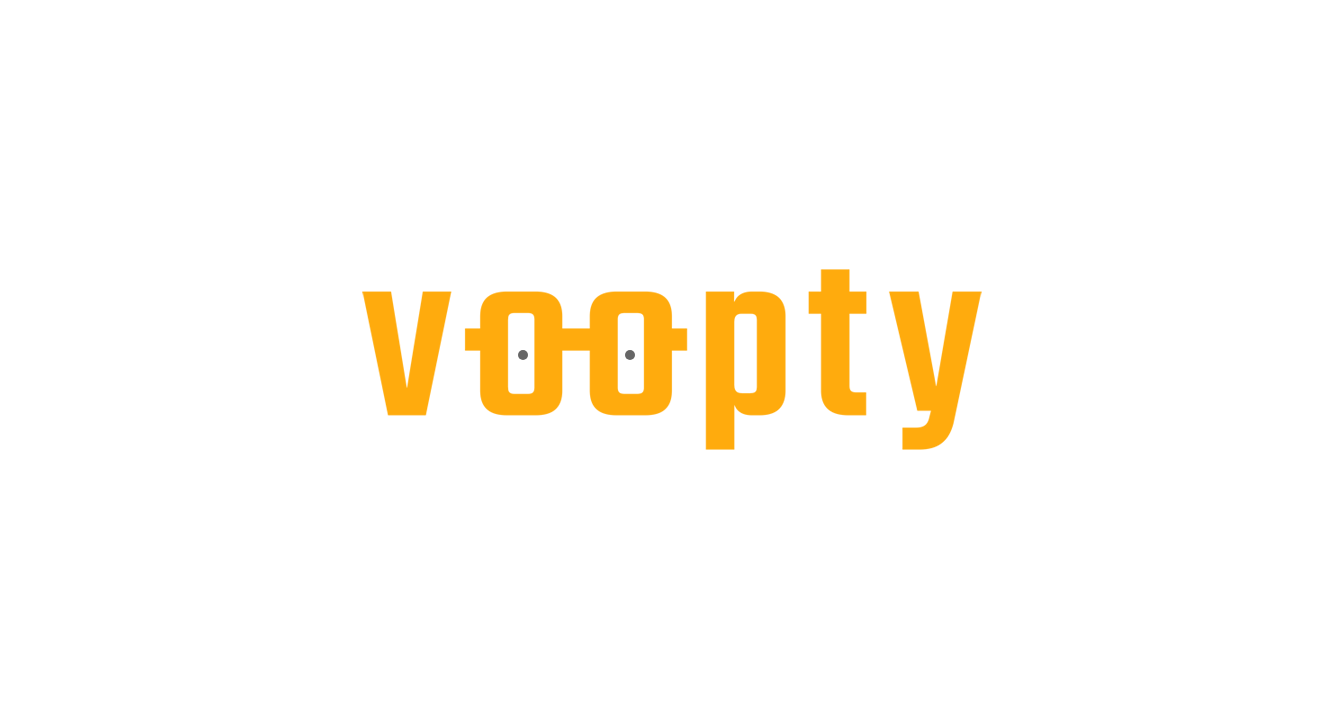 scroll, scrollTop: 0, scrollLeft: 0, axis: both 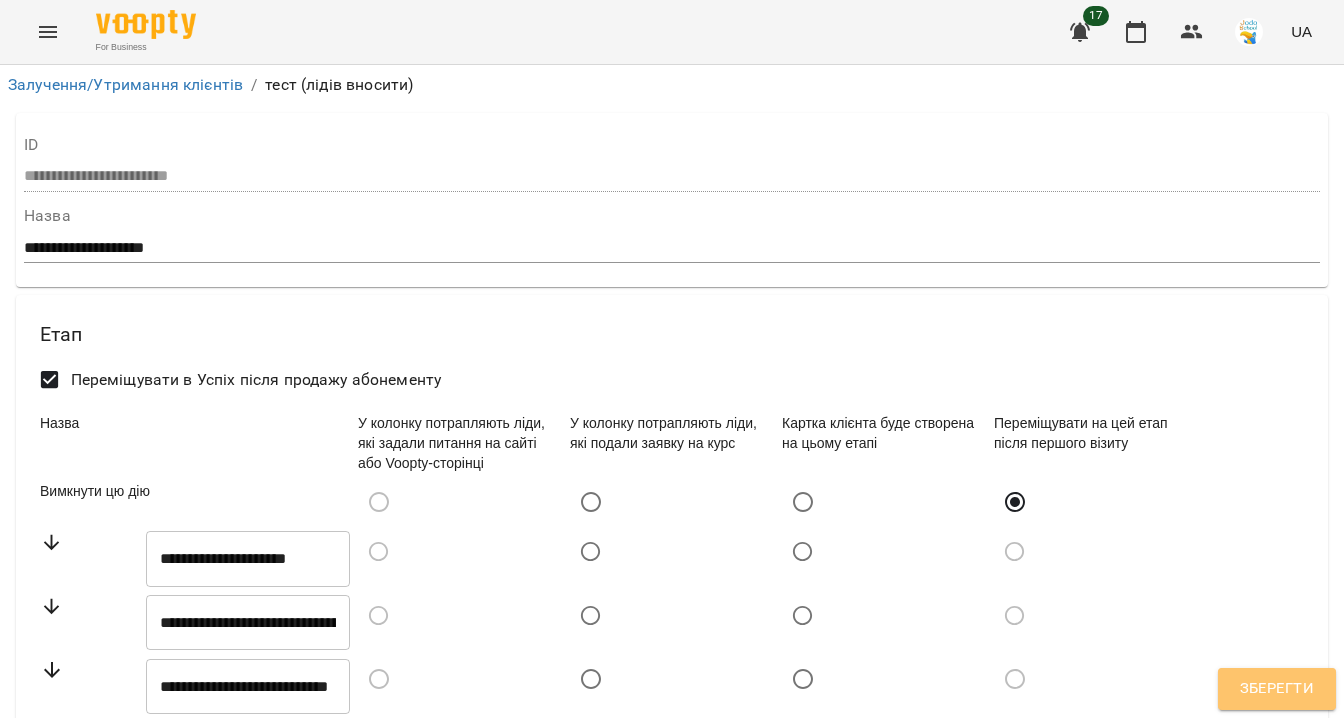 click on "Зберегти" at bounding box center (1277, 689) 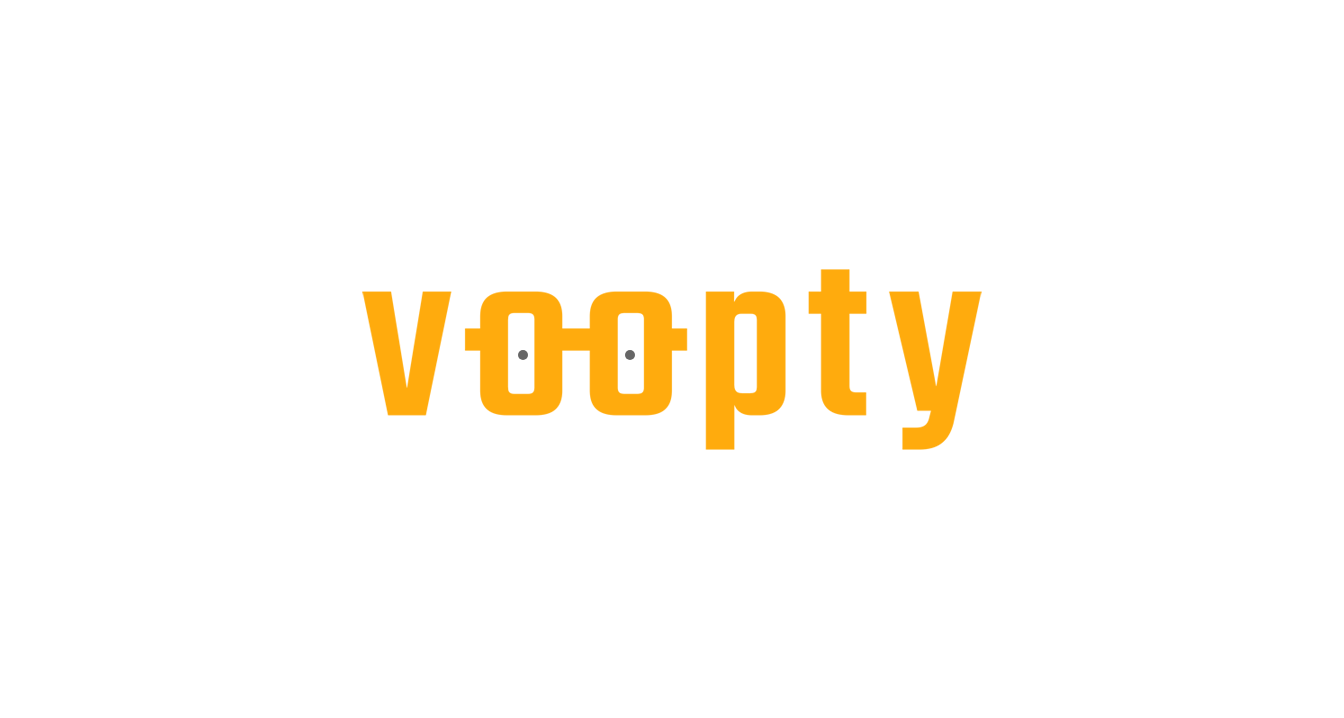 scroll, scrollTop: 0, scrollLeft: 0, axis: both 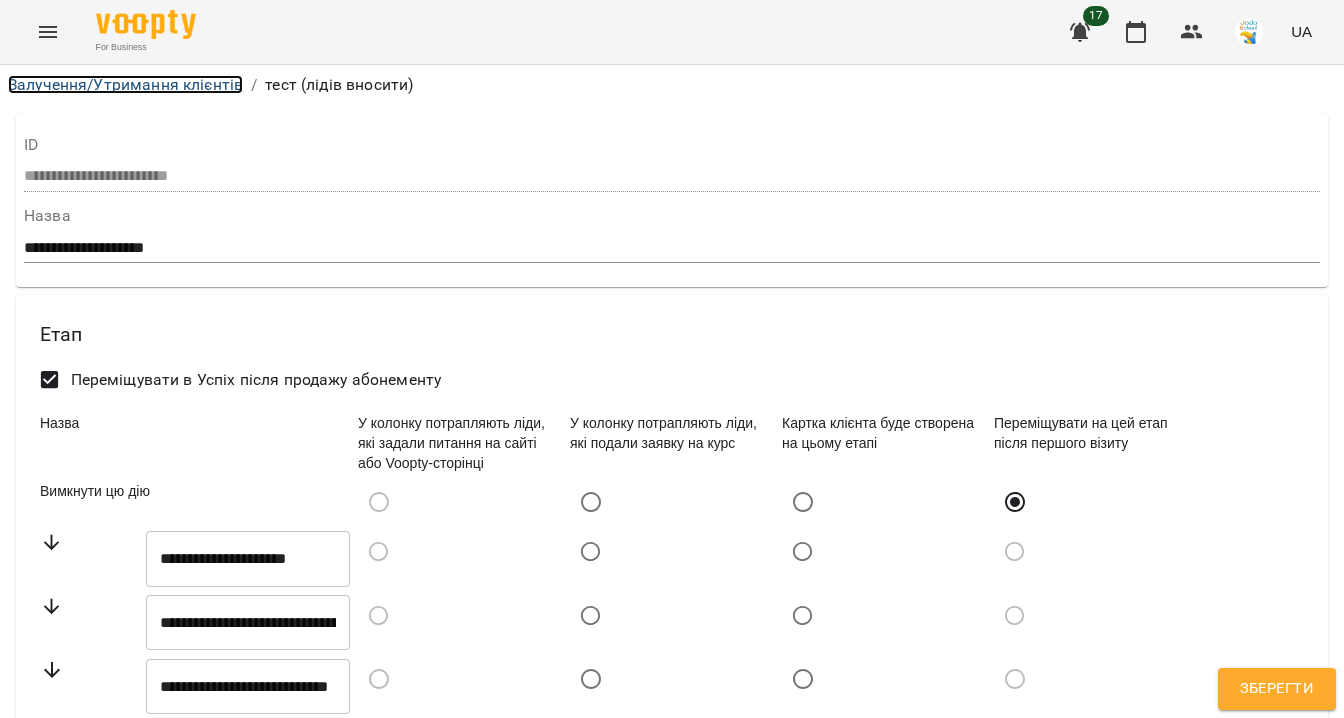 click on "Залучення/Утримання клієнтів" at bounding box center [125, 84] 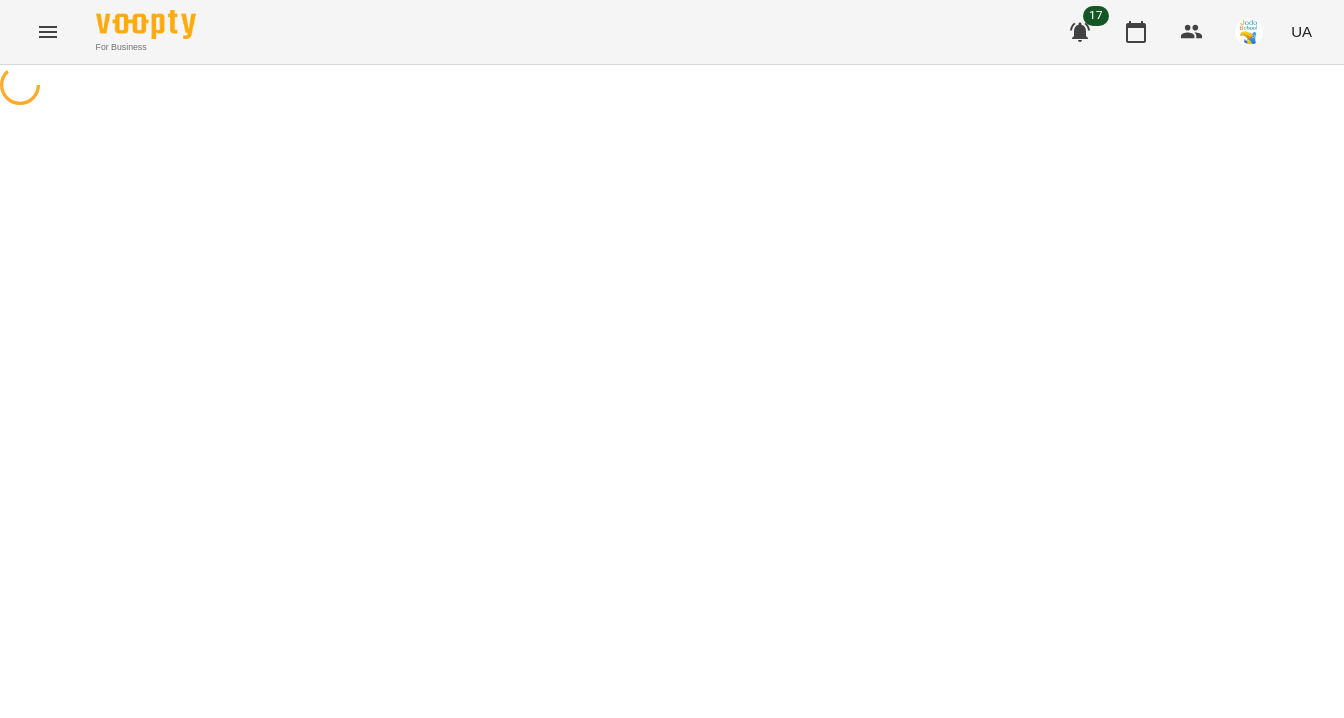 select on "**********" 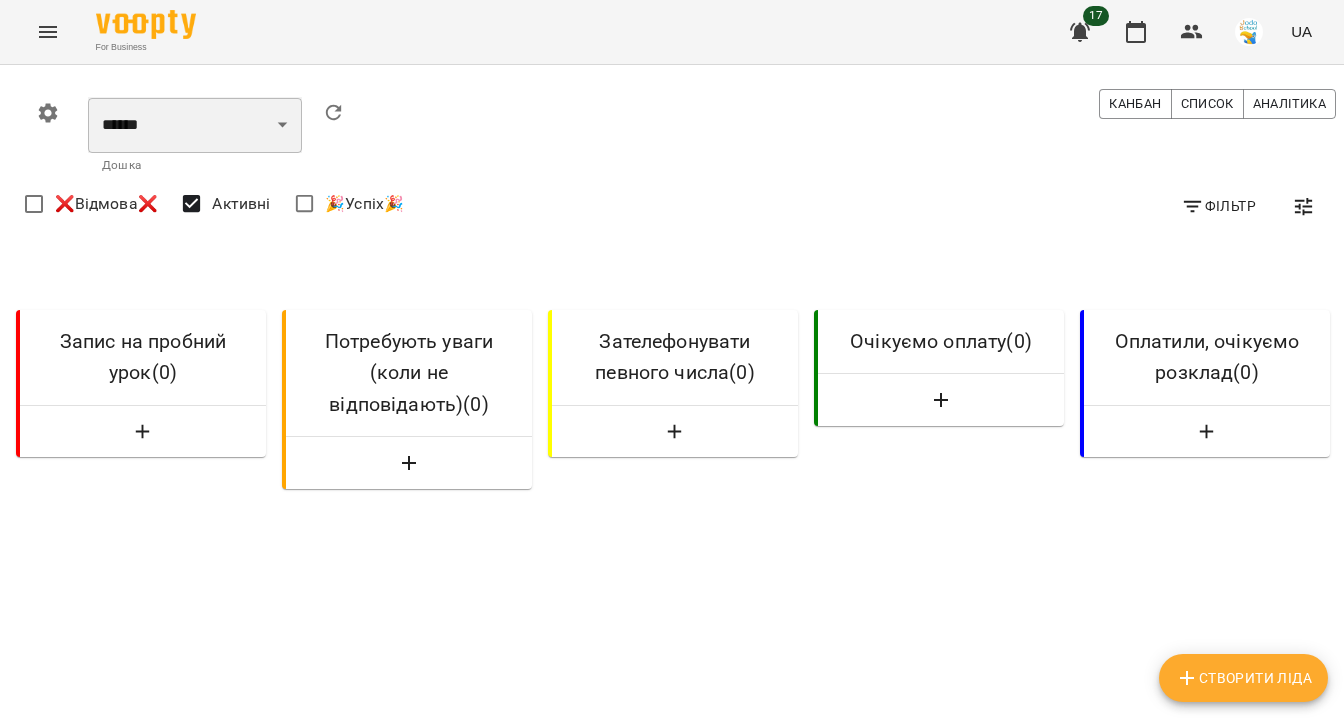 click on "**********" at bounding box center (195, 125) 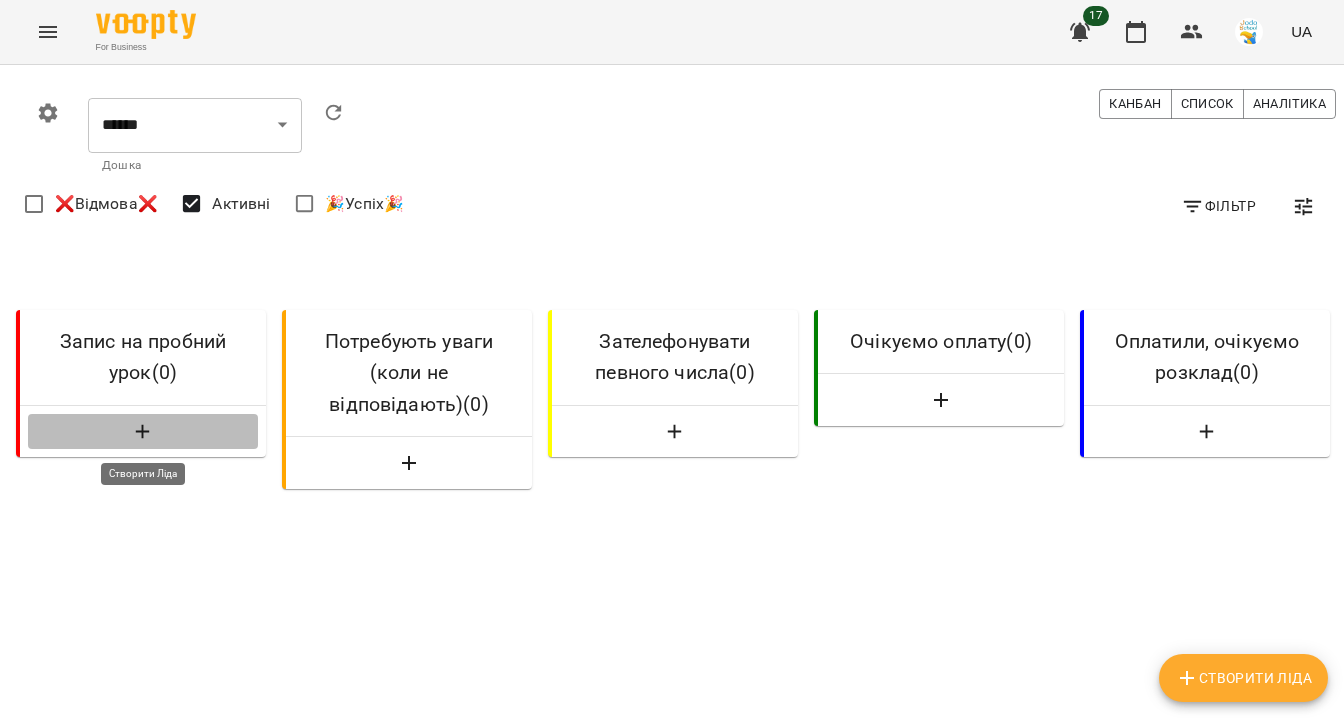 click 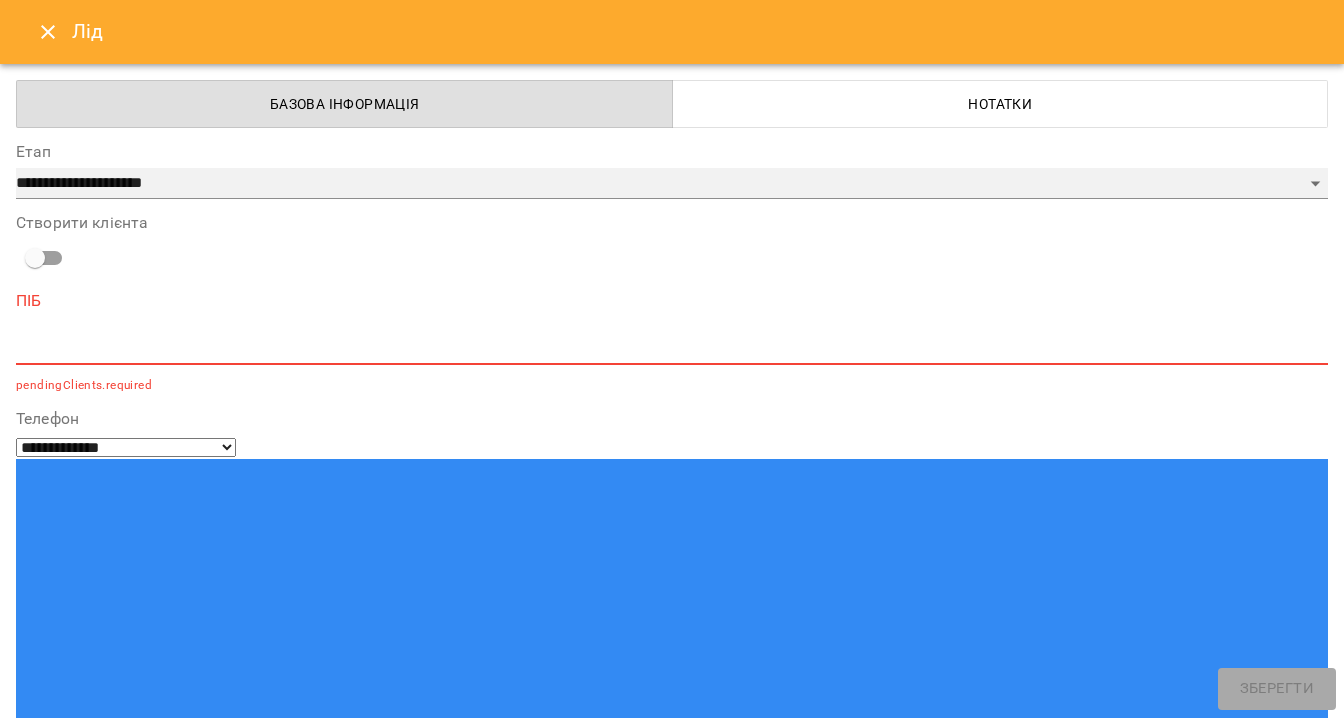 click on "**********" at bounding box center [672, 184] 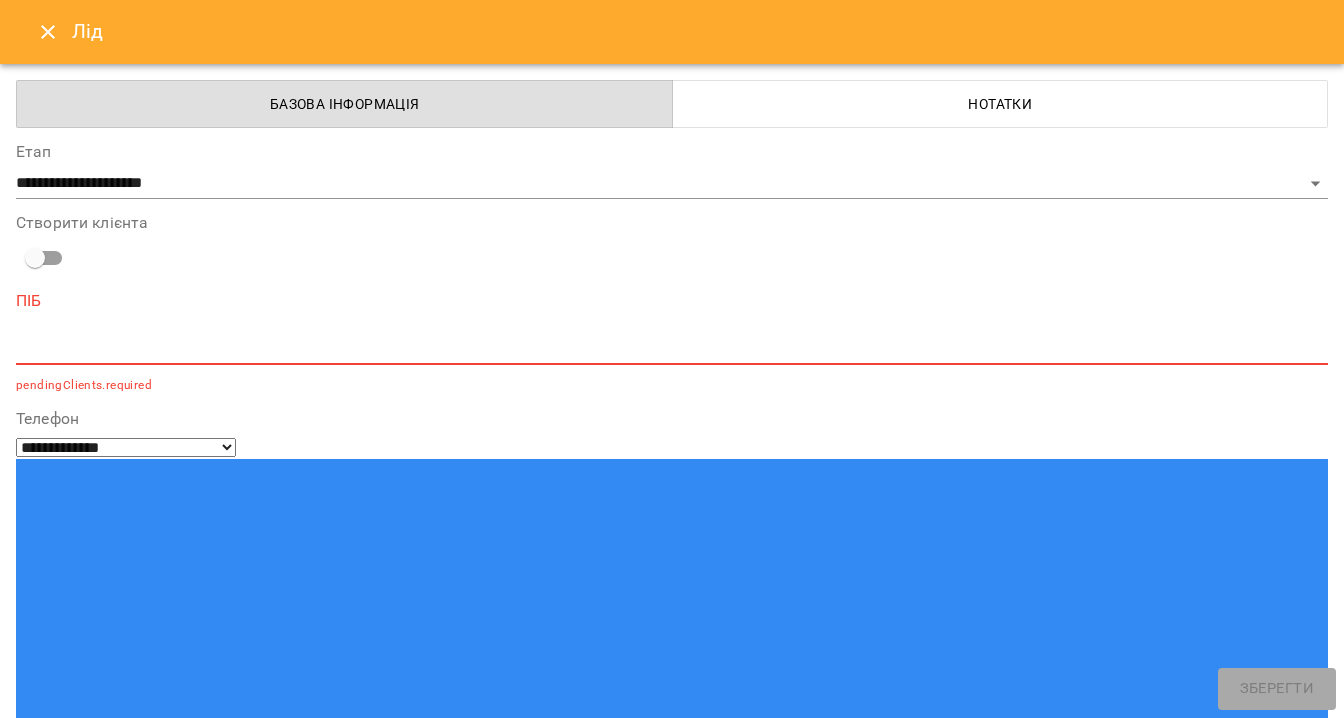 click at bounding box center (672, 348) 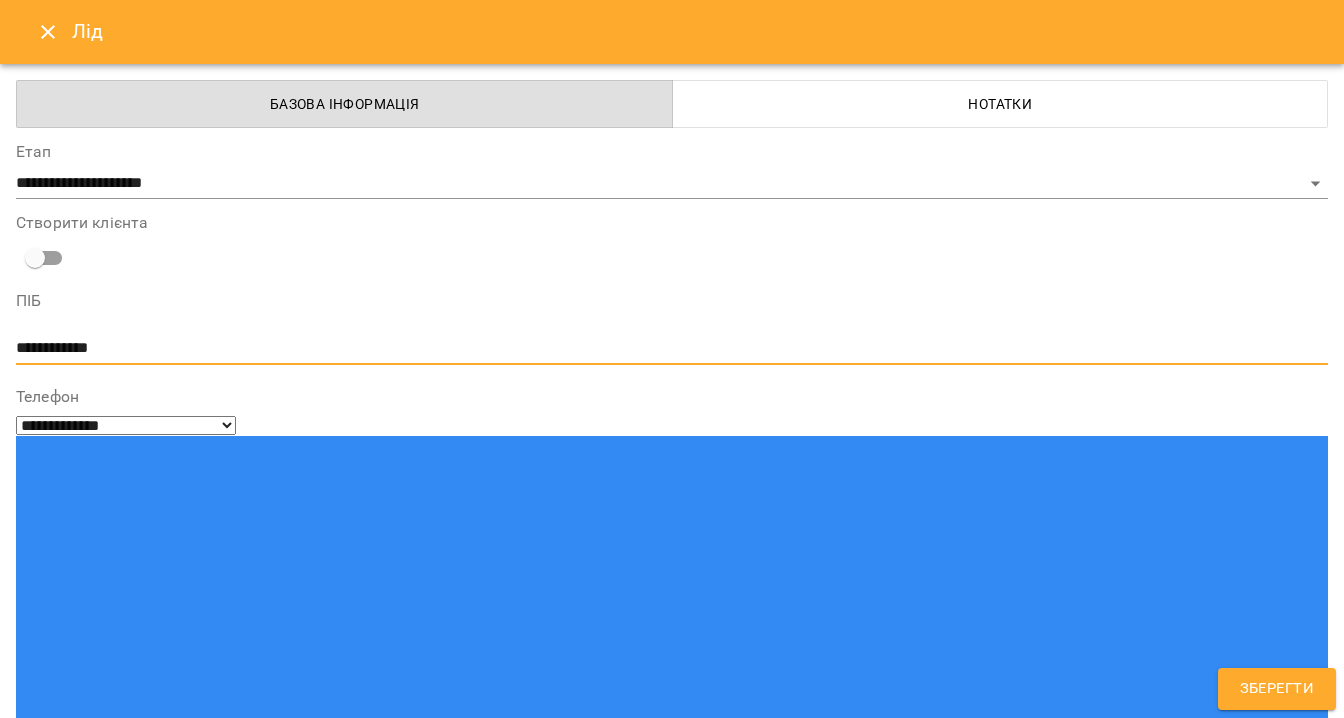 type on "**********" 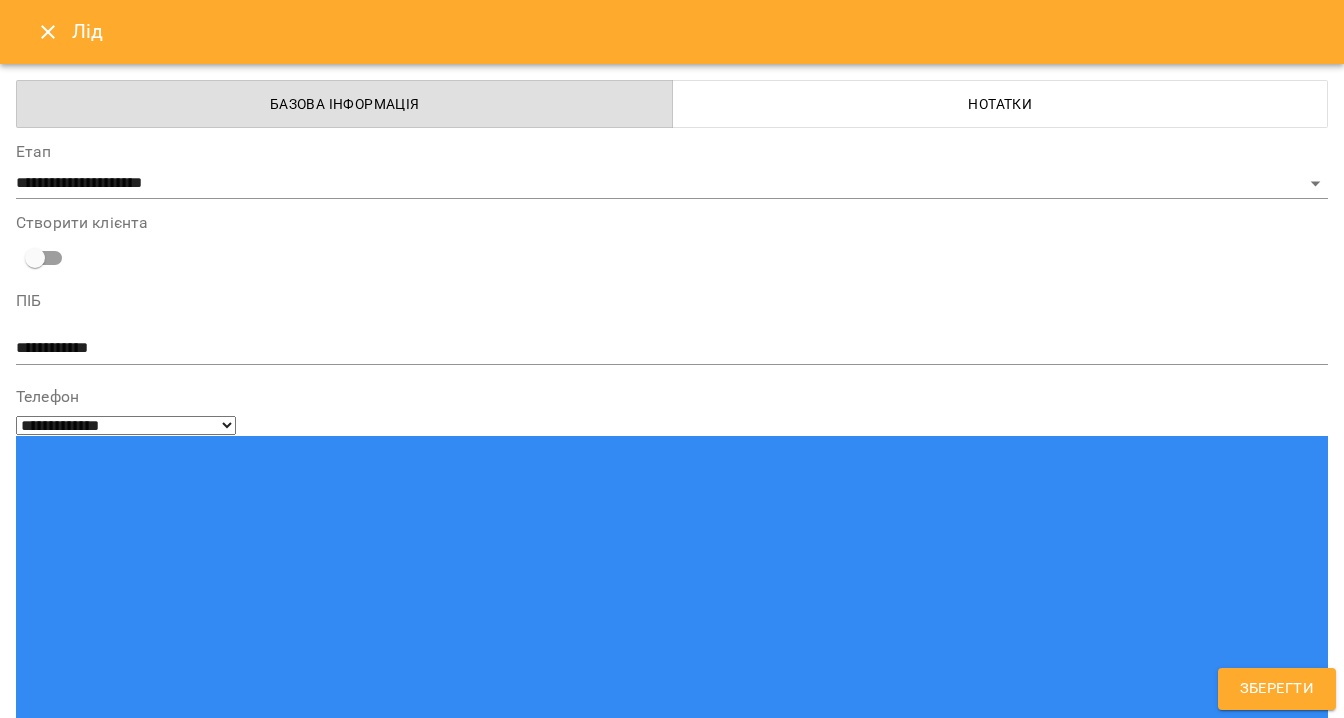 click at bounding box center (99, 1326) 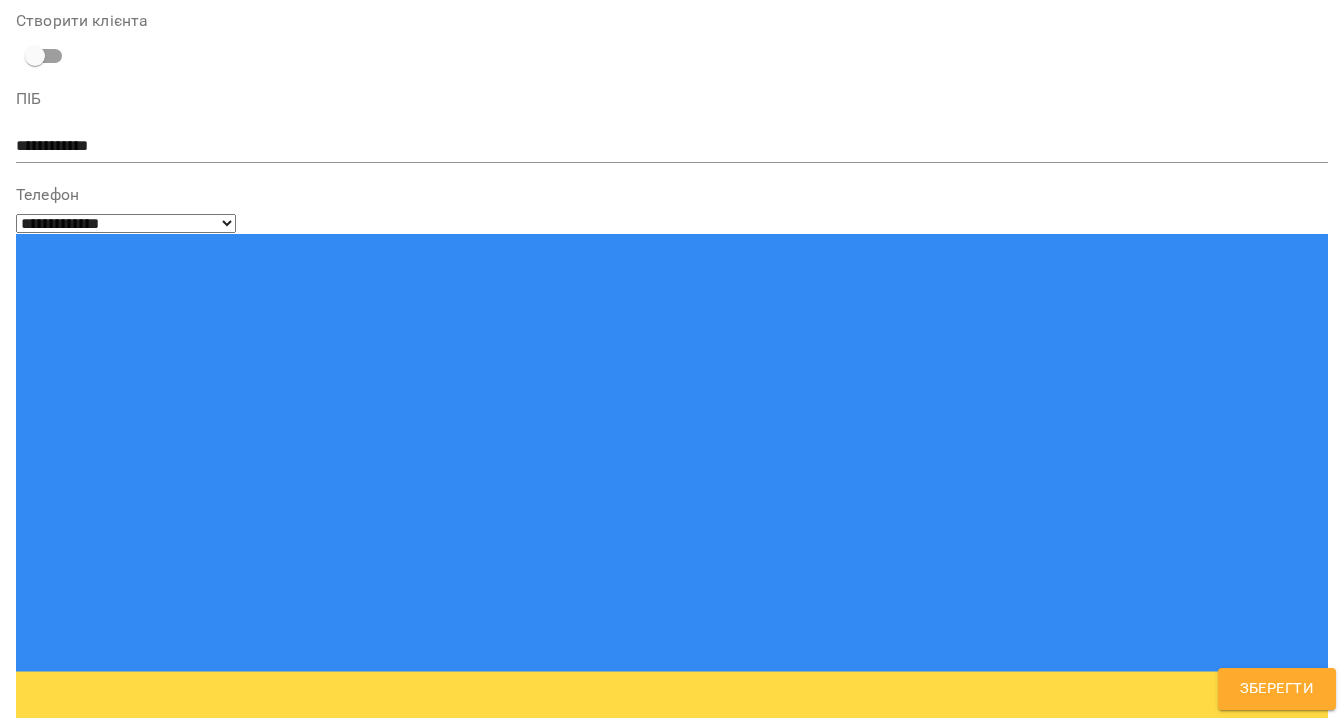 scroll, scrollTop: 204, scrollLeft: 0, axis: vertical 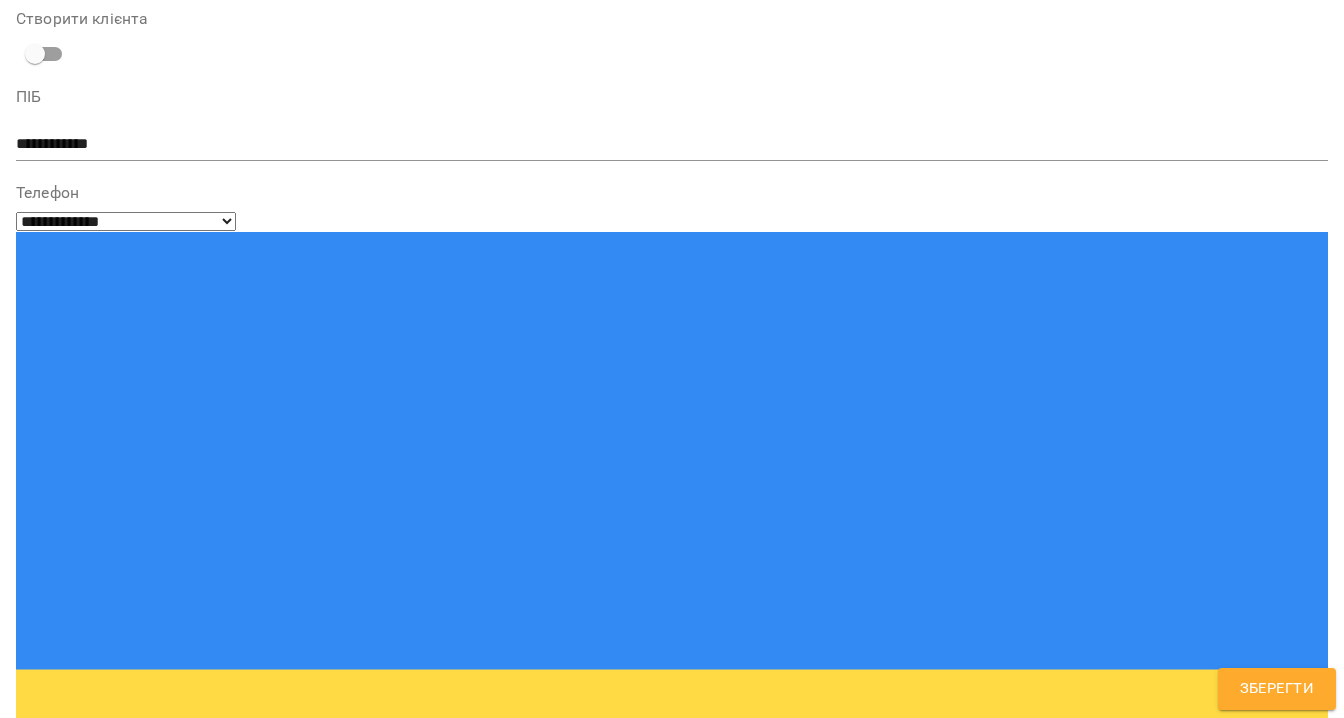 type on "**********" 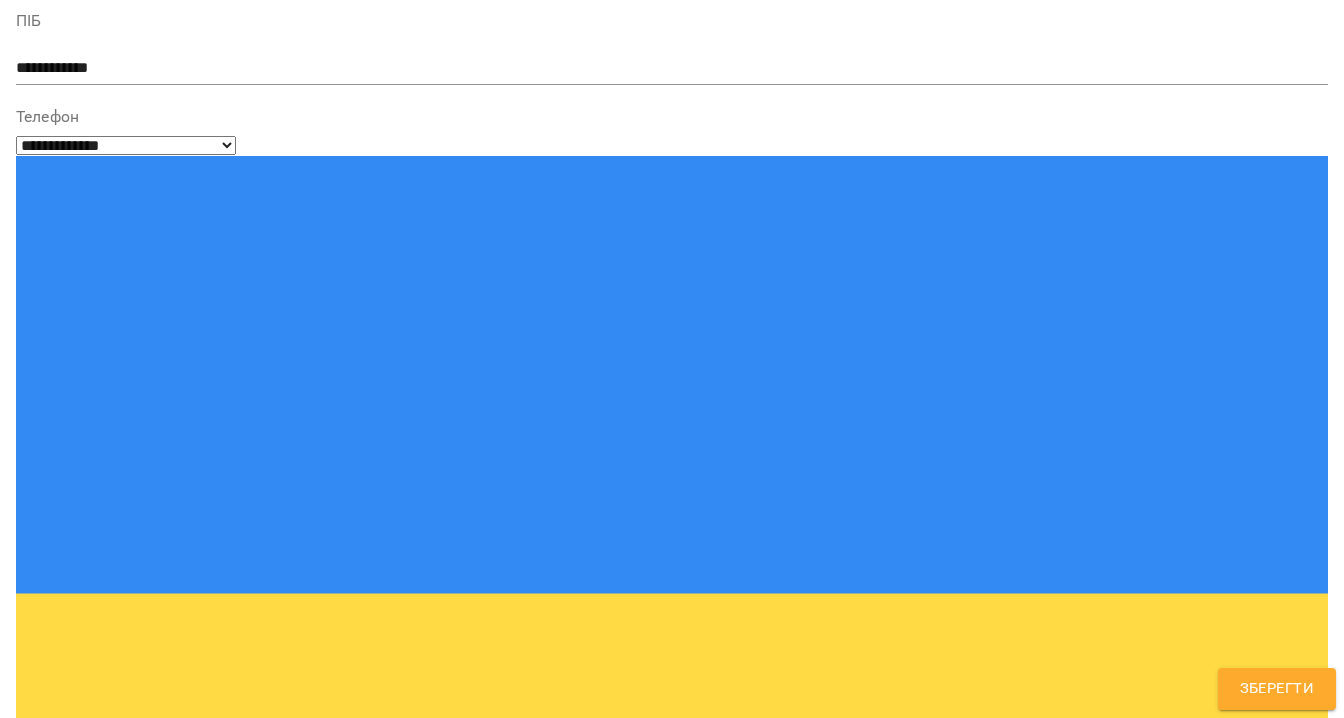 scroll, scrollTop: 309, scrollLeft: 0, axis: vertical 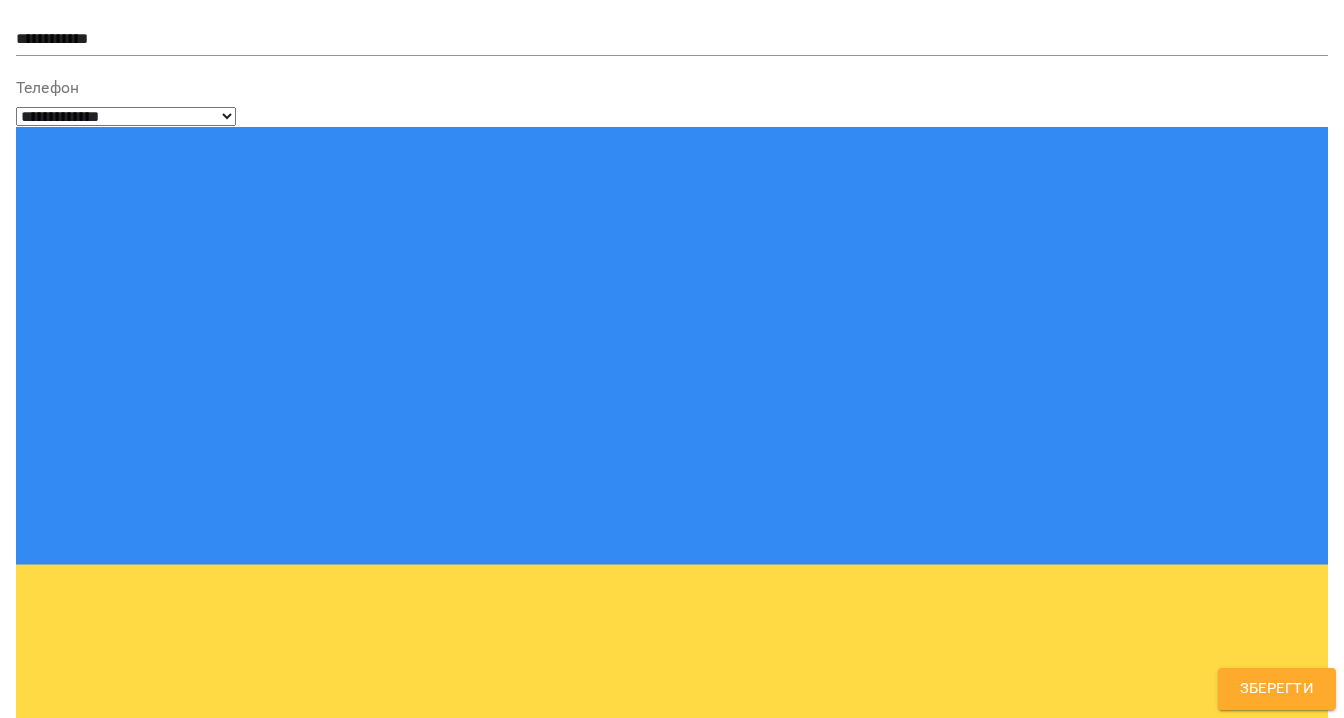 click on "**********" at bounding box center [672, 1417] 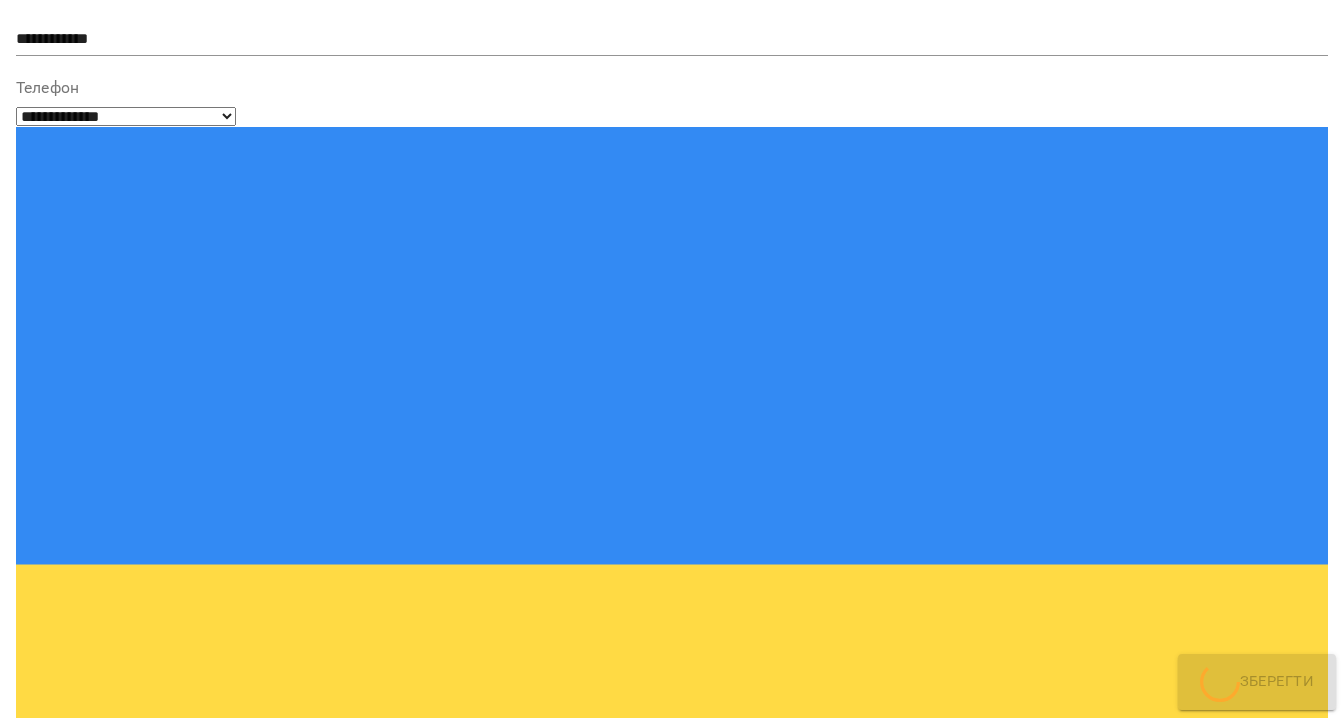 scroll, scrollTop: 0, scrollLeft: 0, axis: both 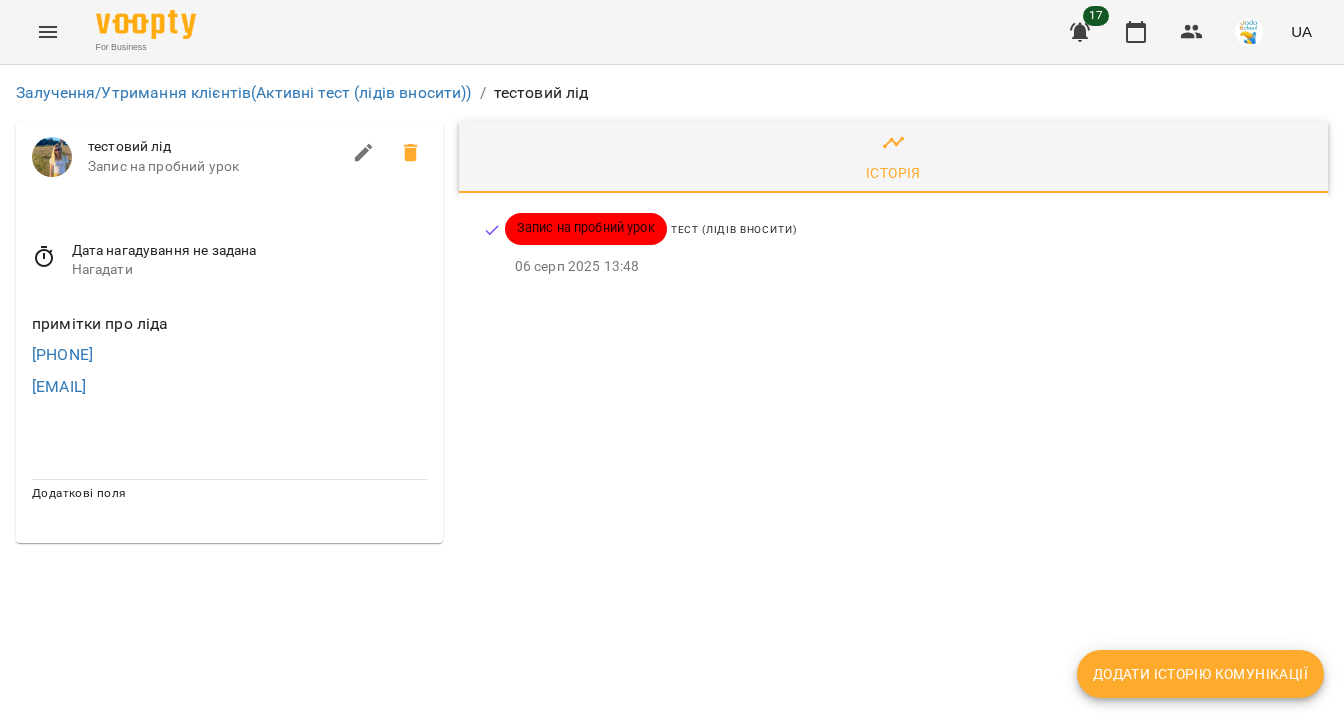 click on "Додати історію комунікації" at bounding box center (1200, 674) 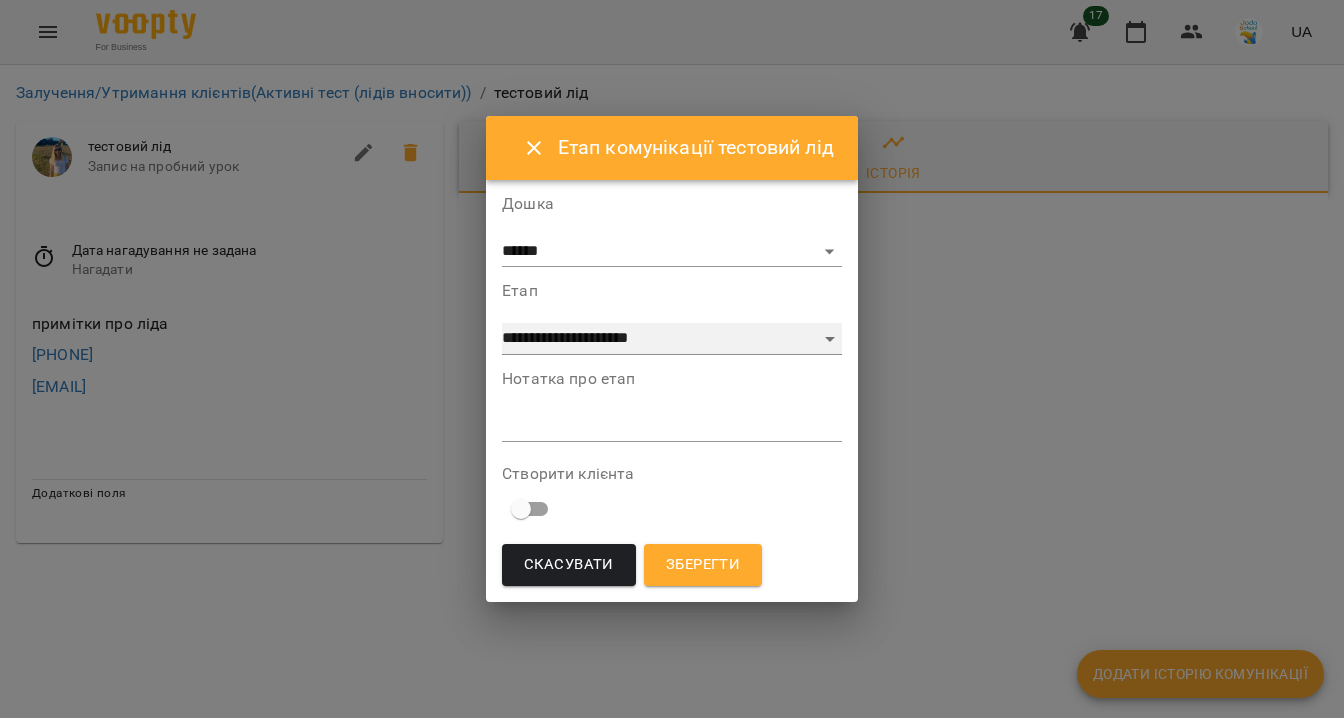 click on "**********" at bounding box center [672, 339] 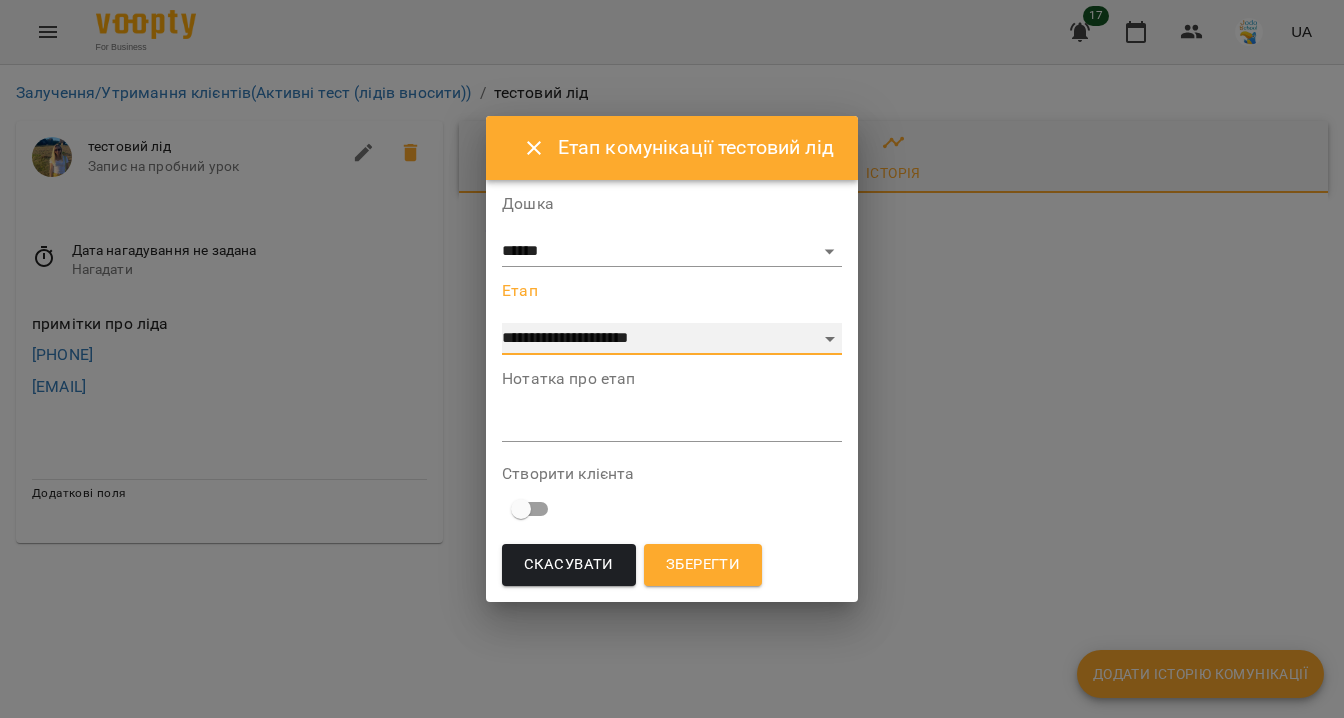 select on "*" 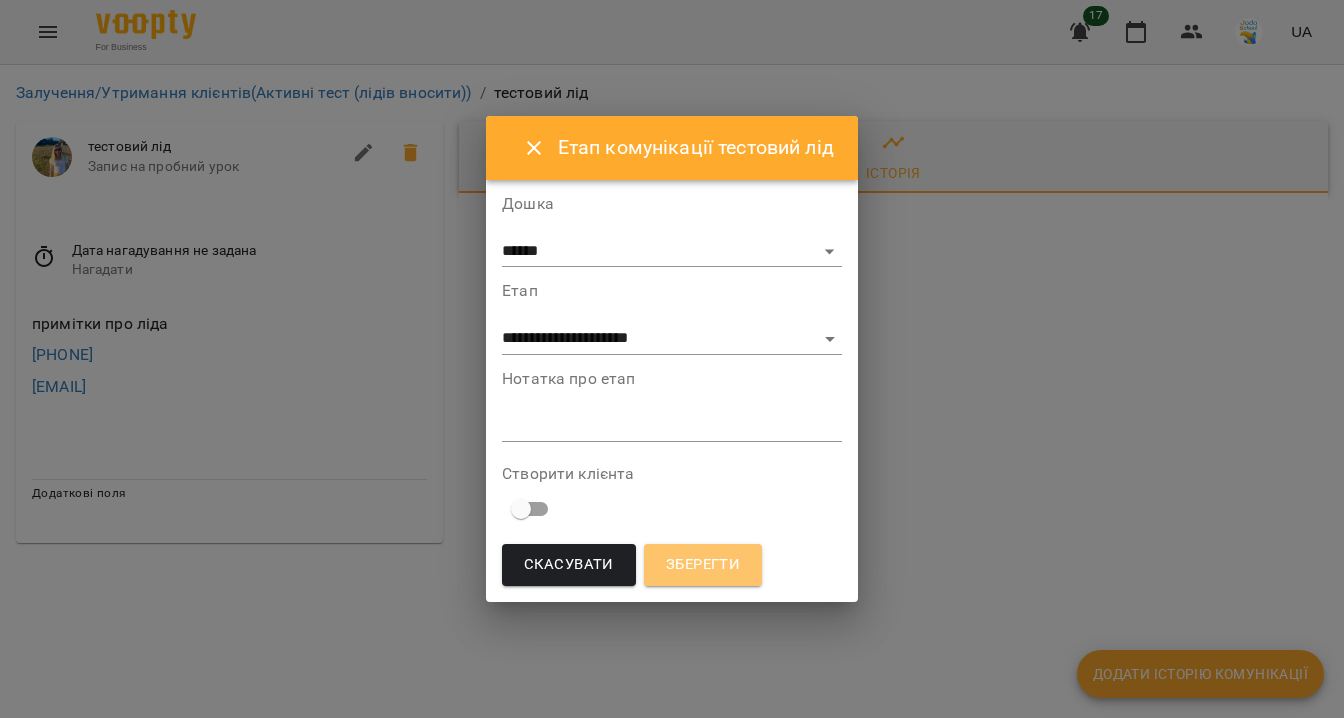 click on "Зберегти" at bounding box center (703, 565) 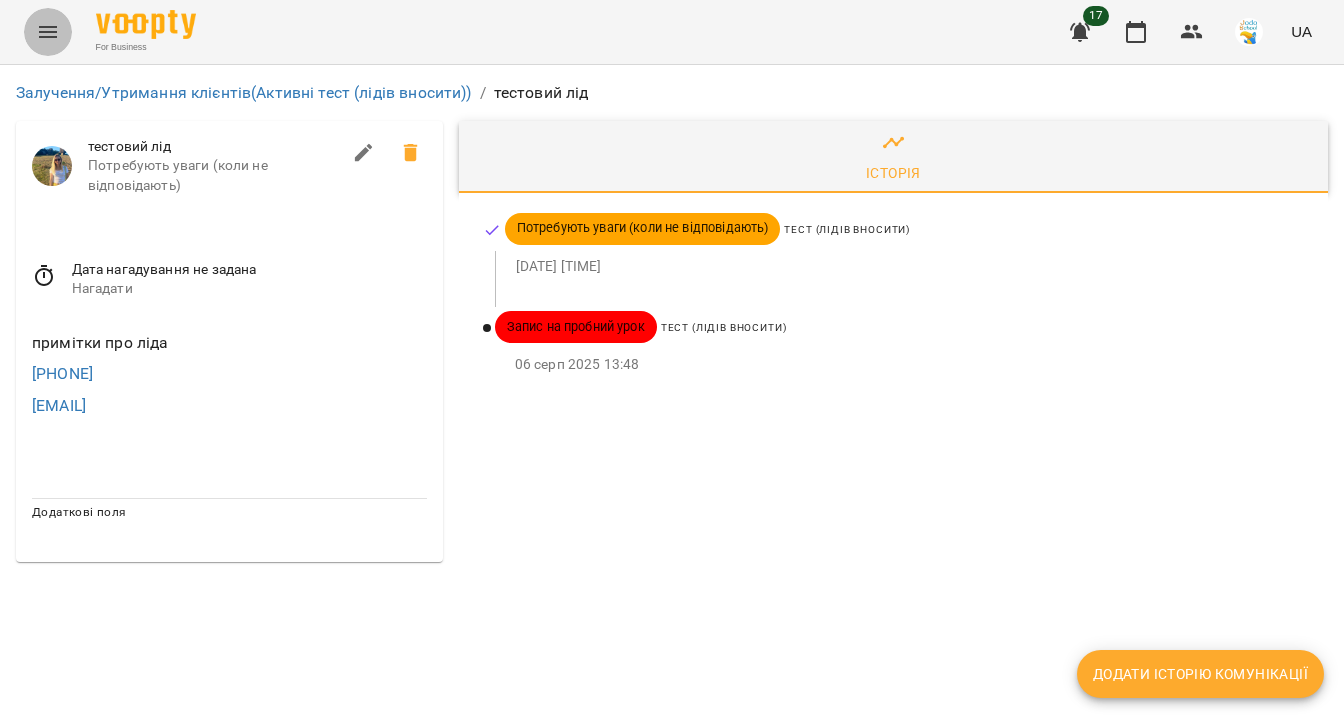 click 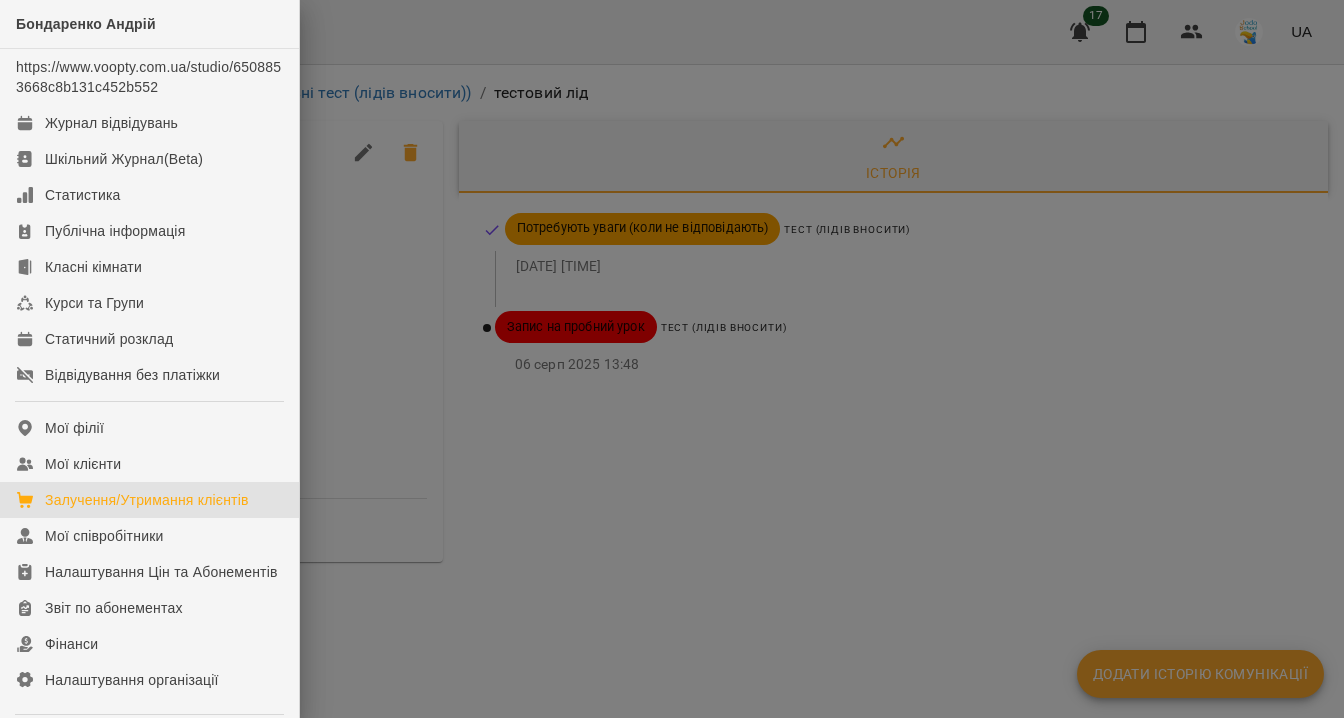 click on "Залучення/Утримання клієнтів" at bounding box center (147, 500) 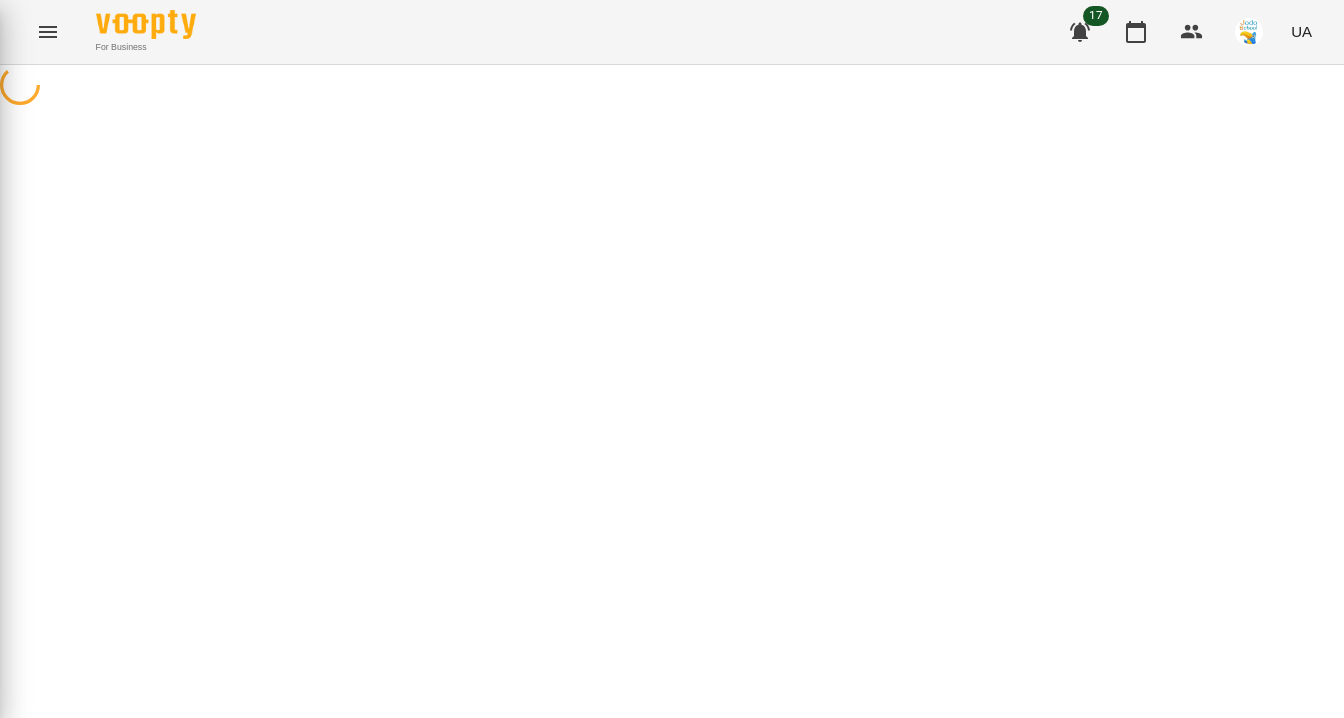 select on "**********" 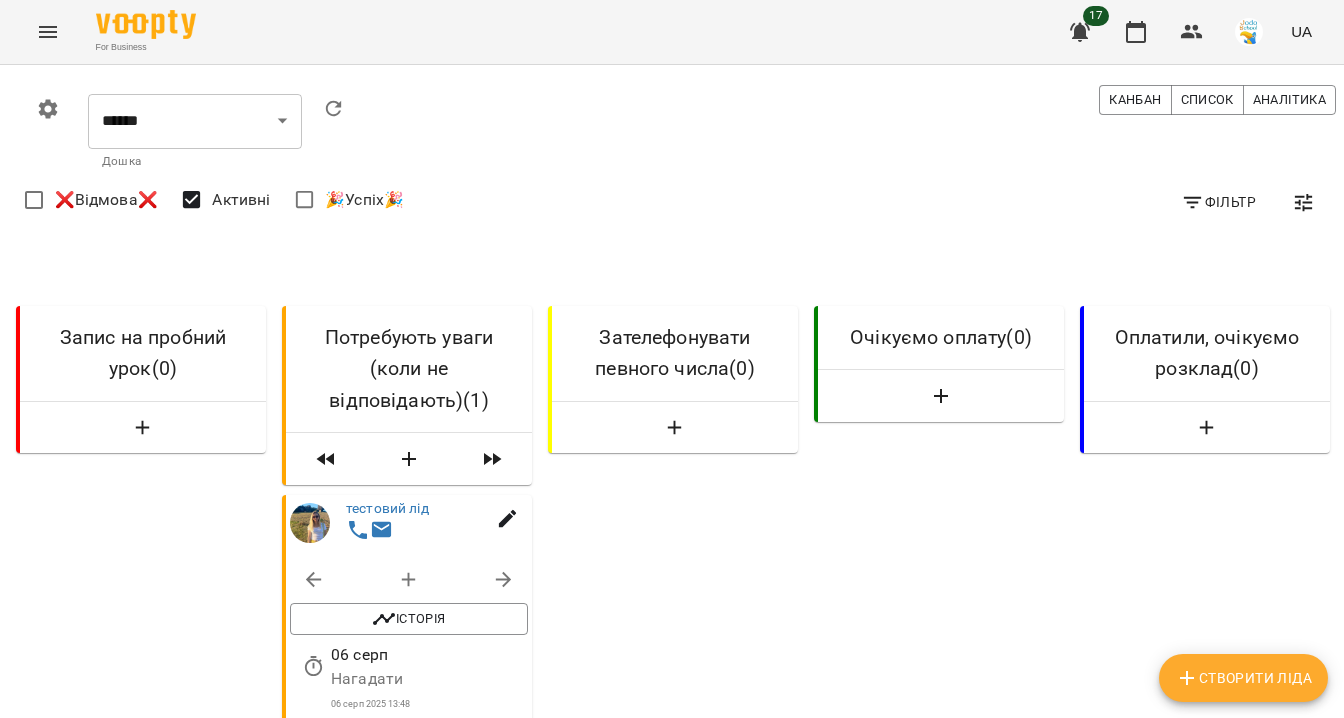 scroll, scrollTop: 0, scrollLeft: 0, axis: both 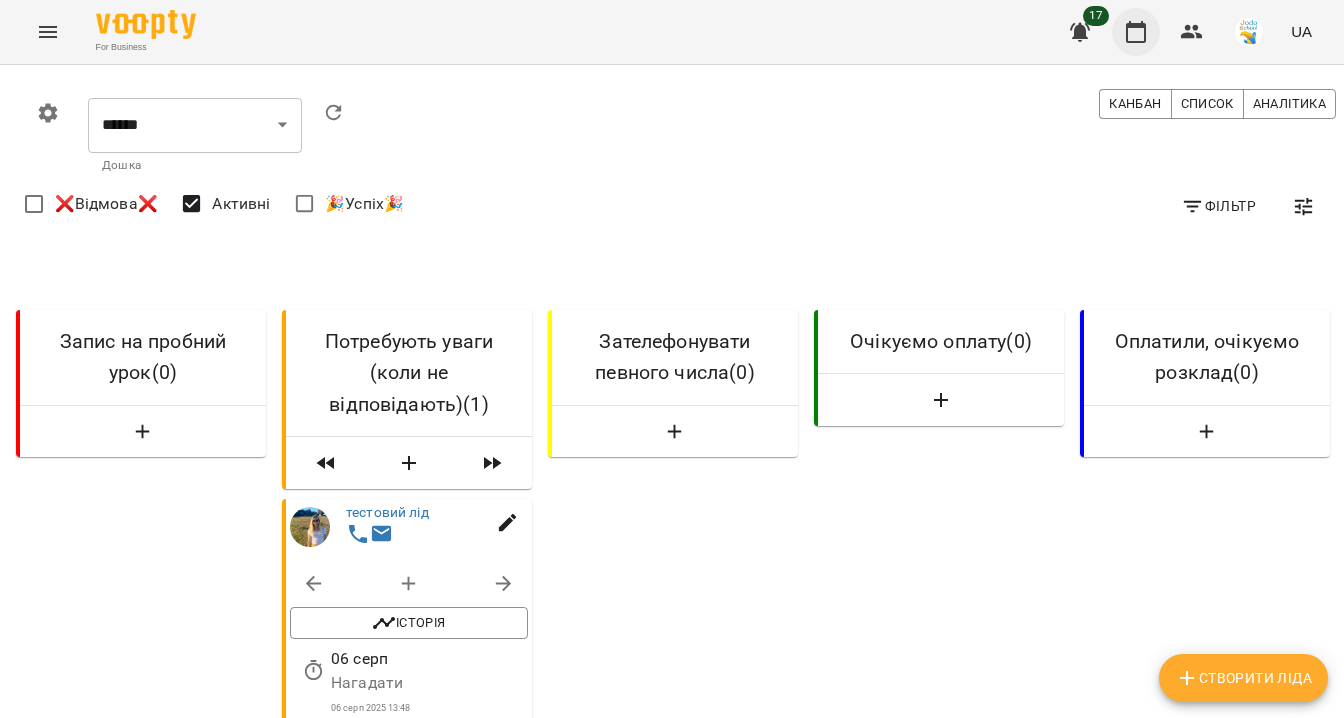 type 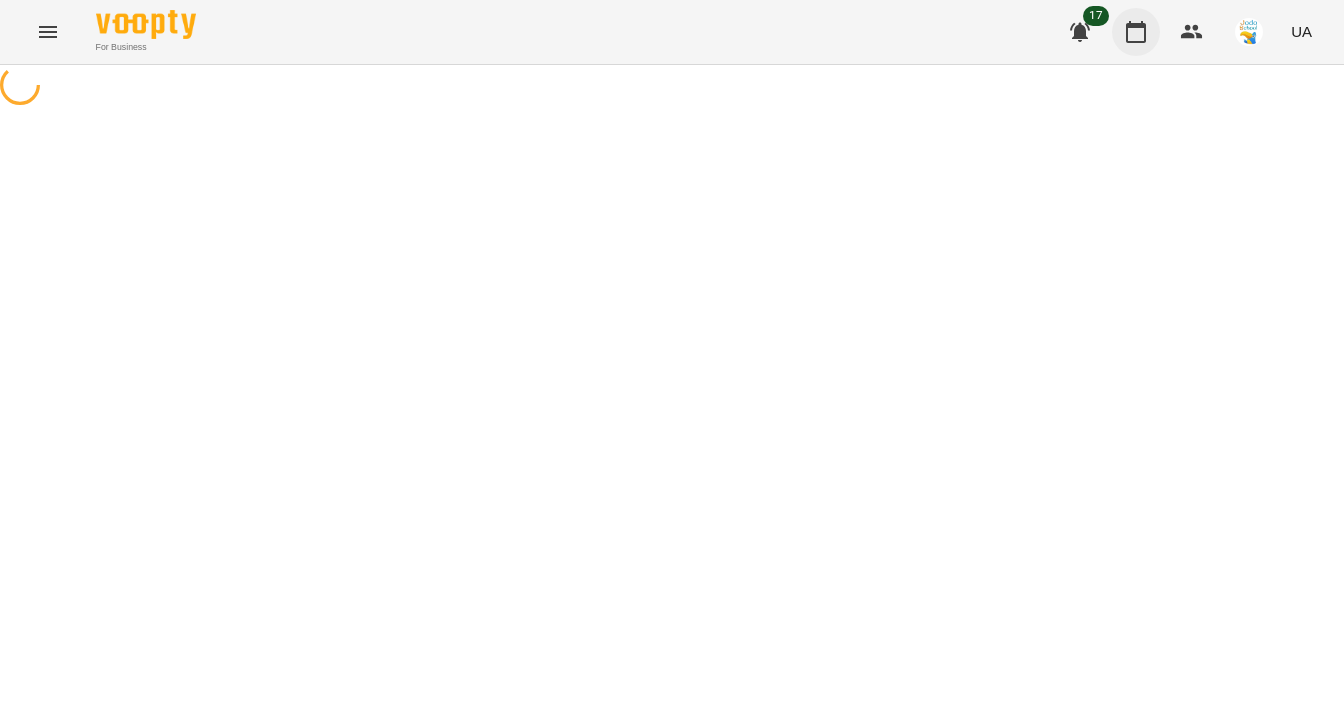 type 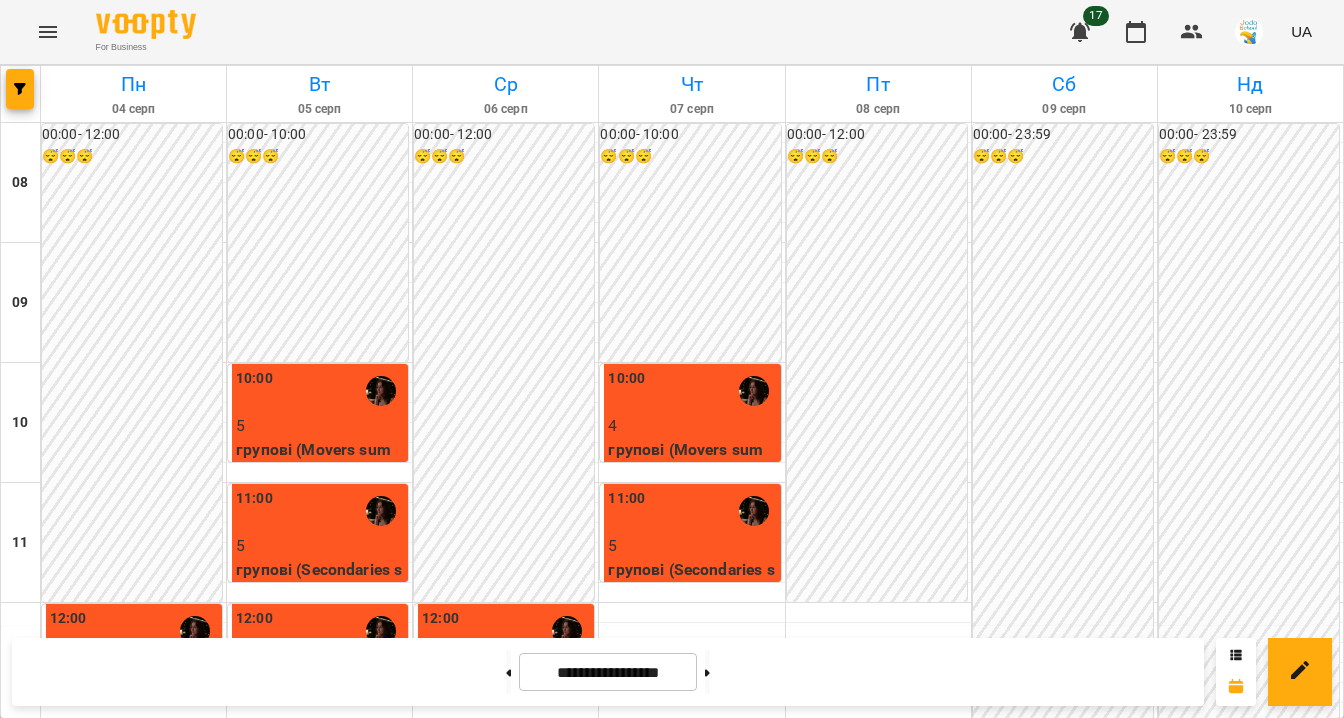 scroll, scrollTop: 346, scrollLeft: 0, axis: vertical 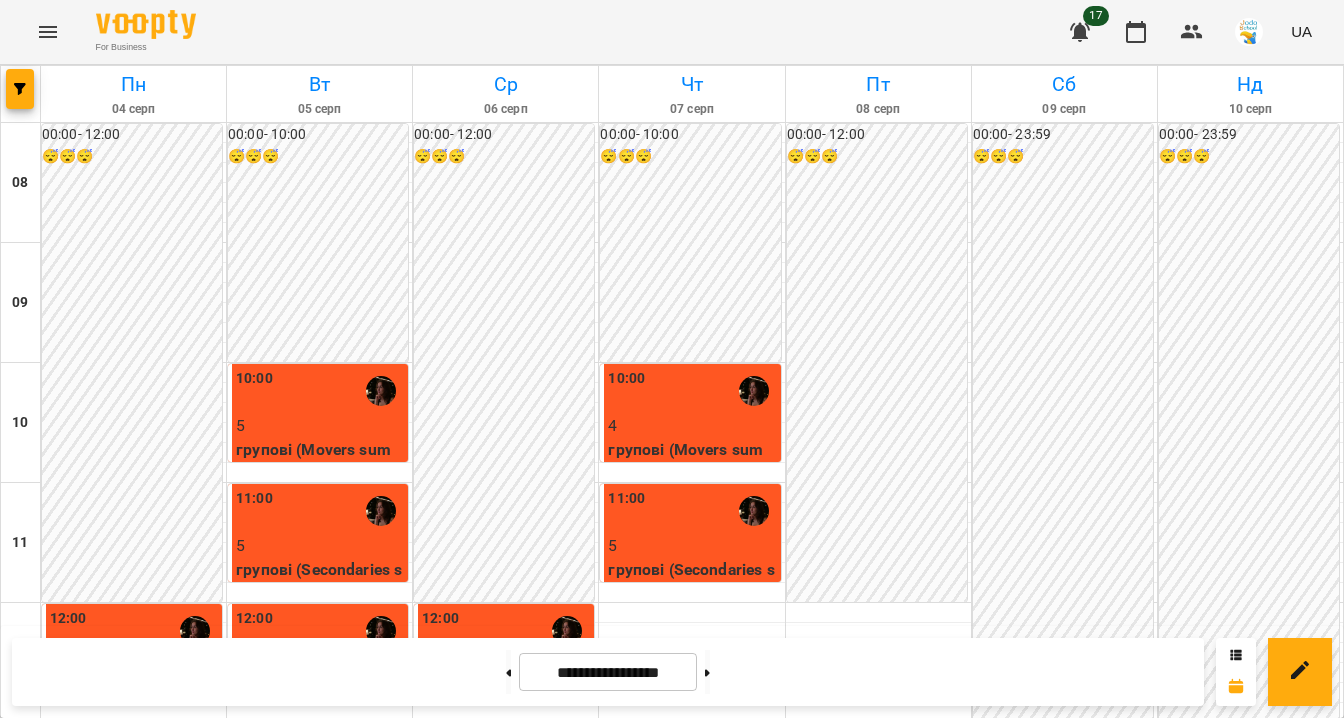 click at bounding box center [48, 32] 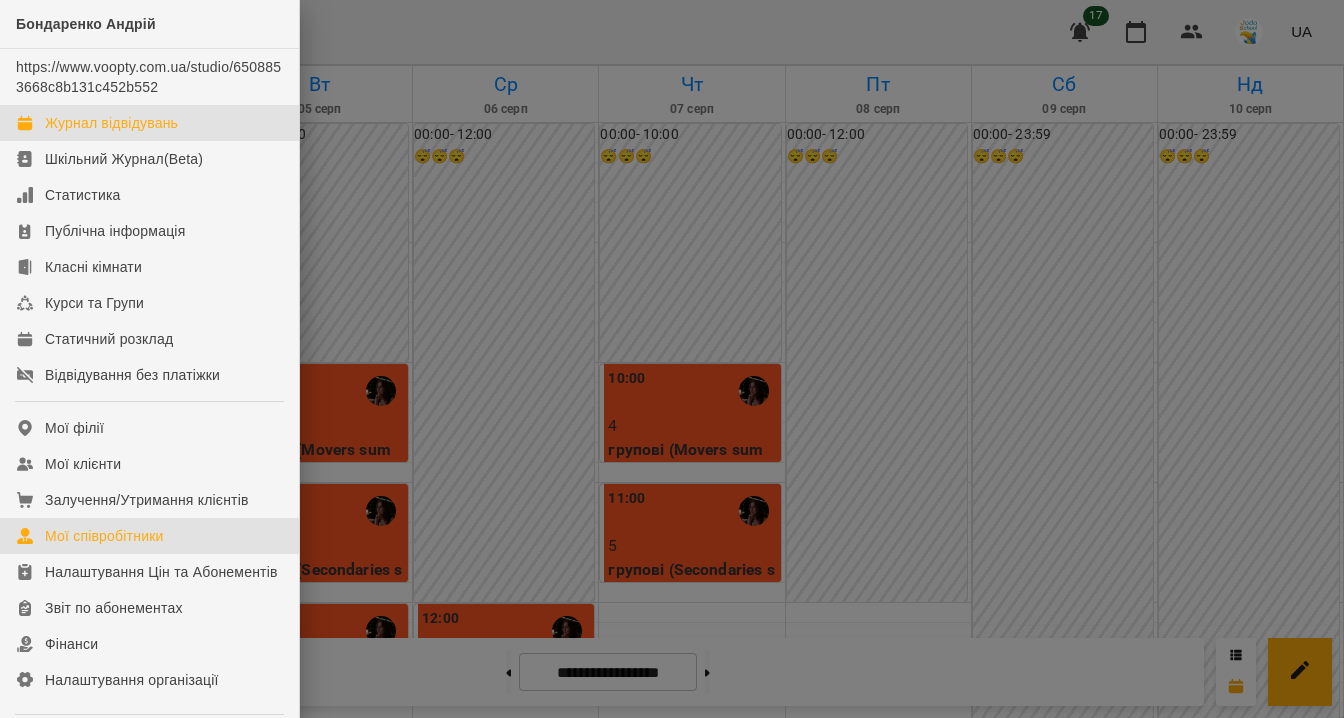 click on "Мої співробітники" at bounding box center [104, 536] 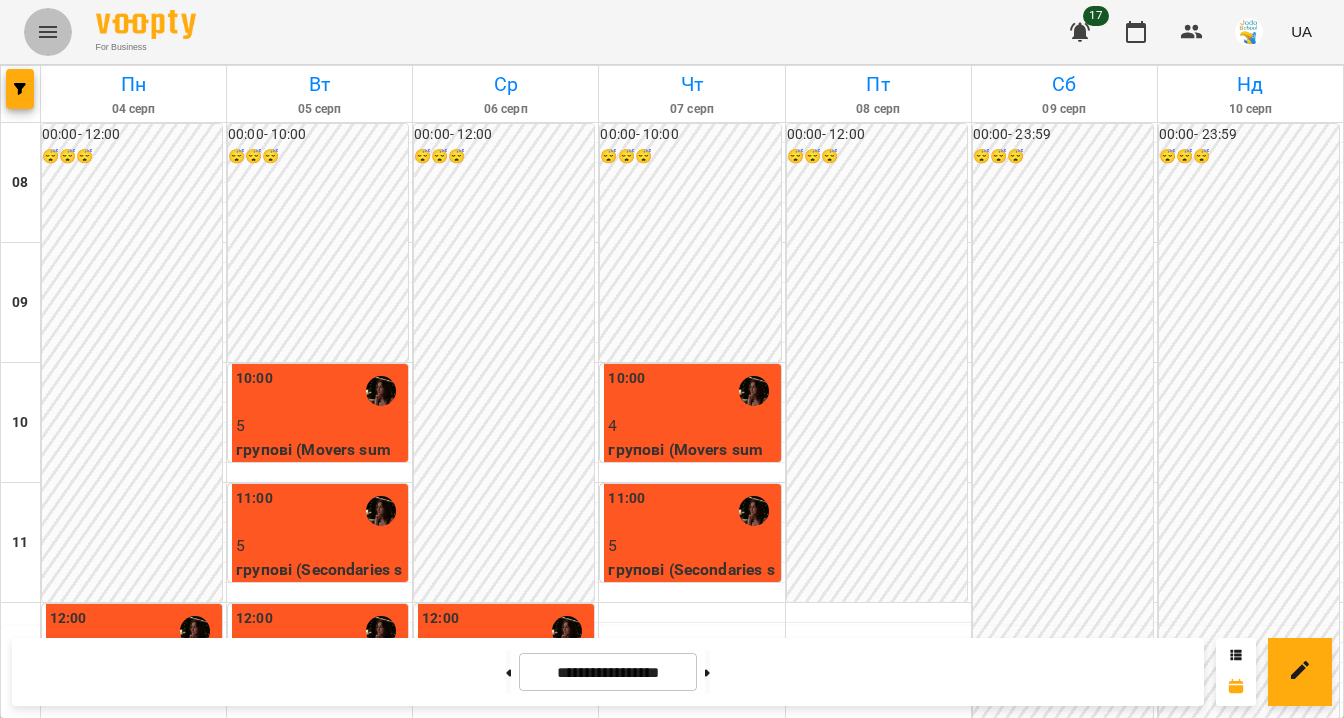click 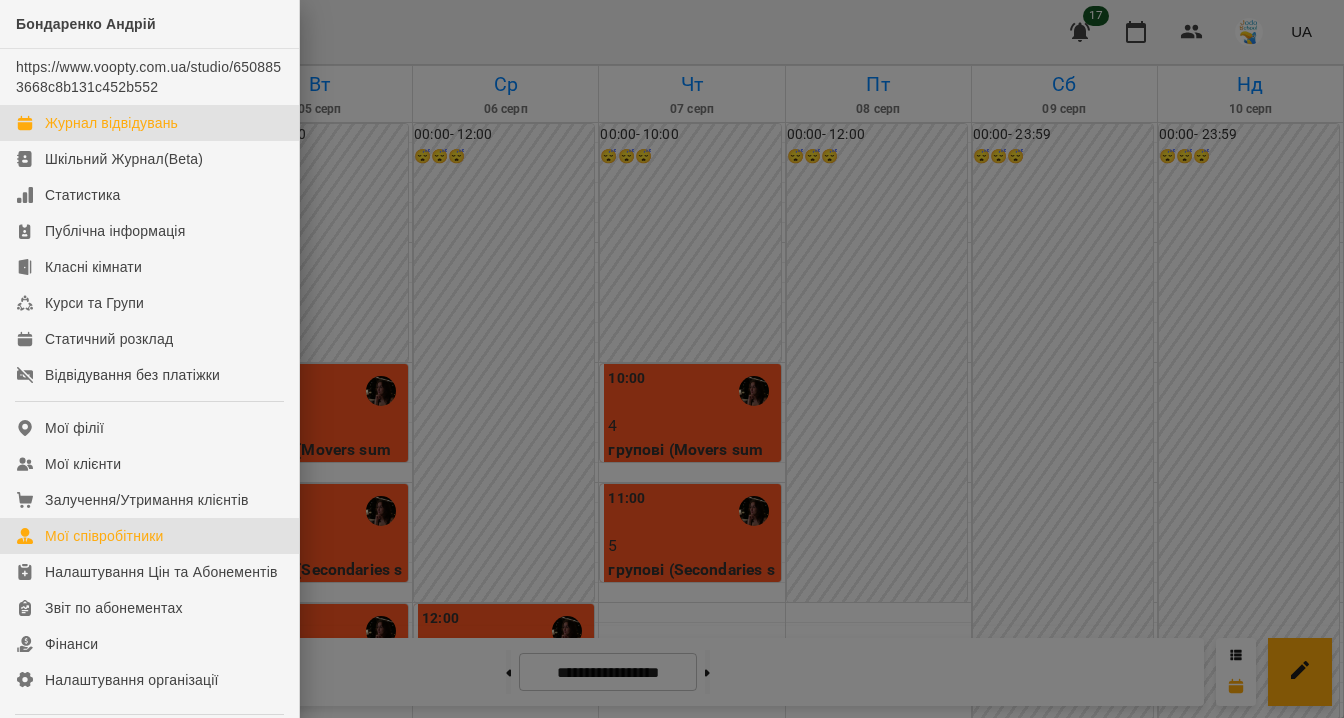 click on "Мої співробітники" at bounding box center [104, 536] 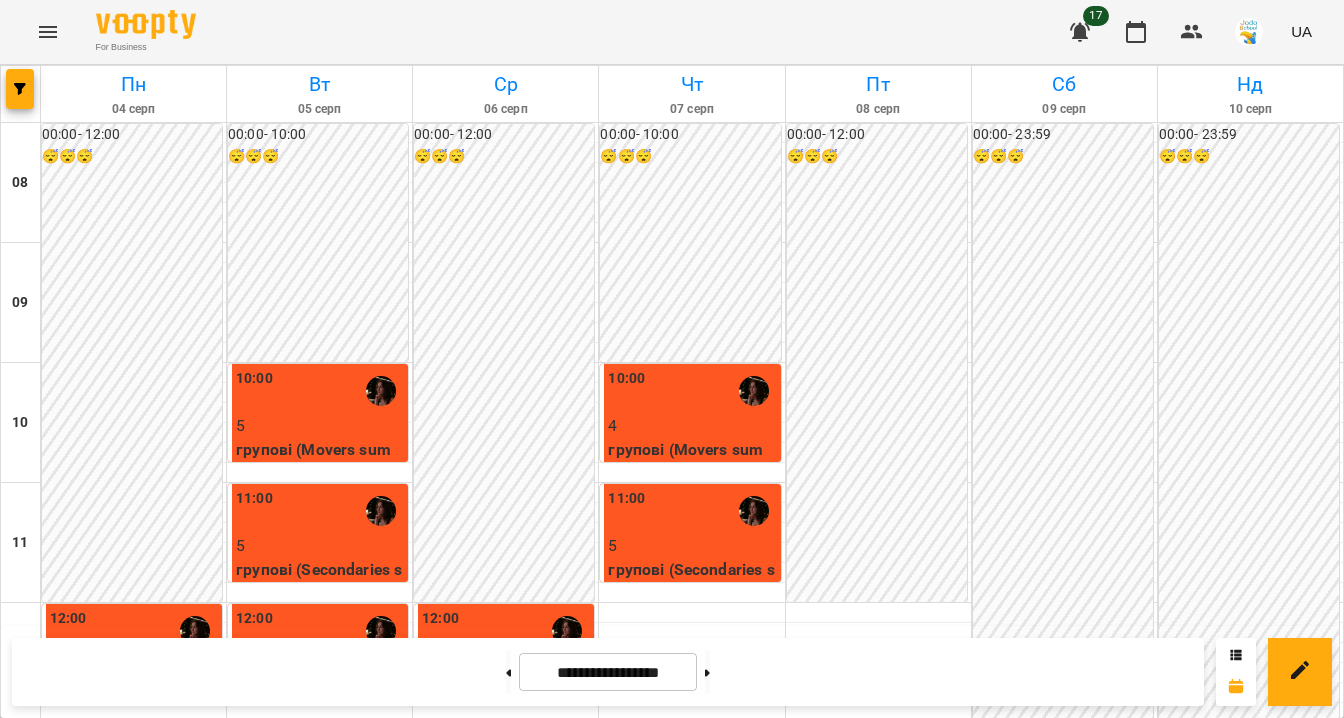 scroll, scrollTop: 688, scrollLeft: 0, axis: vertical 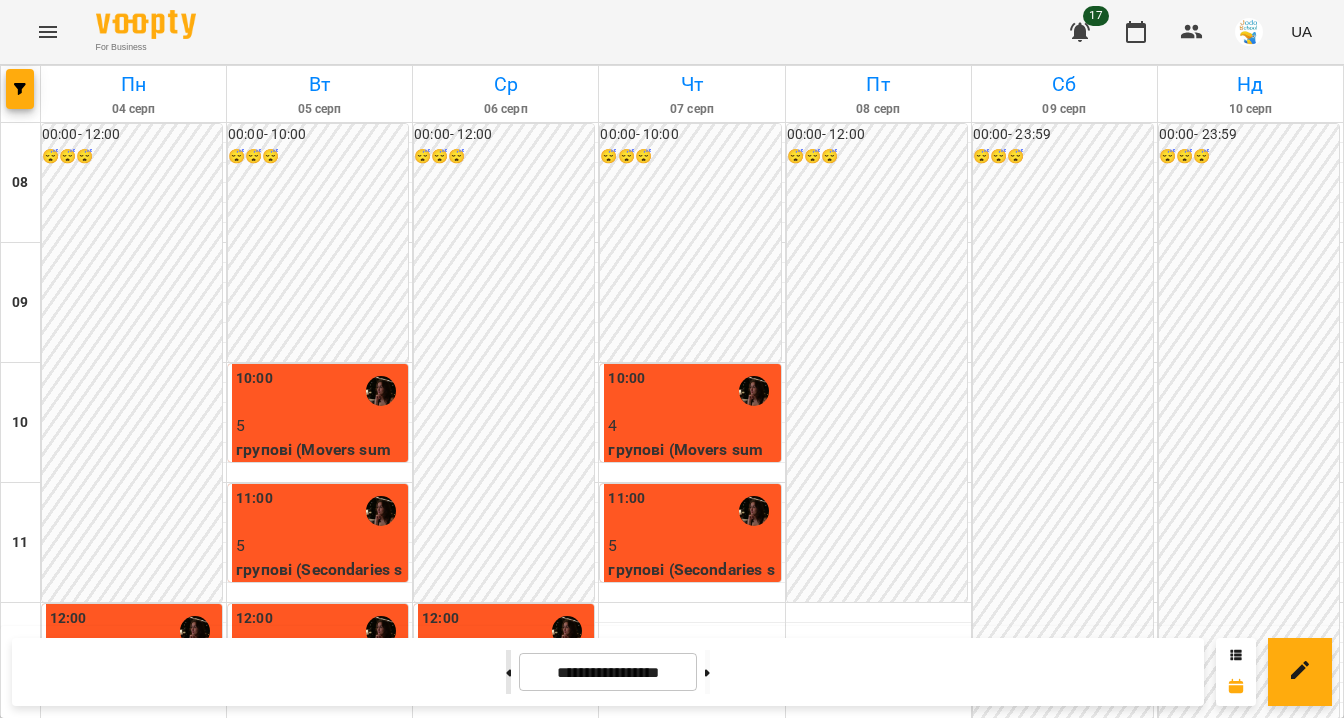 click 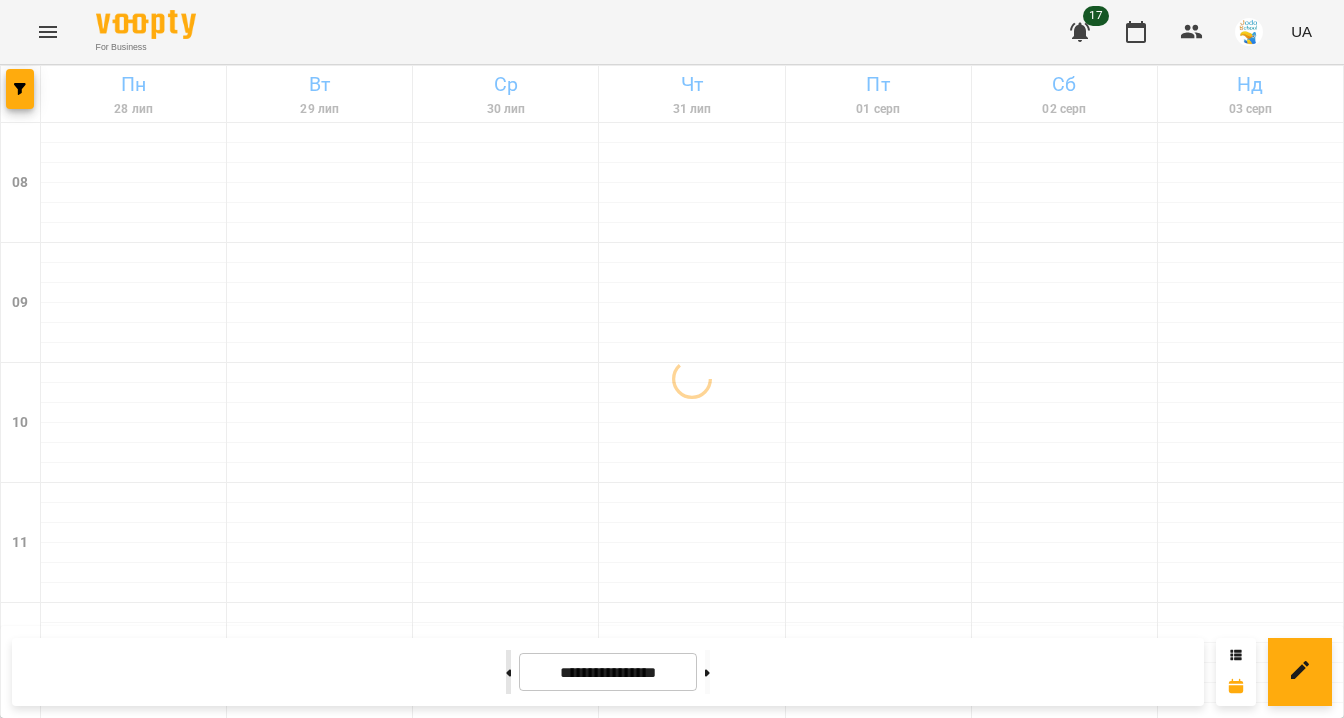 click 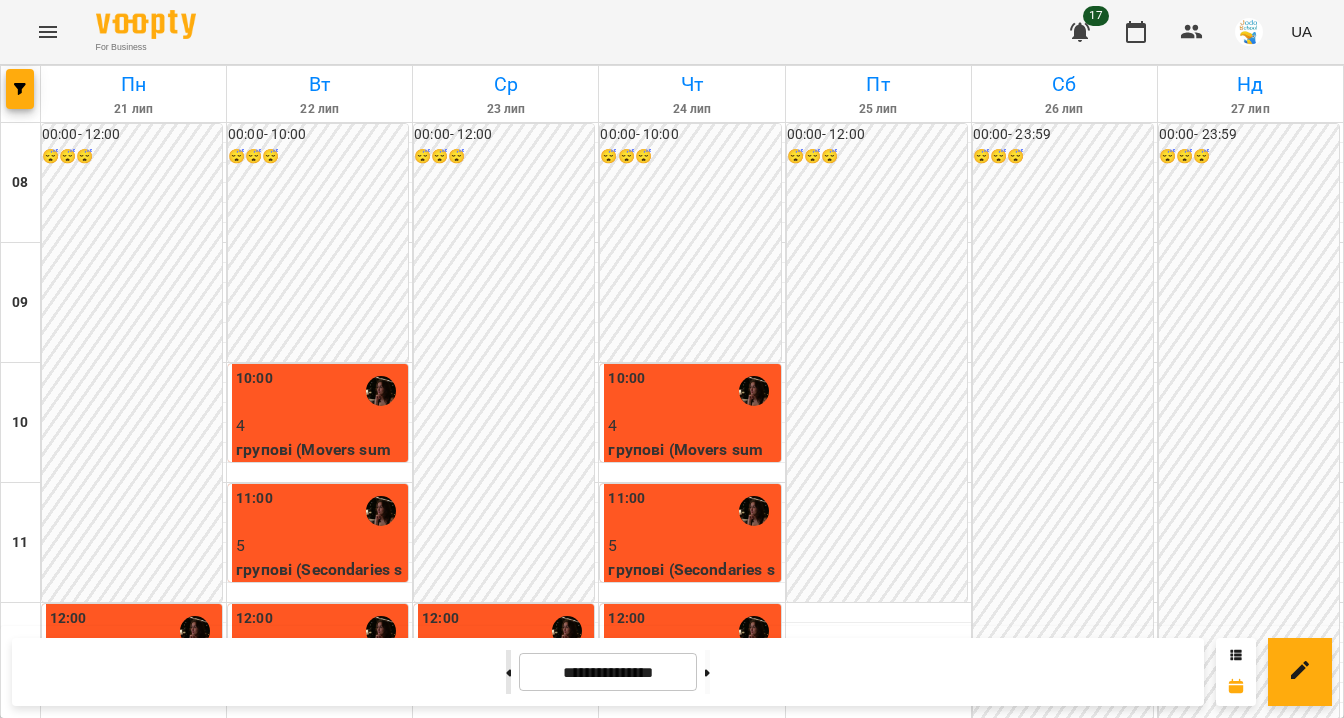 click 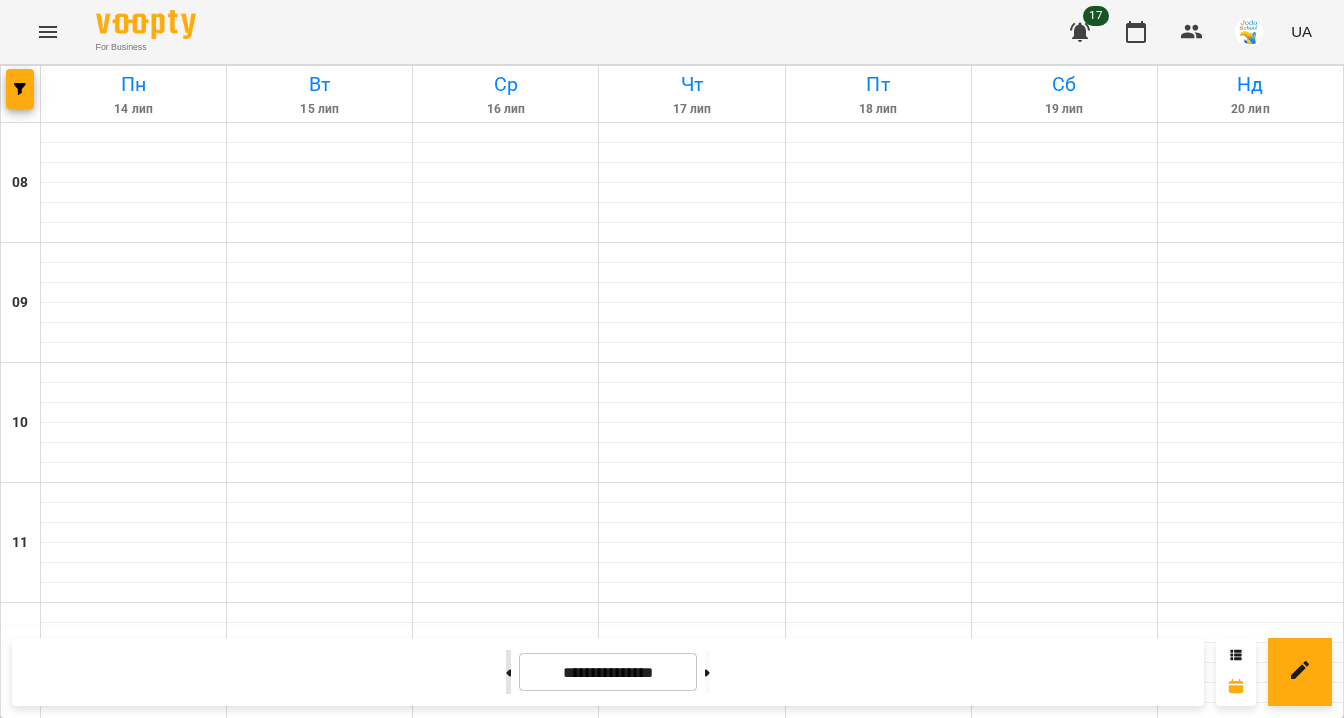 click 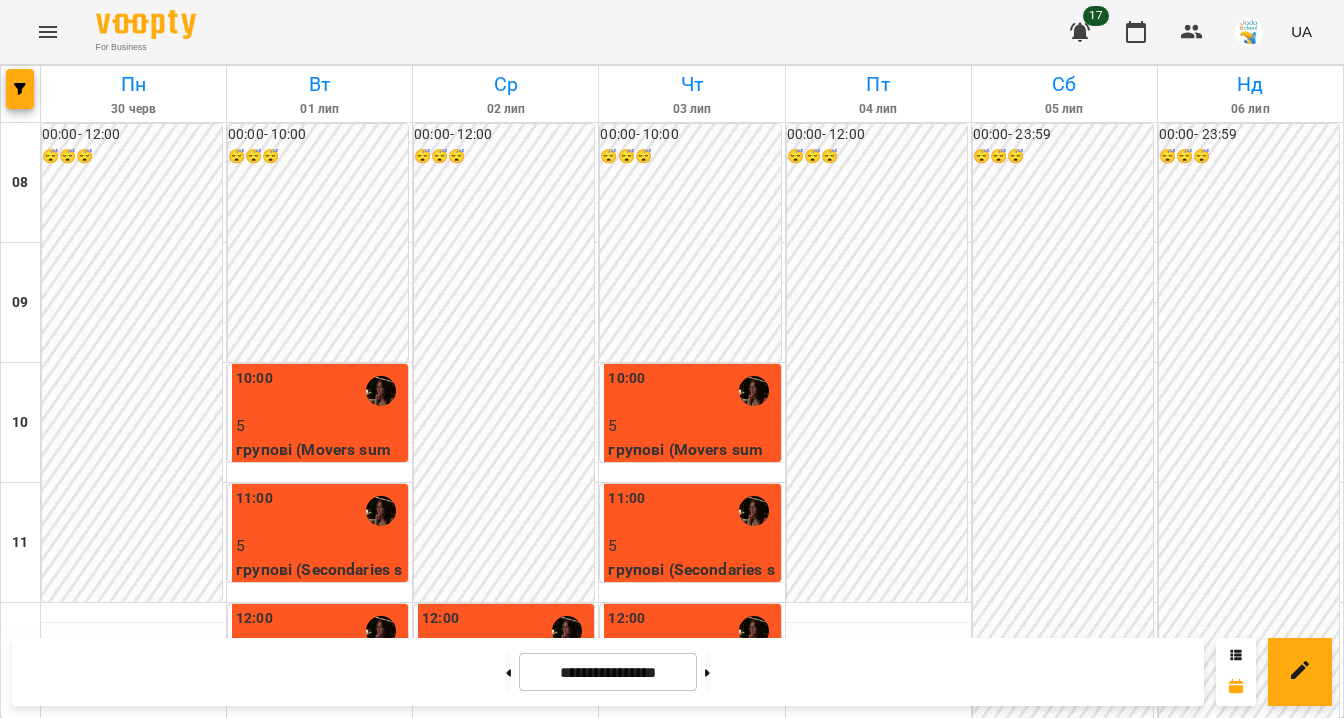 click at bounding box center (878, 1213) 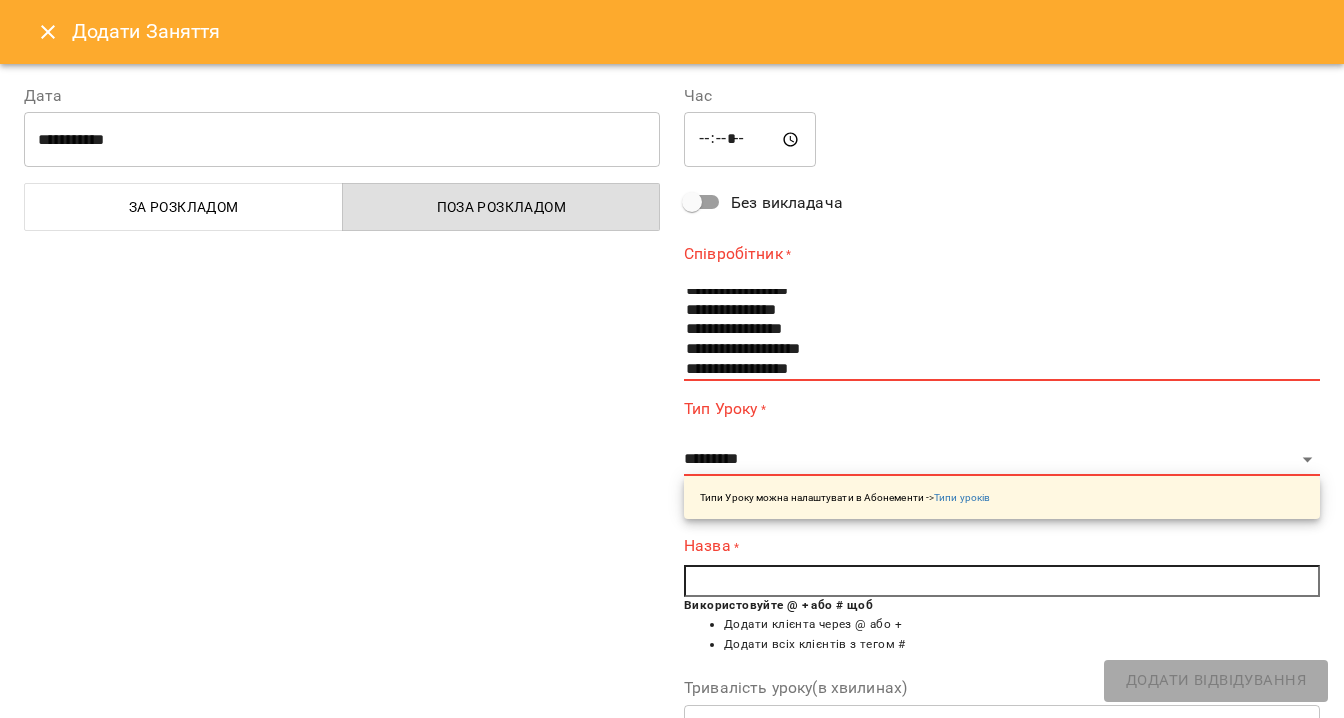 scroll, scrollTop: 176, scrollLeft: 0, axis: vertical 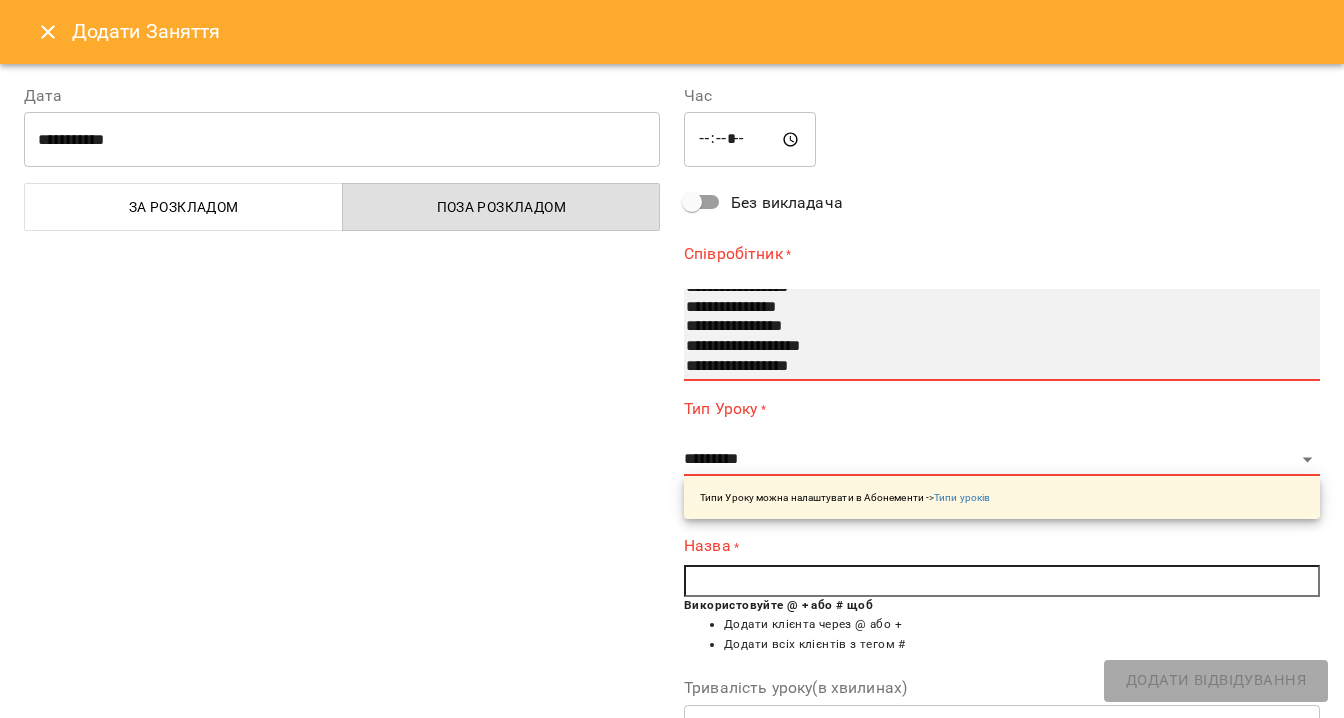 select on "**********" 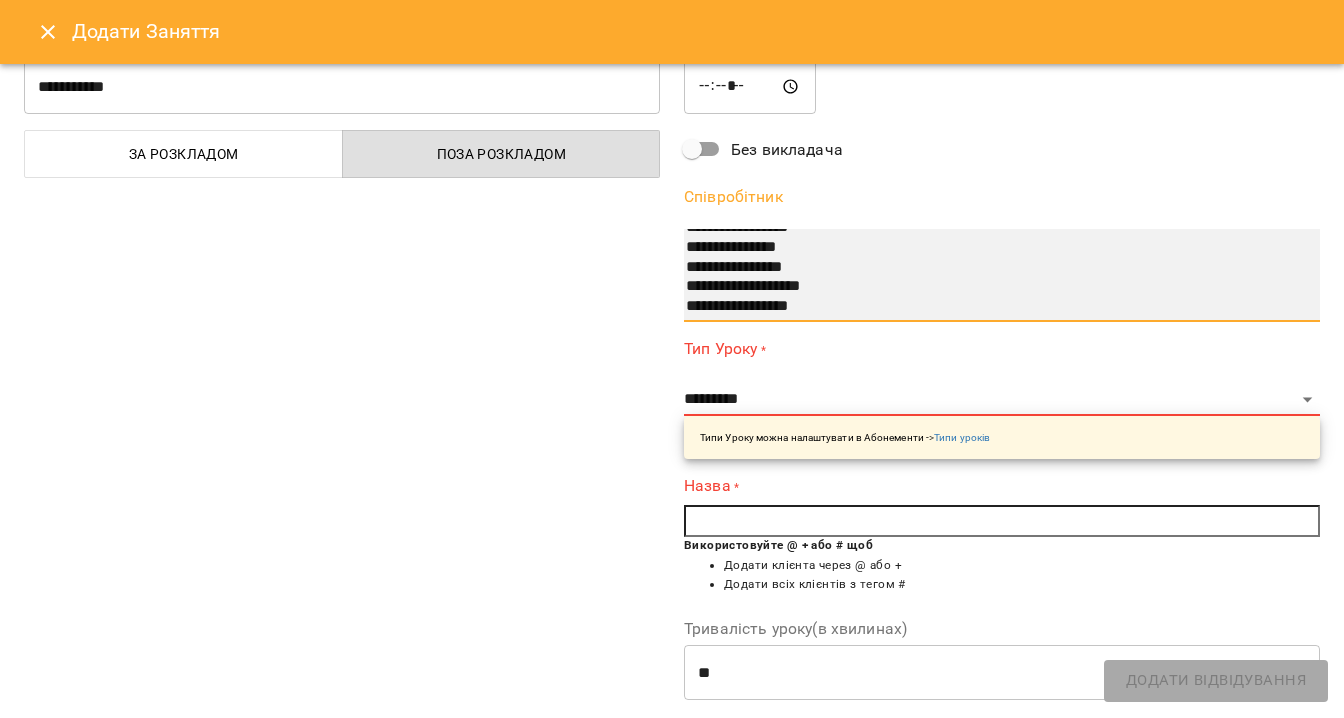scroll, scrollTop: 56, scrollLeft: 0, axis: vertical 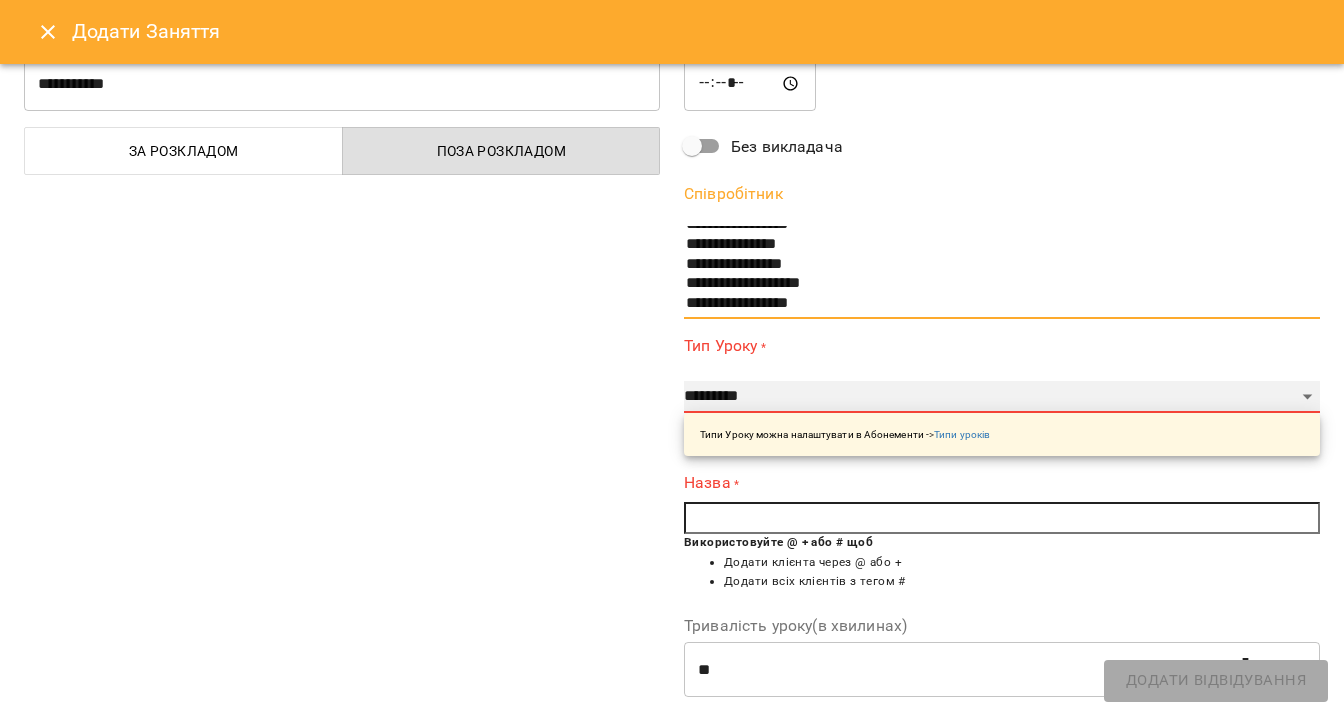 click on "**********" at bounding box center [1002, 397] 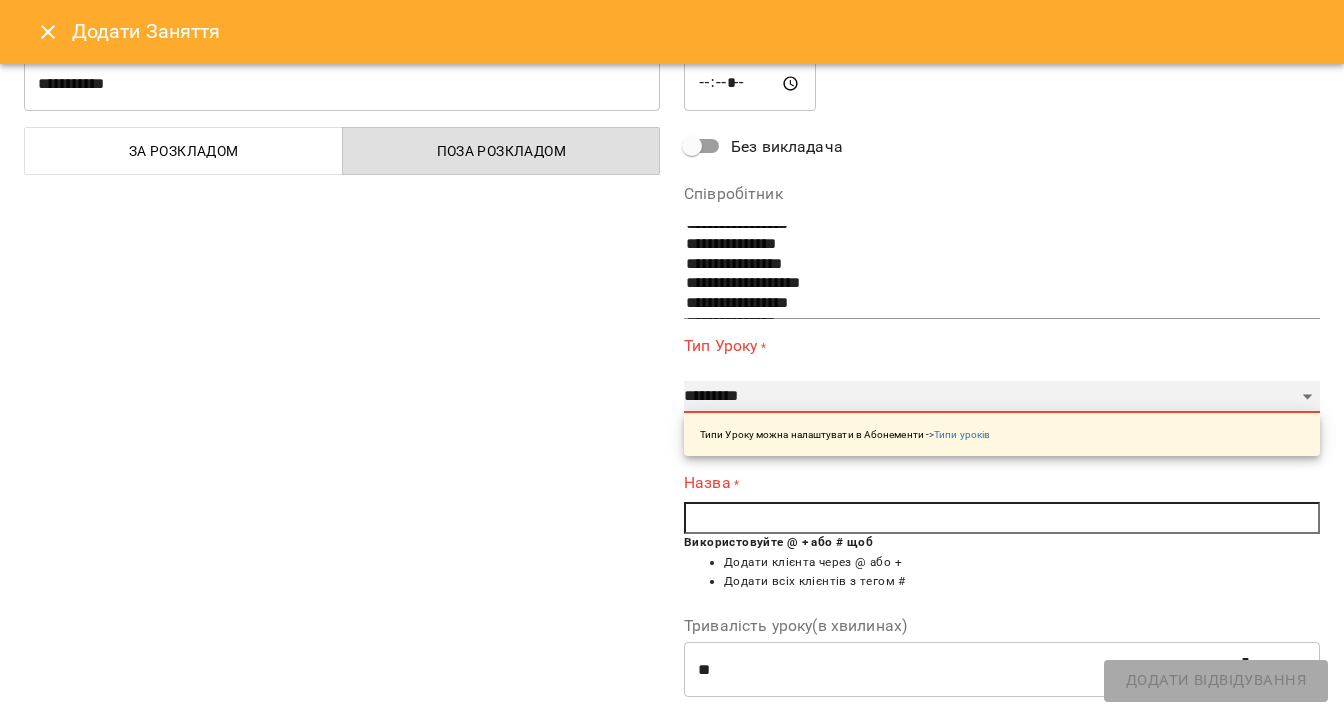 select on "*******" 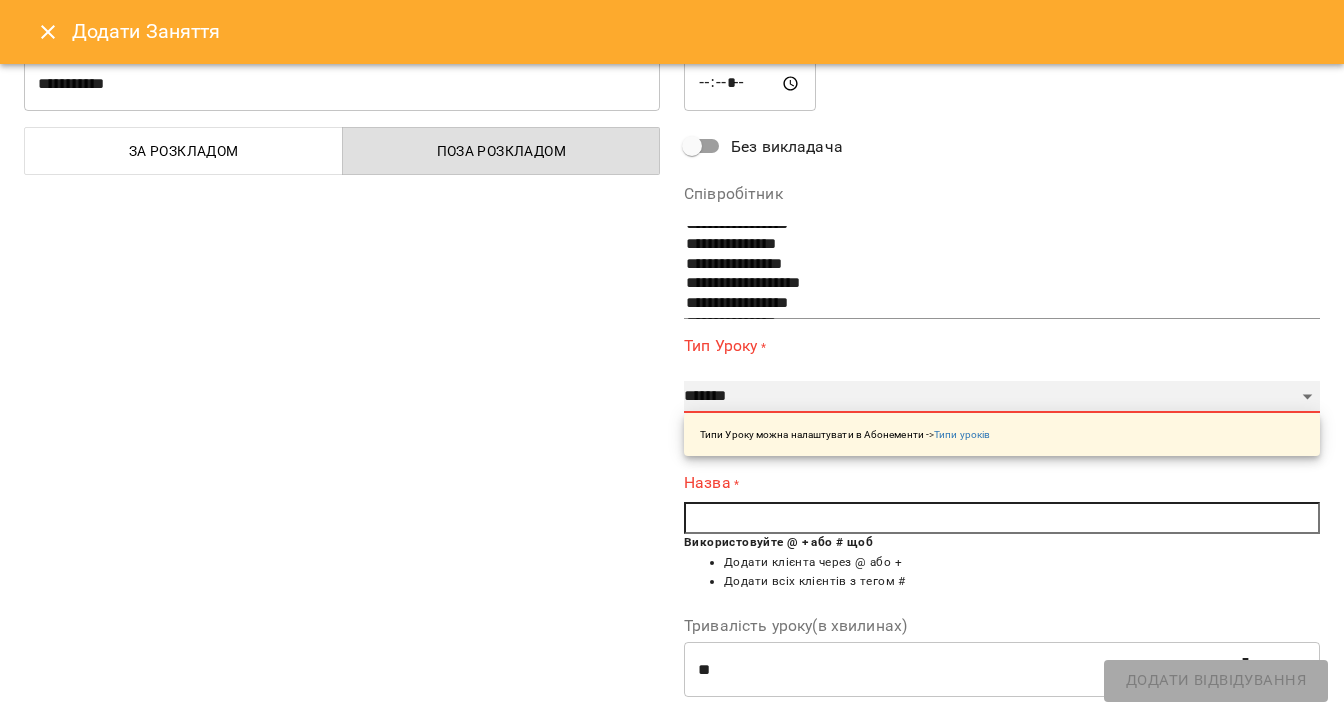 type on "**" 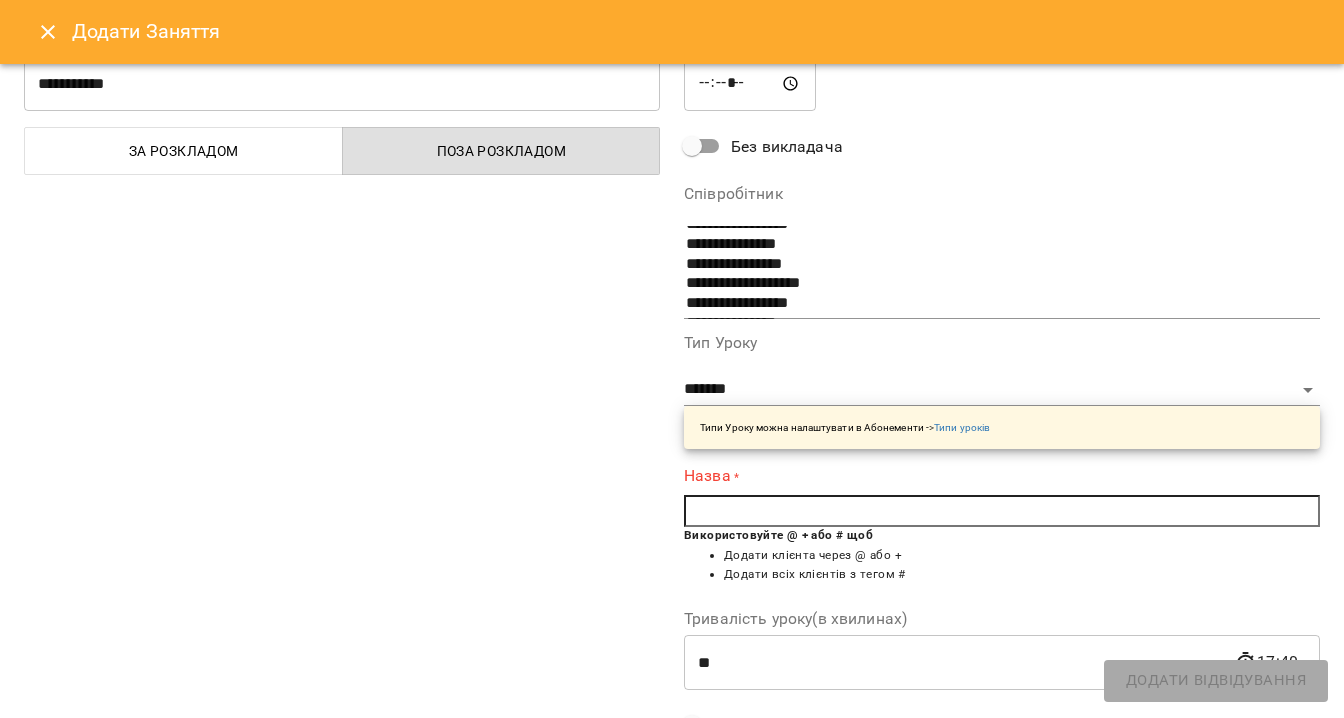 click at bounding box center [1002, 511] 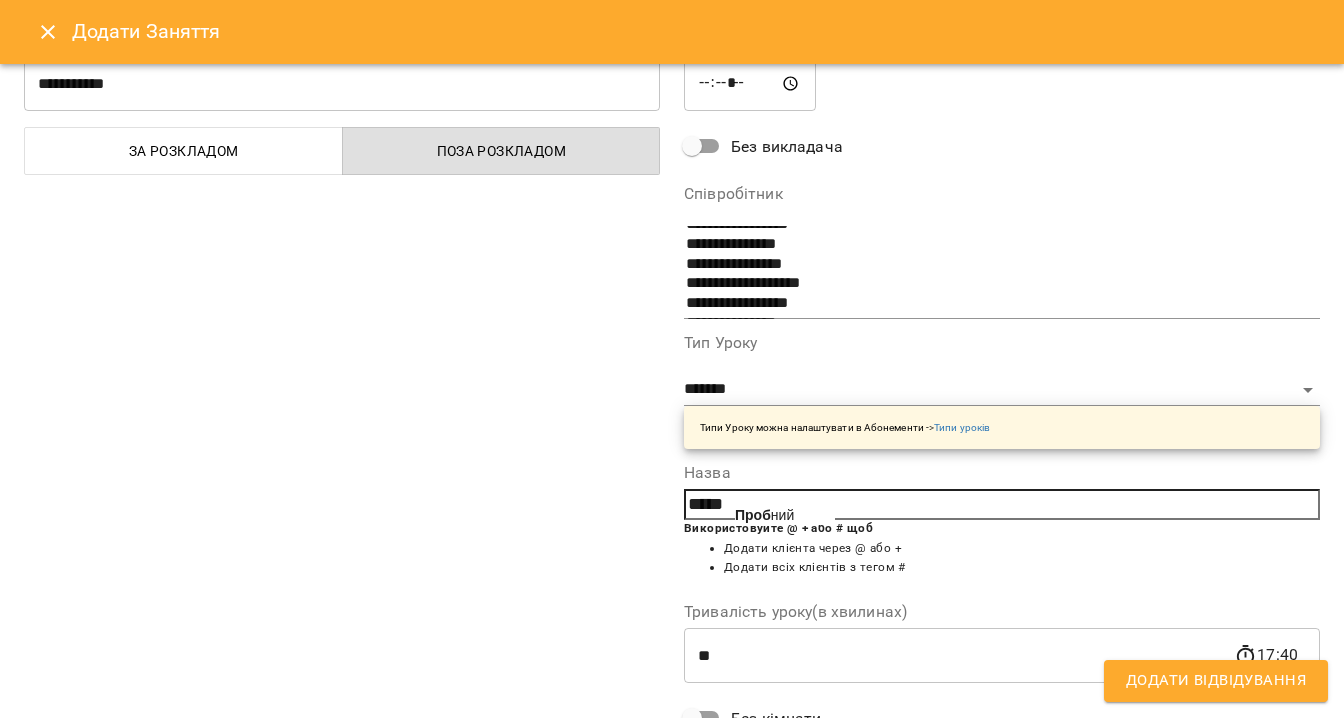 click on "Проб ний" at bounding box center (764, 515) 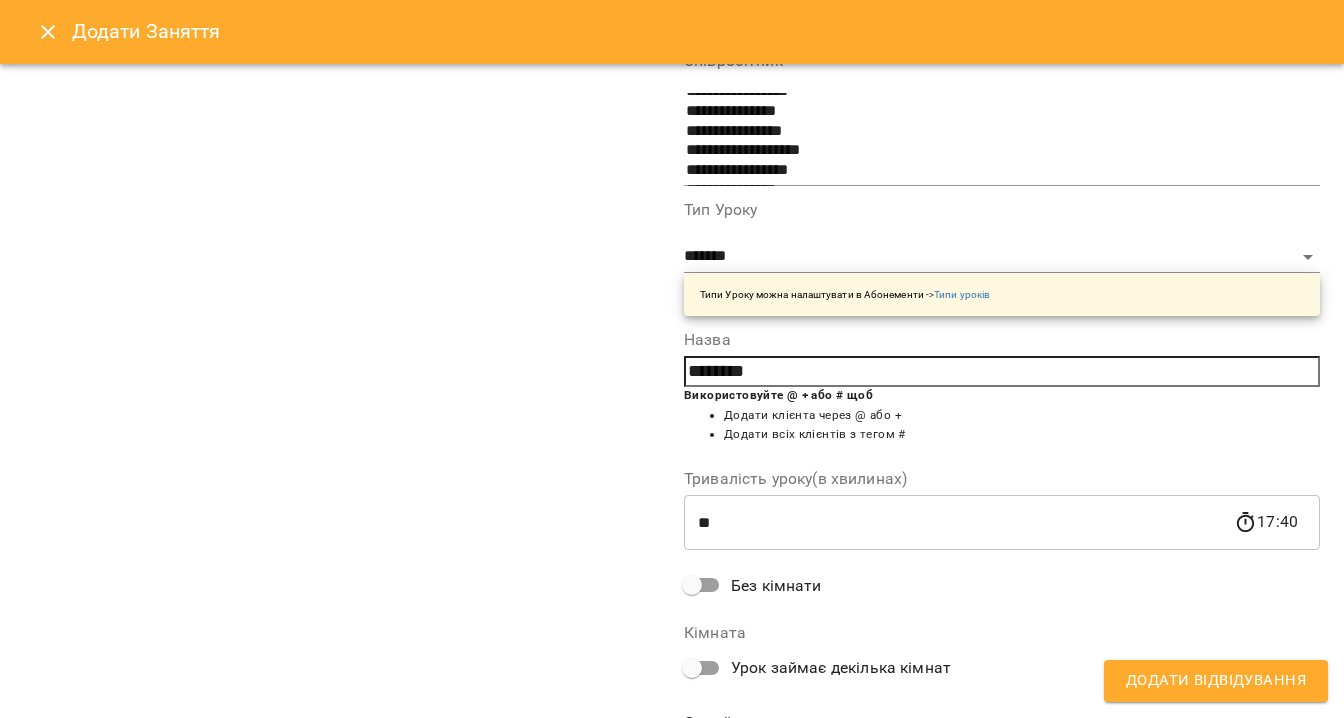 scroll, scrollTop: 278, scrollLeft: 0, axis: vertical 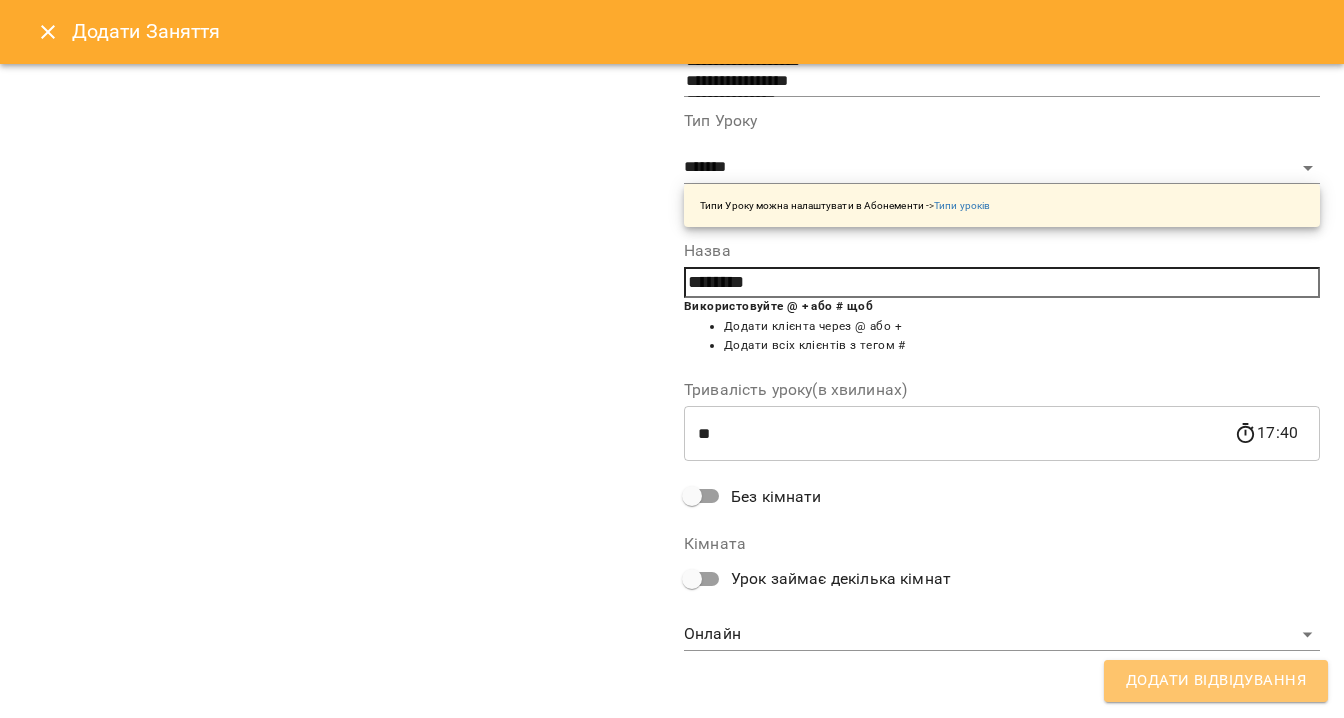 click on "Додати Відвідування" at bounding box center [1216, 681] 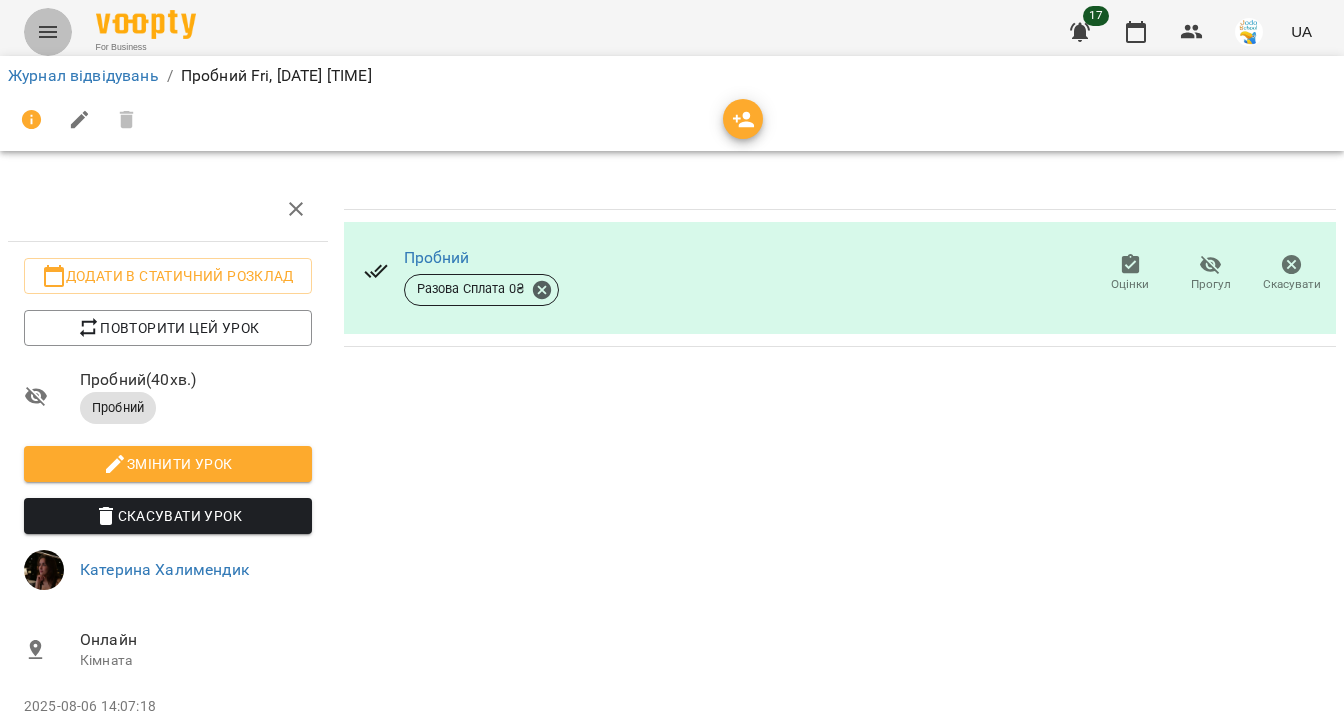 click at bounding box center [48, 32] 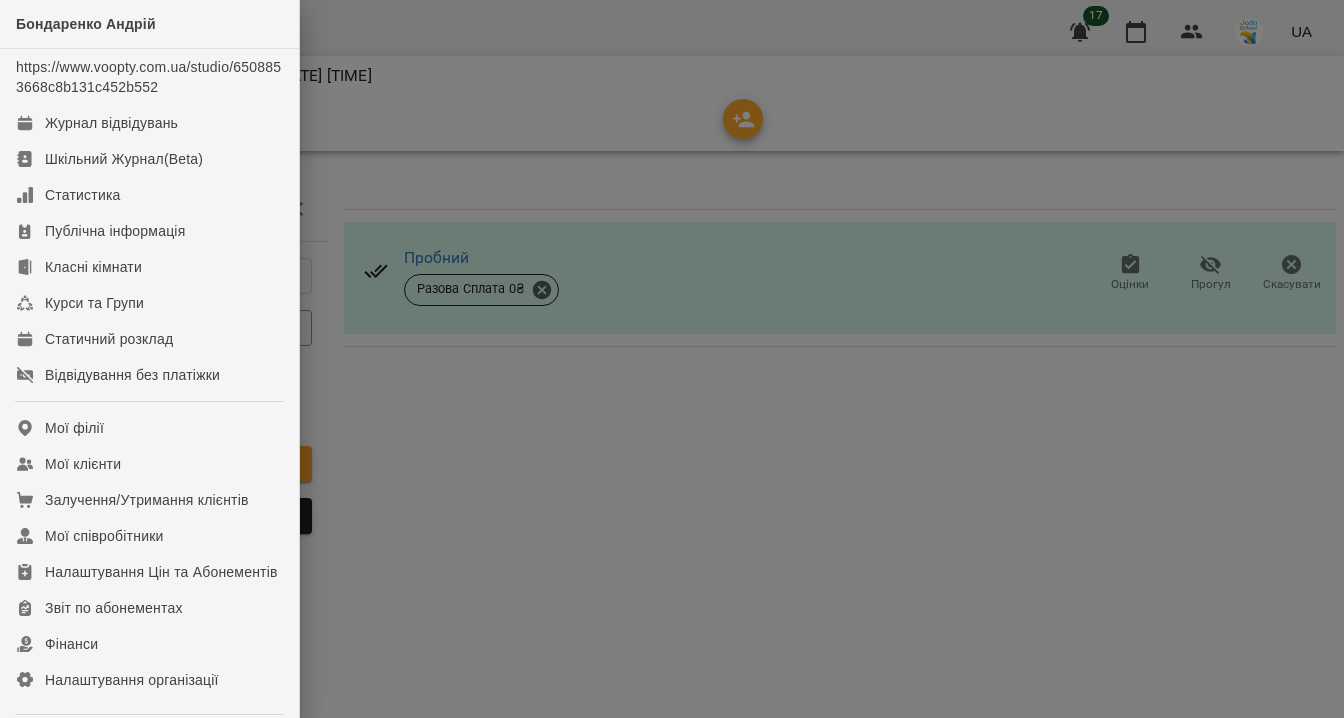 click at bounding box center [672, 359] 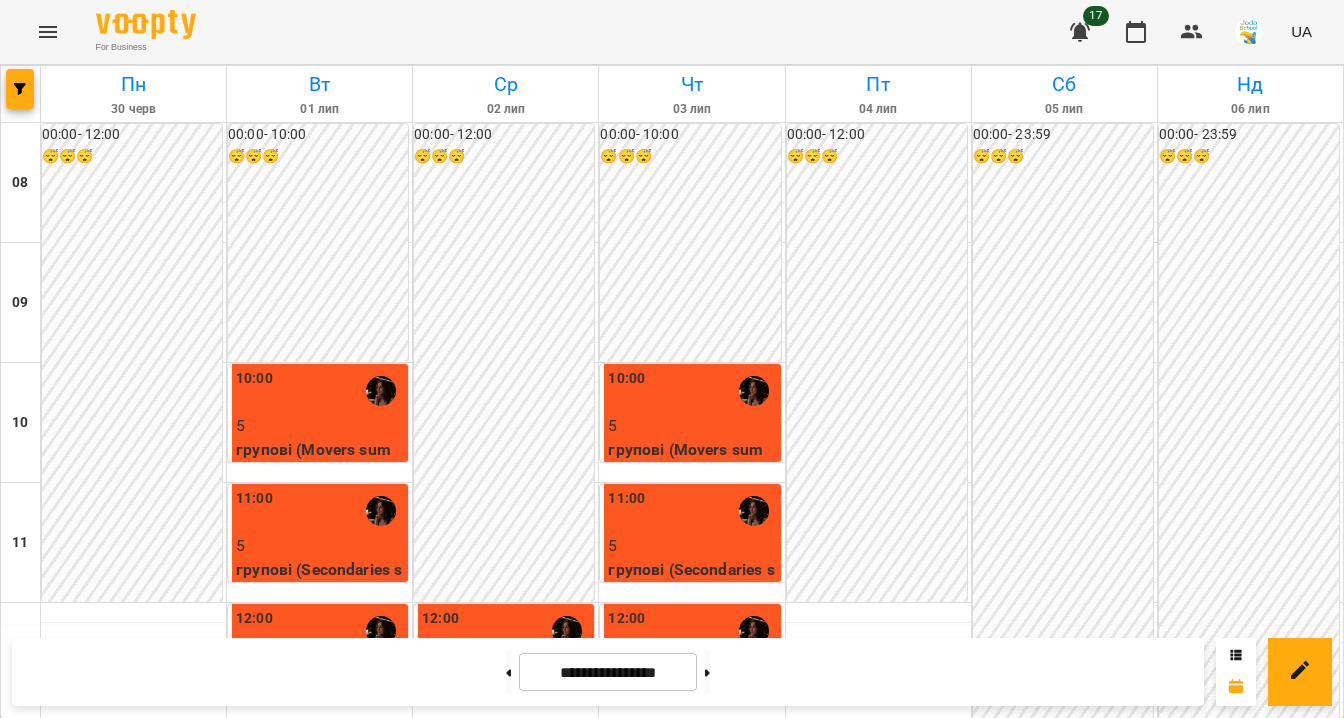 scroll, scrollTop: 780, scrollLeft: 0, axis: vertical 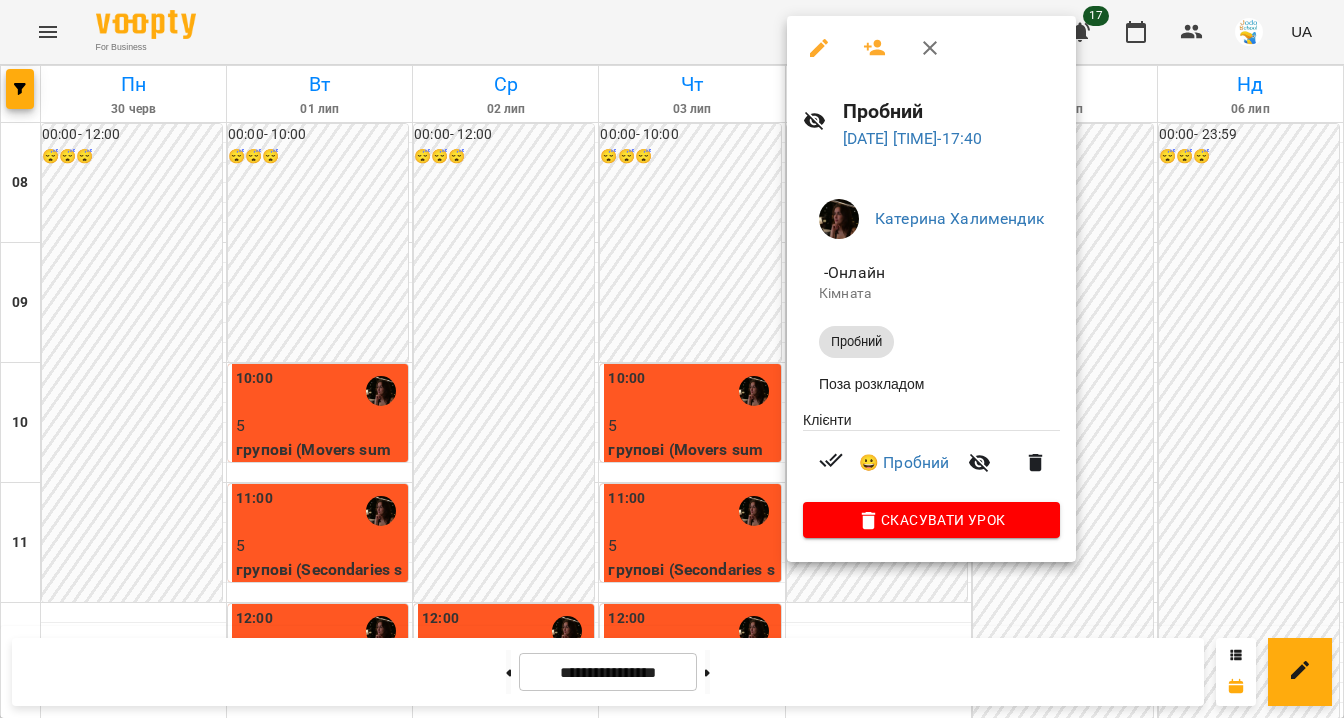 click at bounding box center (672, 359) 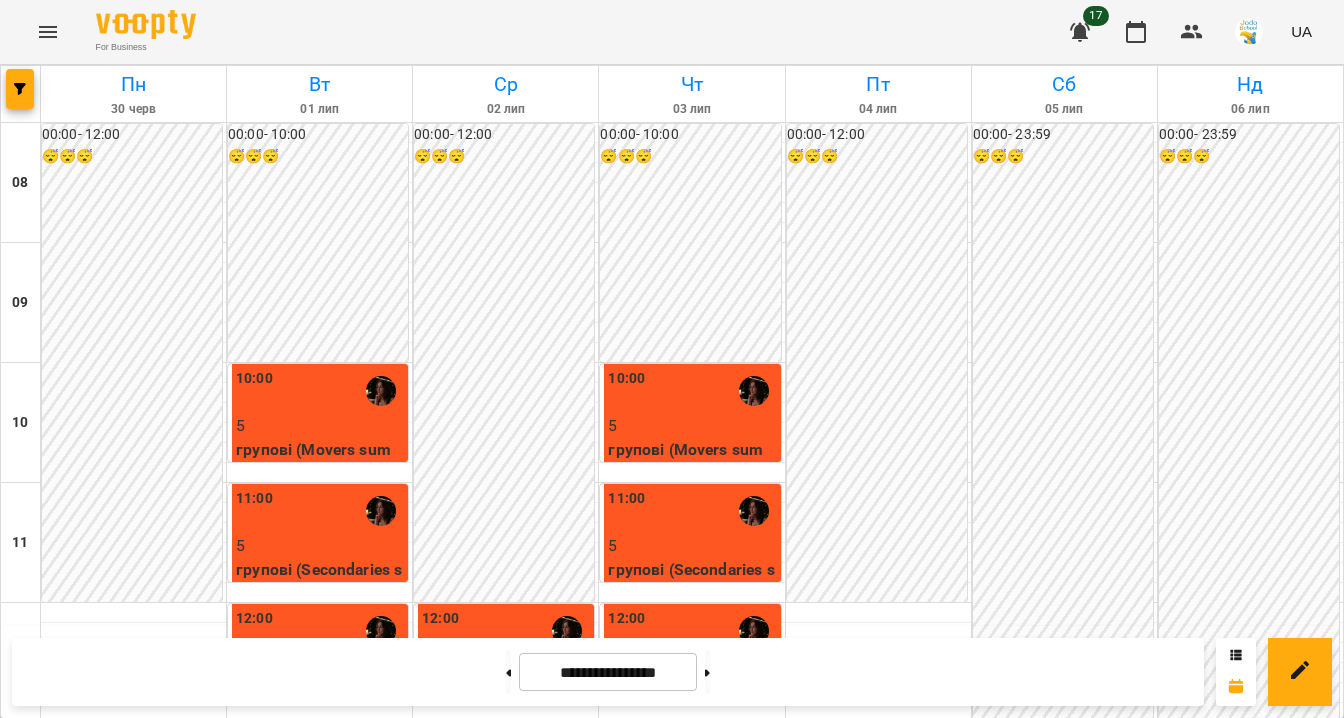 click on "Пробний" at bounding box center (879, 1146) 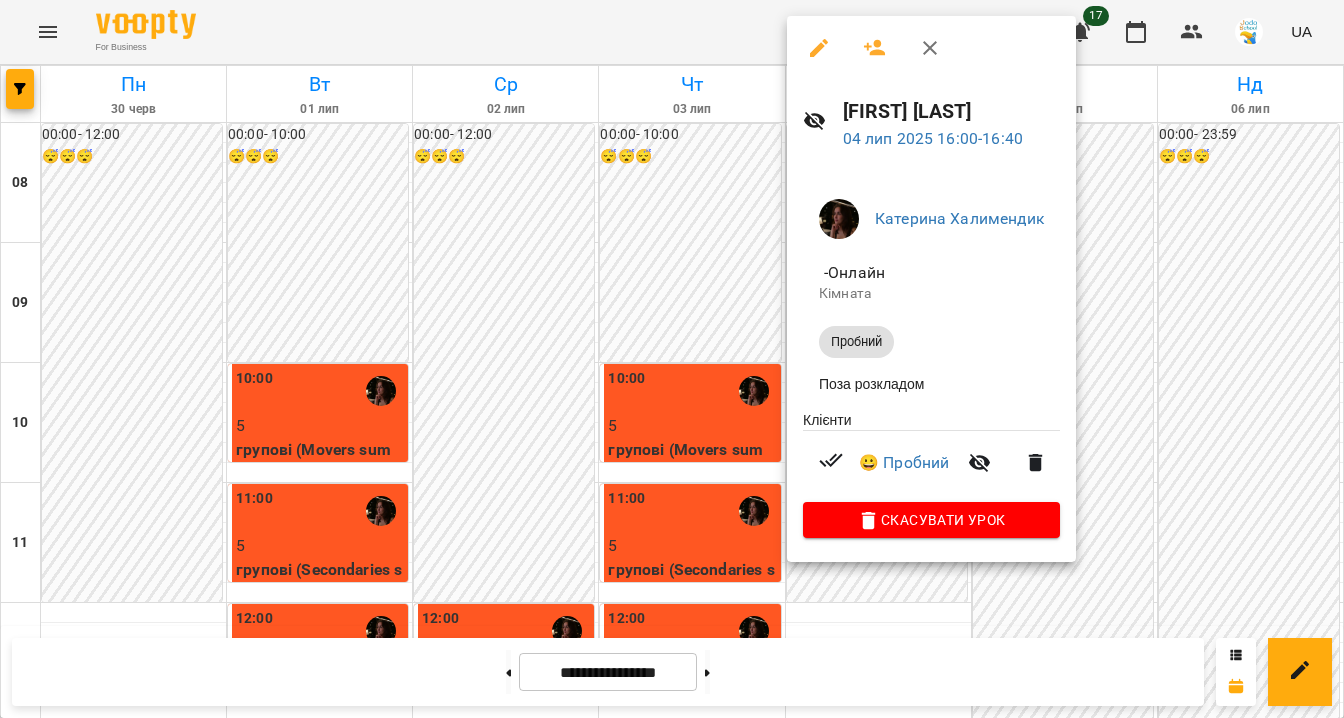 click at bounding box center (672, 359) 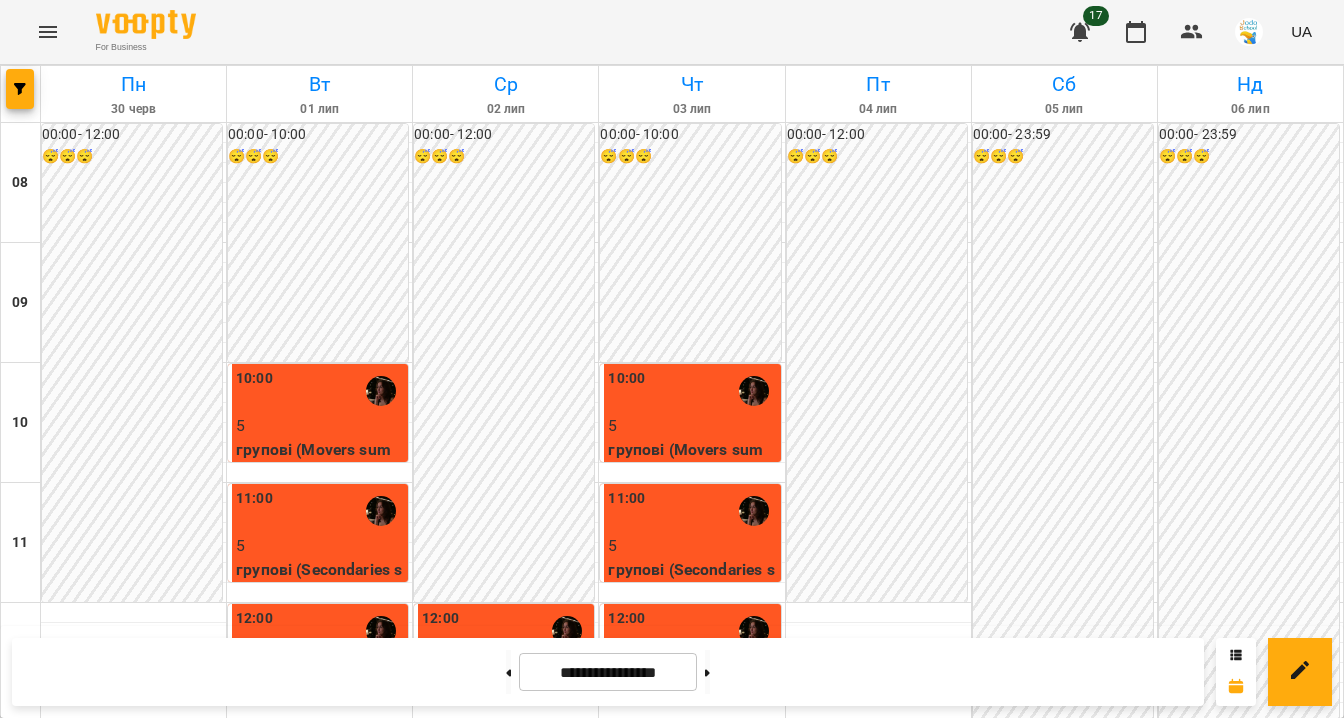 click on "Пробний" at bounding box center [879, 1266] 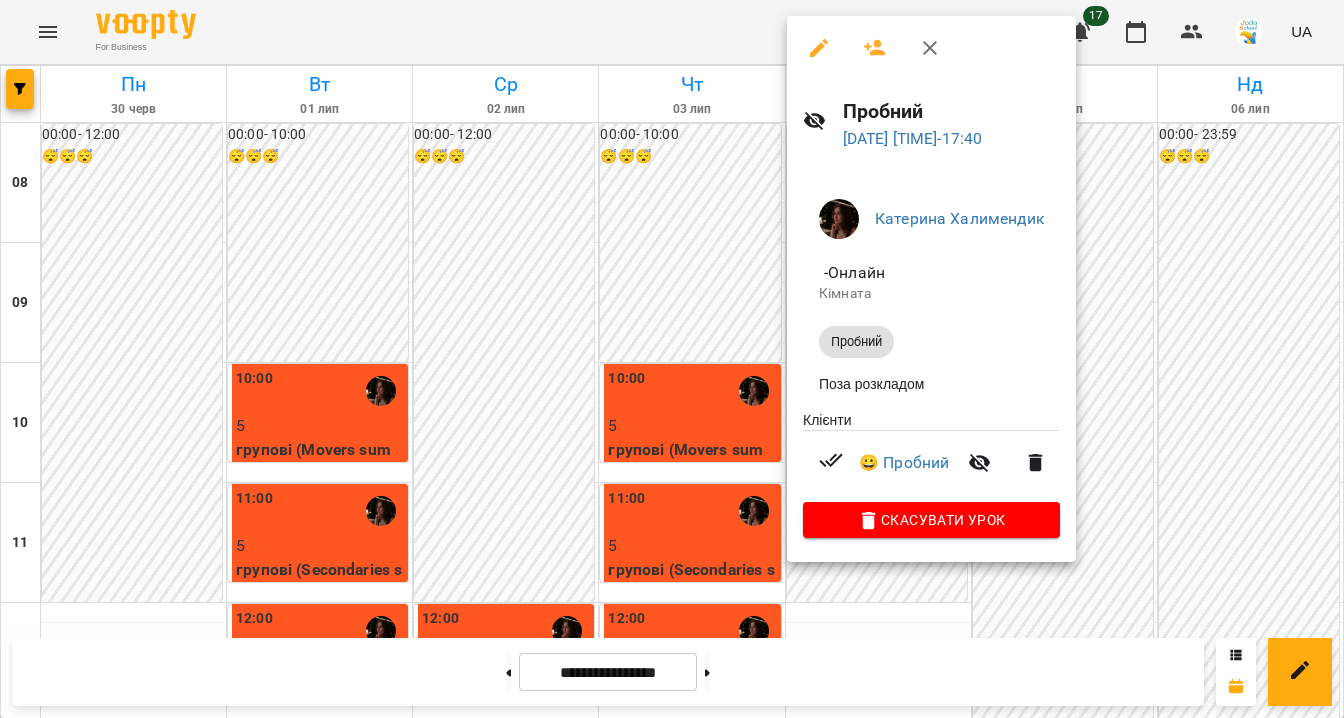 click at bounding box center [930, 48] 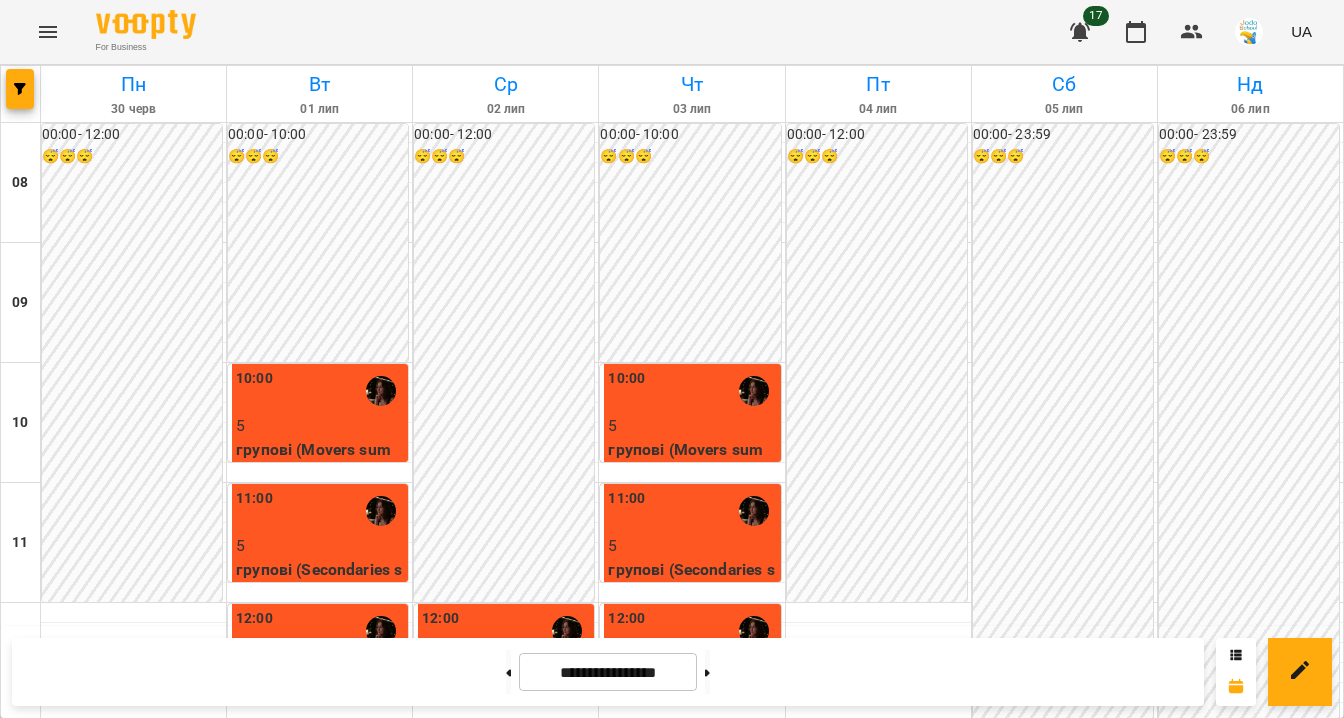 scroll, scrollTop: 680, scrollLeft: 0, axis: vertical 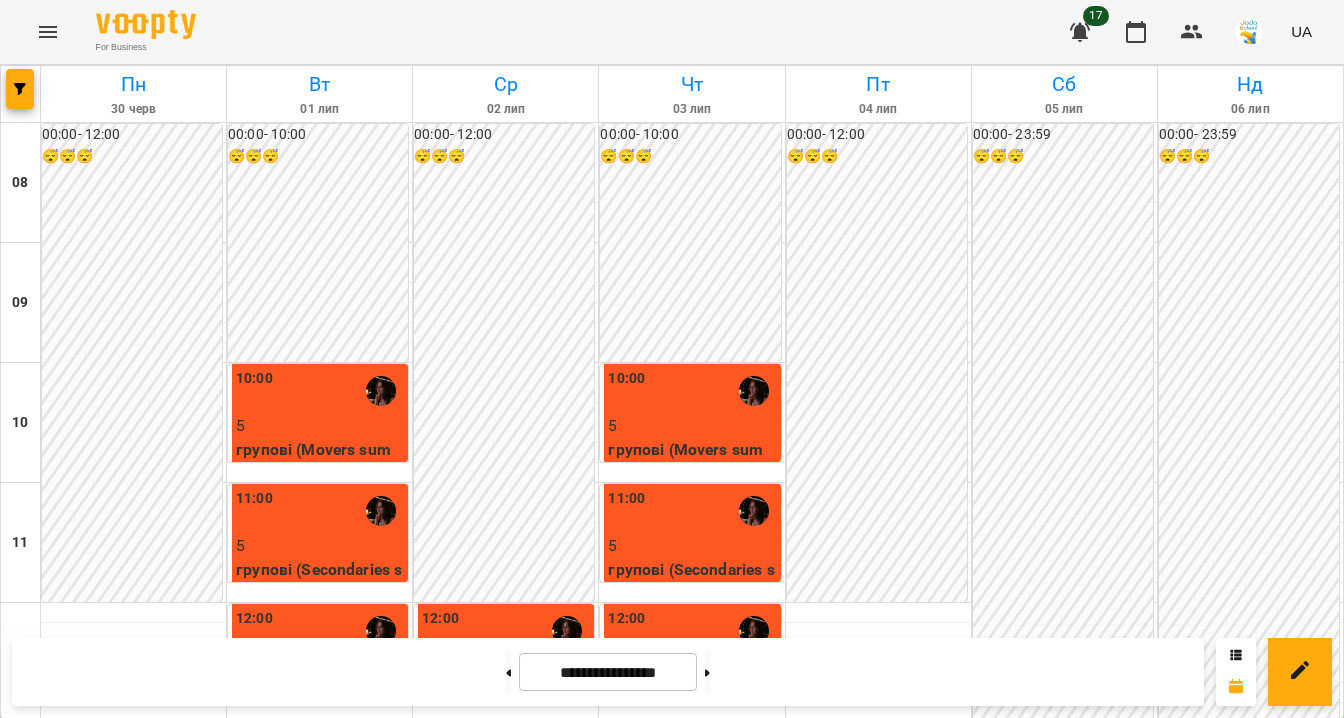 click on "16:00" at bounding box center (879, 1111) 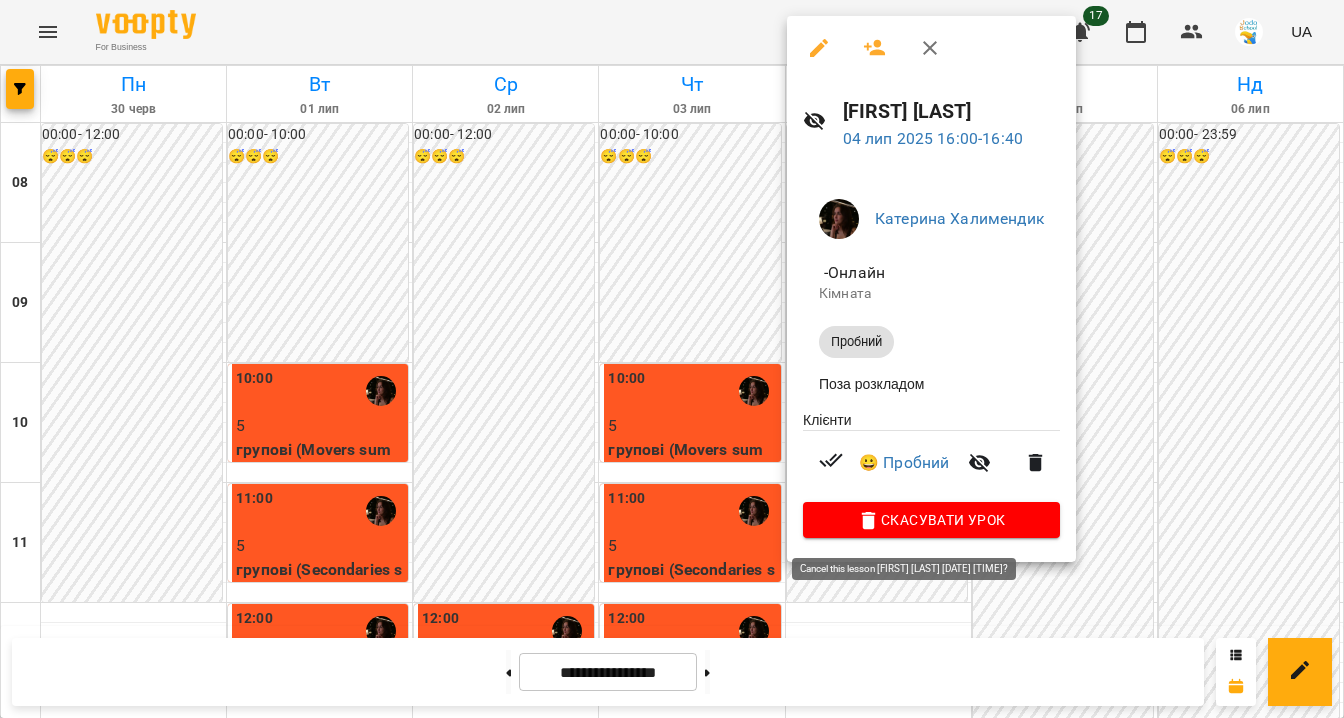 click on "Скасувати Урок" at bounding box center (931, 520) 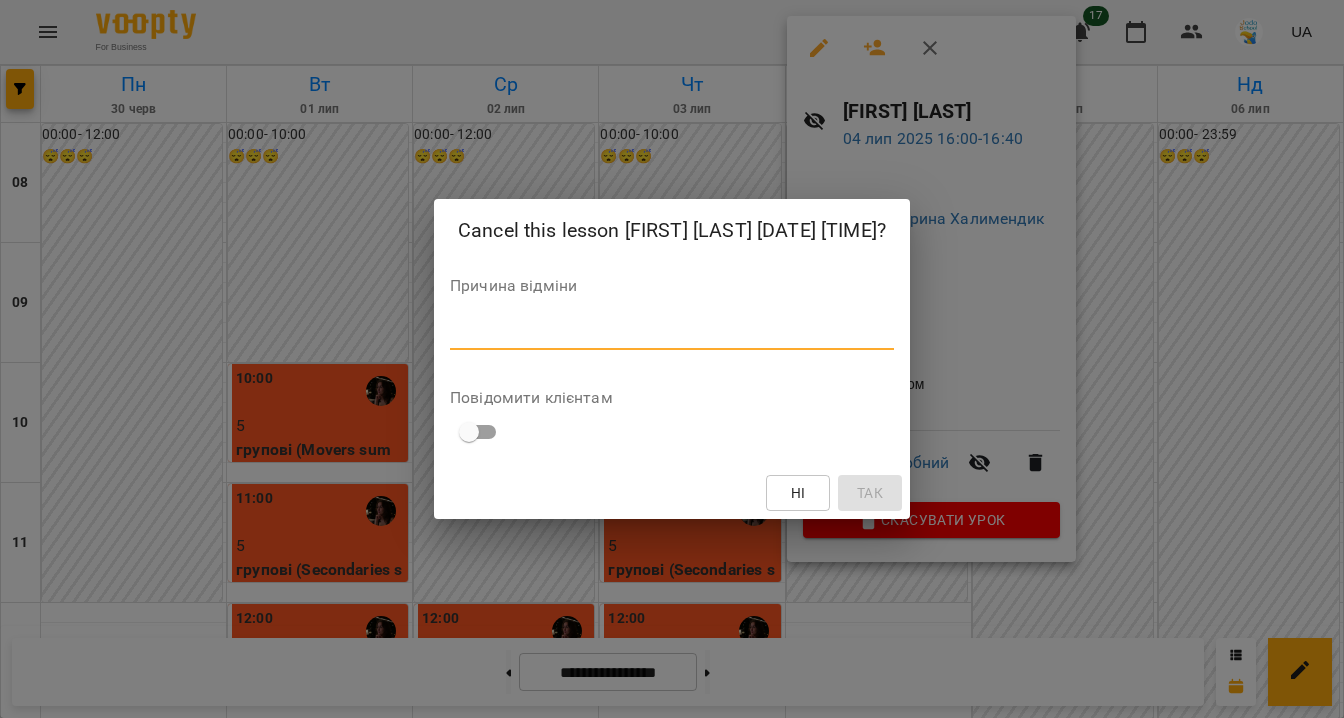 click at bounding box center (672, 333) 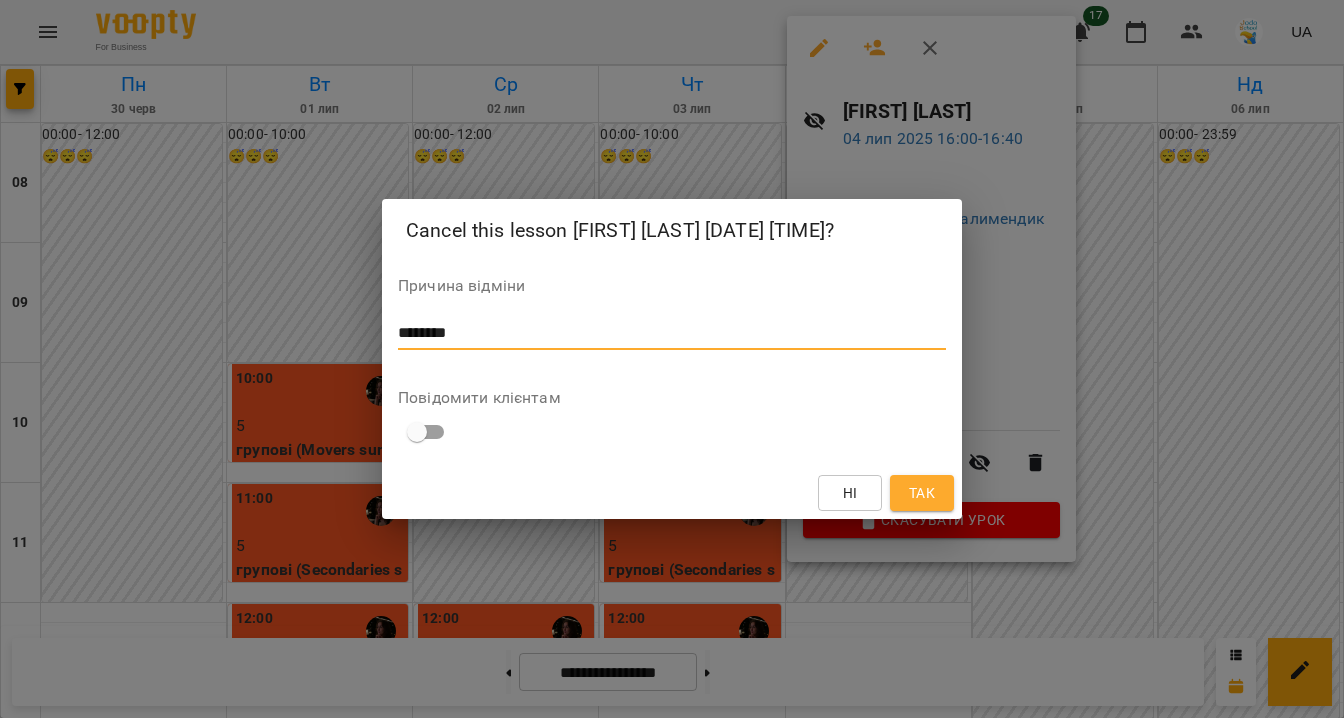 type on "********" 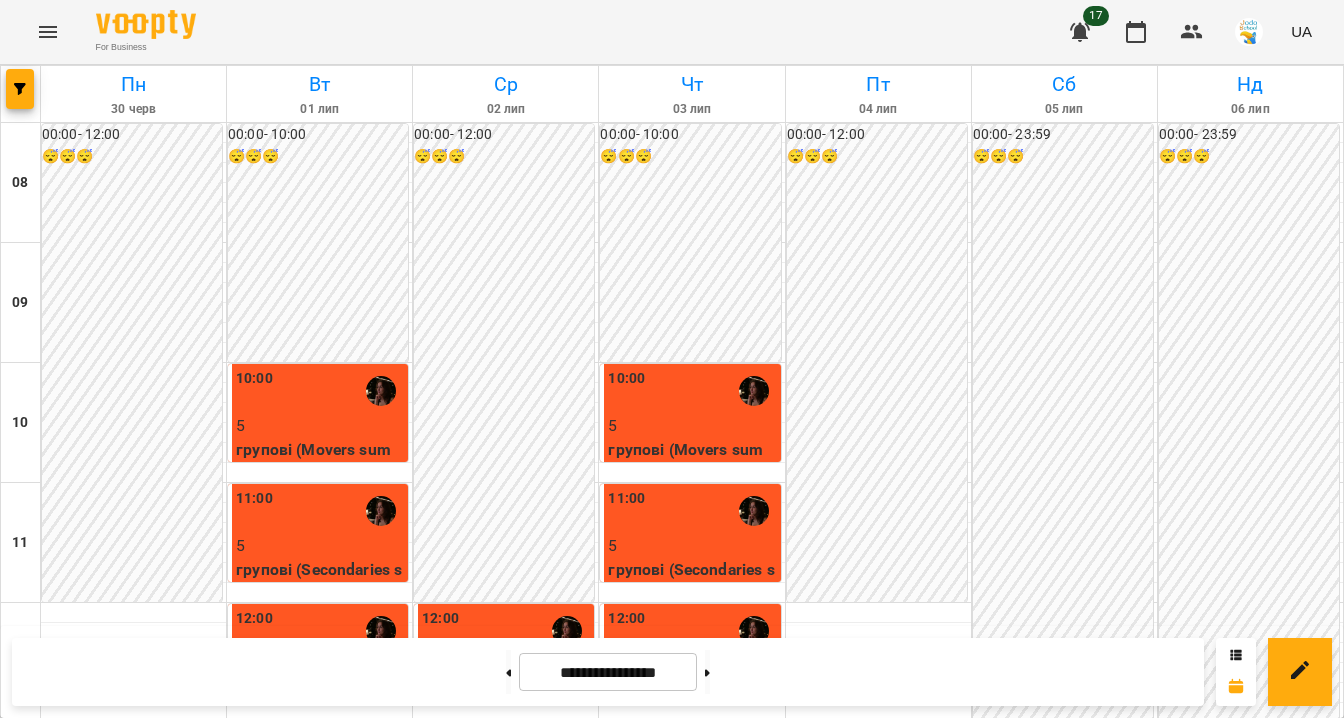 scroll, scrollTop: 648, scrollLeft: 0, axis: vertical 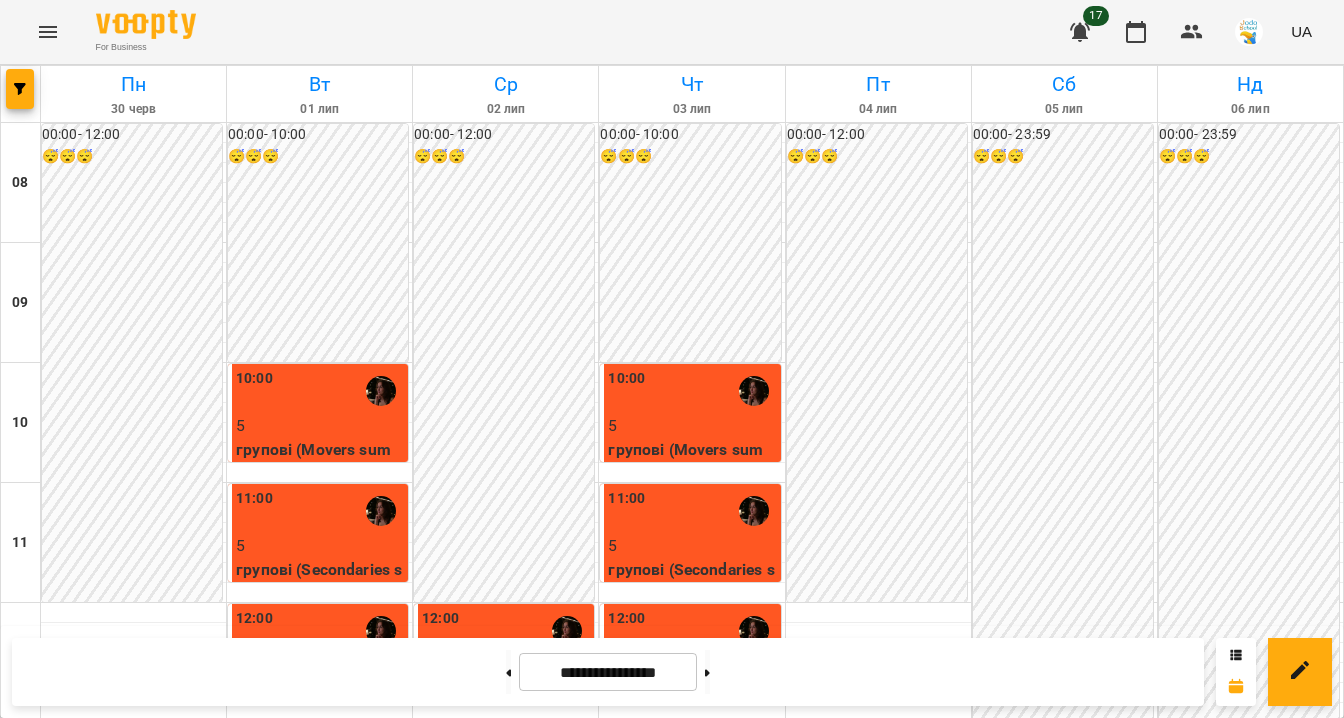 click at bounding box center [133, 973] 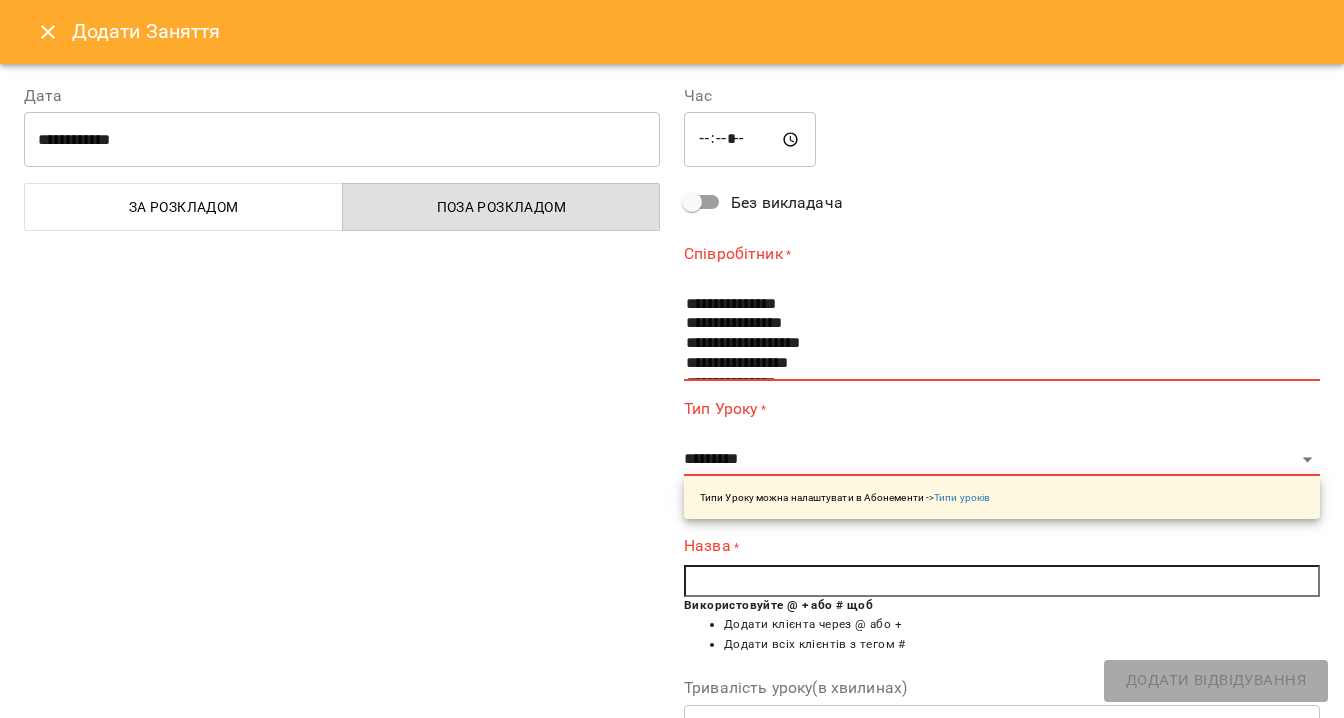 scroll, scrollTop: 182, scrollLeft: 0, axis: vertical 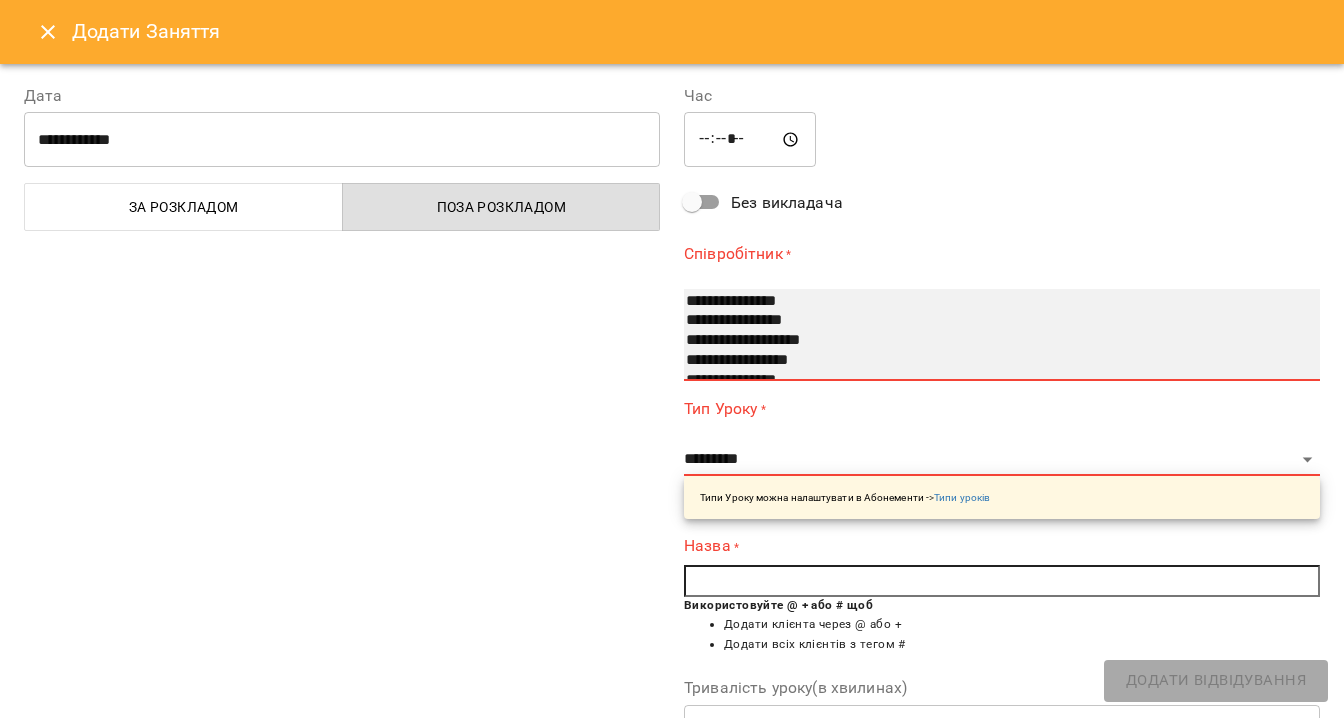 select on "**********" 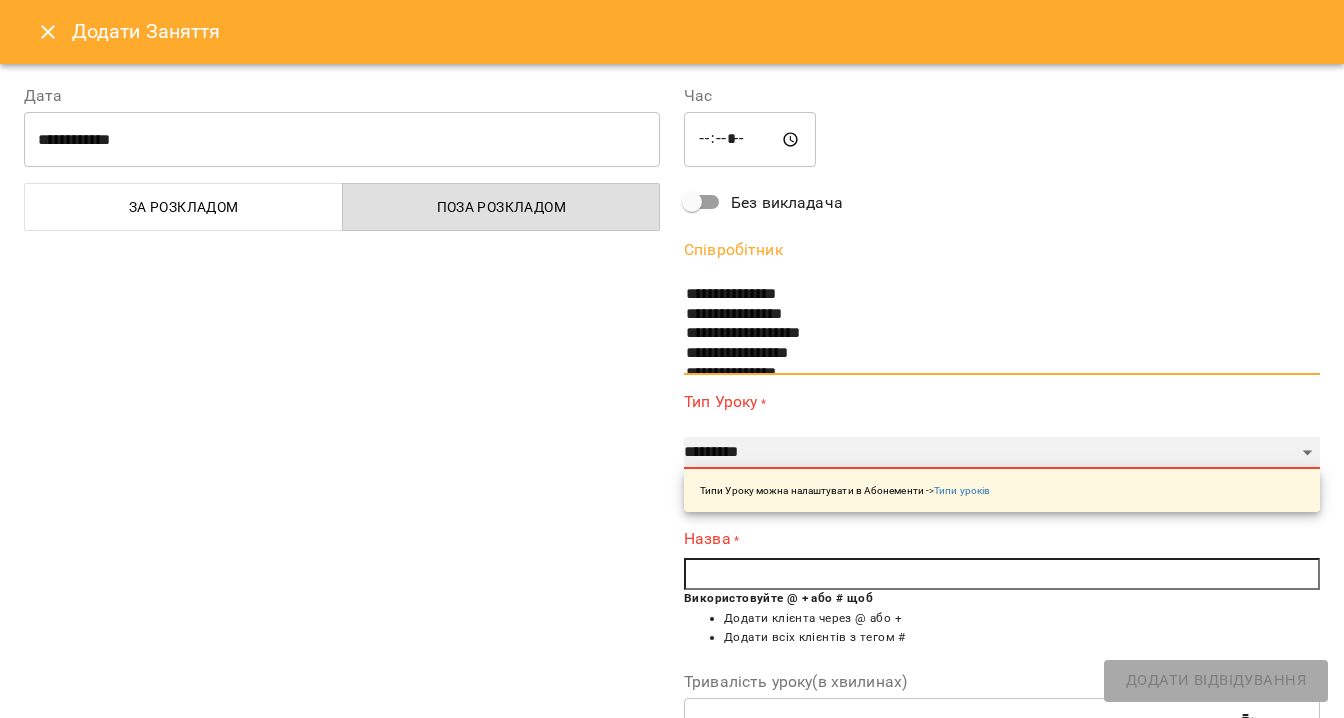 click on "**********" at bounding box center [1002, 453] 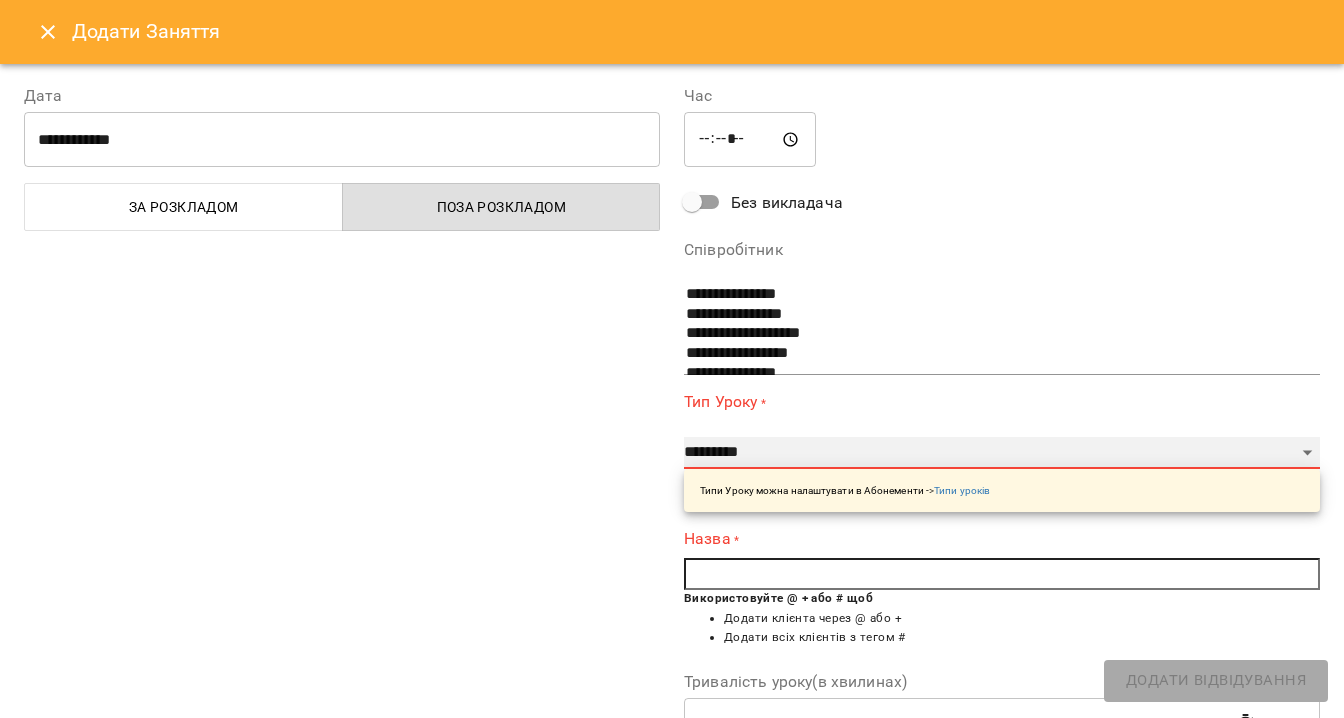 select on "*******" 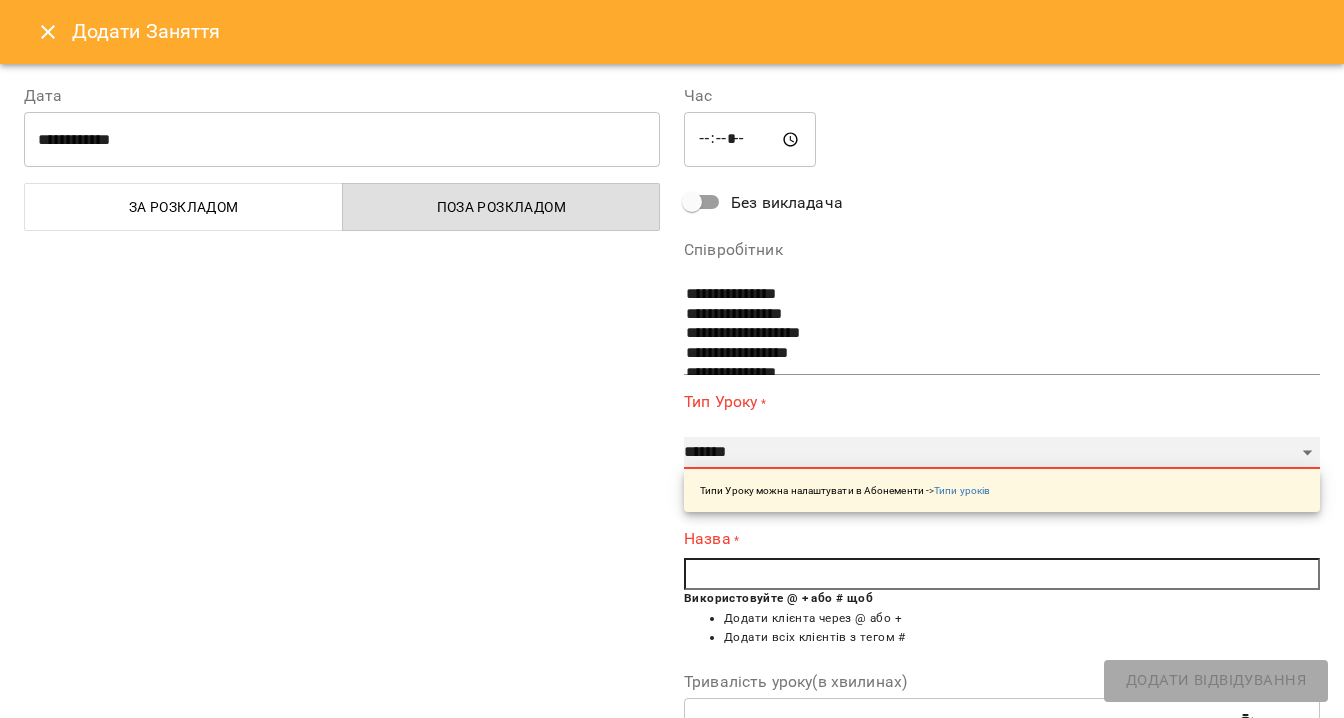type on "**" 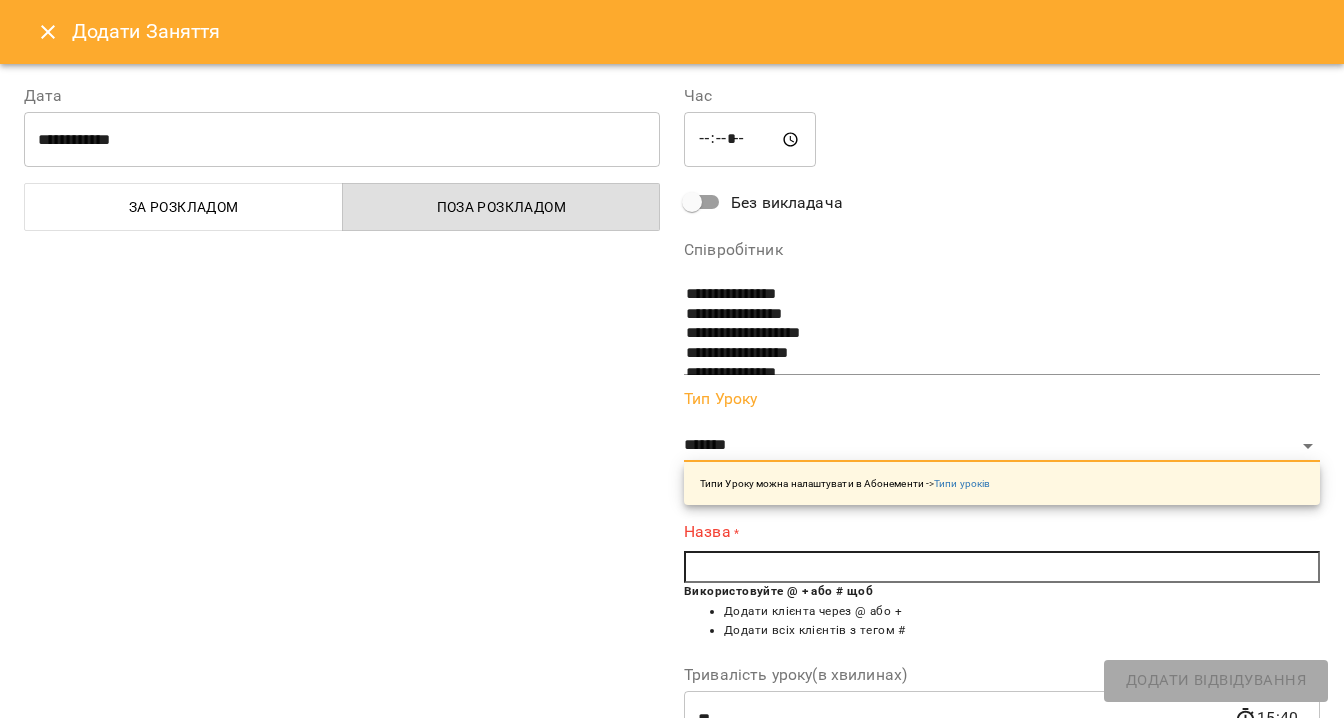click at bounding box center [1002, 567] 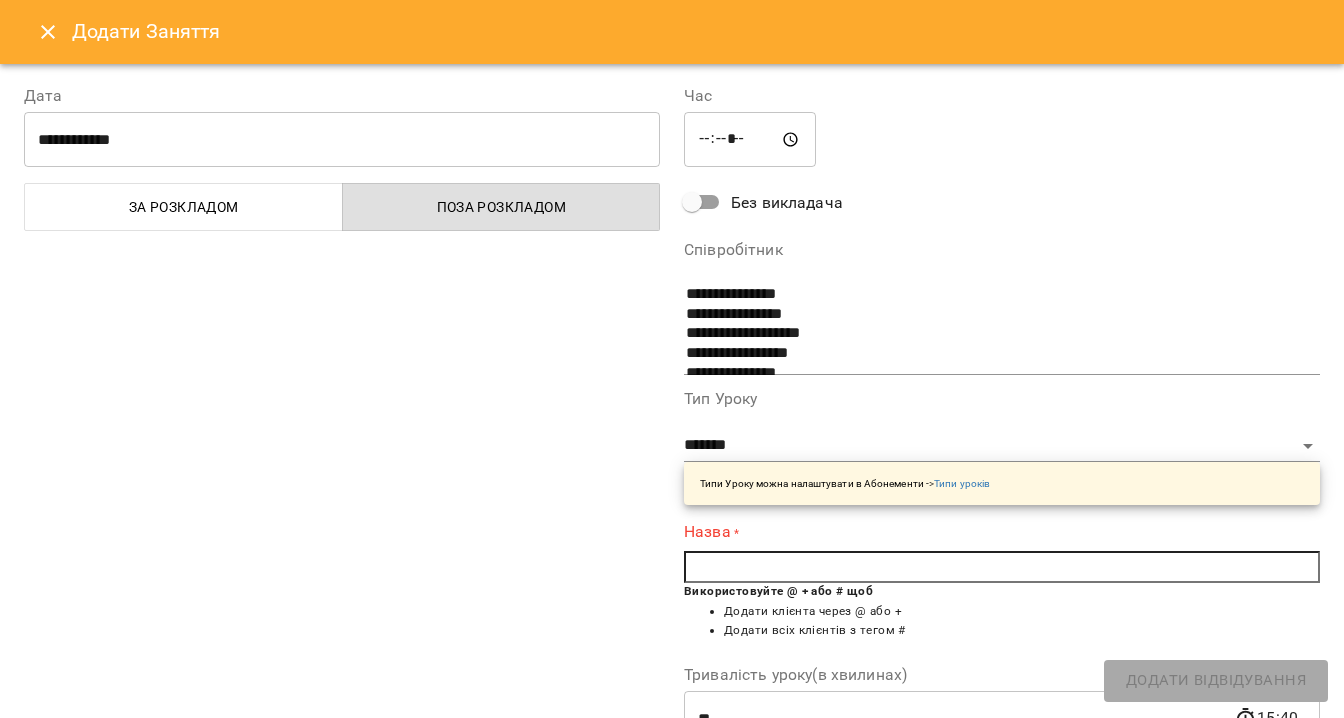type on "*" 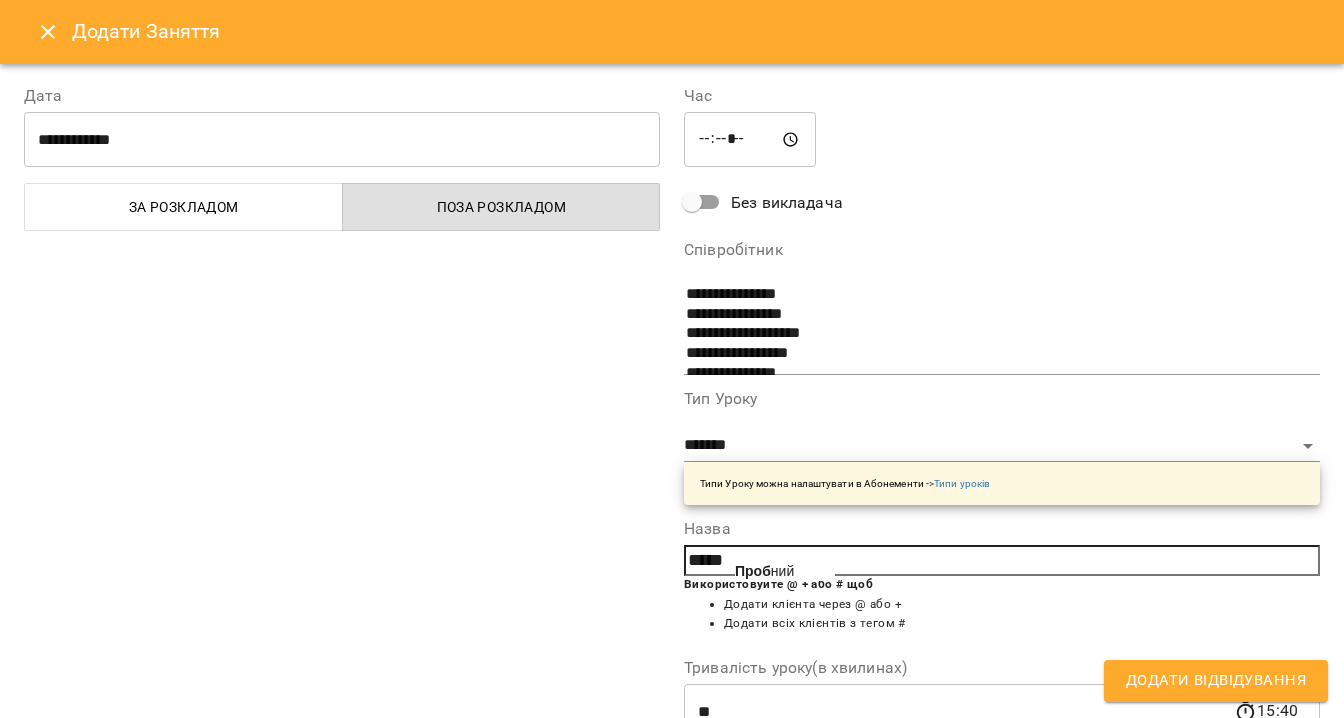 click on "Проб ний" at bounding box center [785, 571] 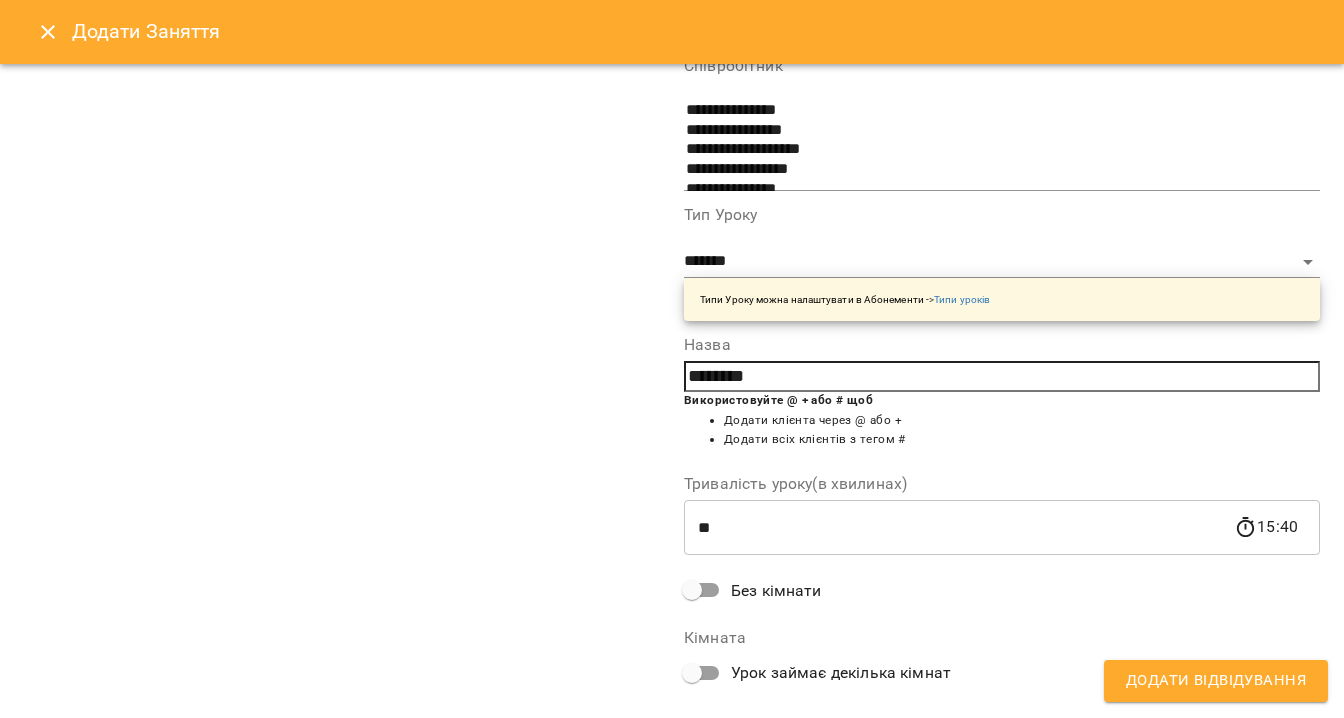 scroll, scrollTop: 278, scrollLeft: 0, axis: vertical 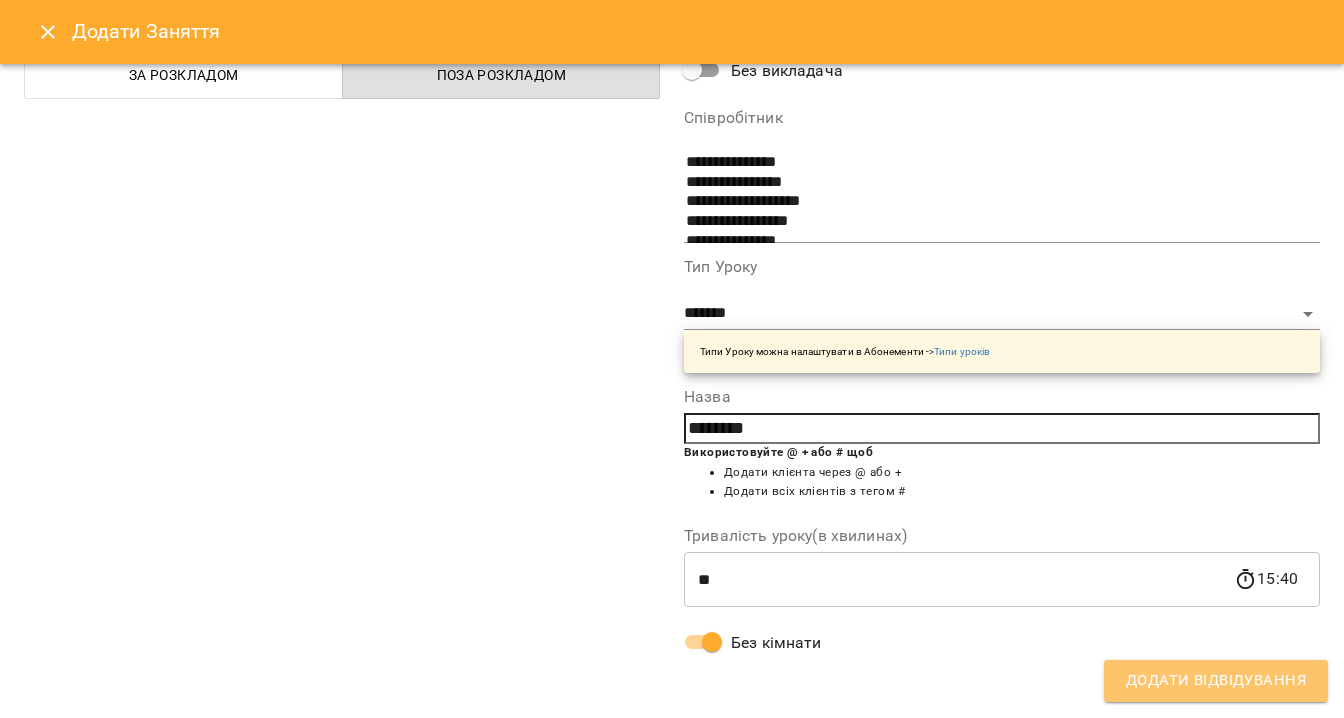 click on "Додати Відвідування" at bounding box center [1216, 681] 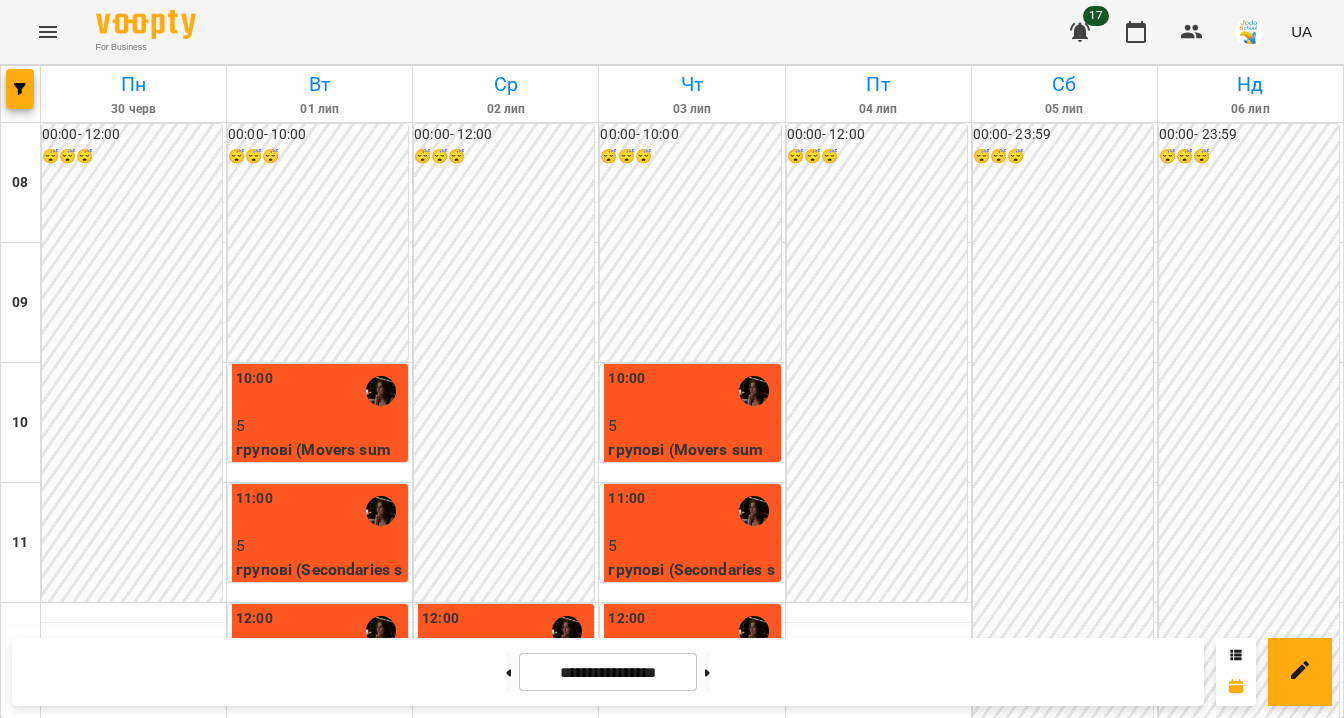 scroll, scrollTop: 532, scrollLeft: 0, axis: vertical 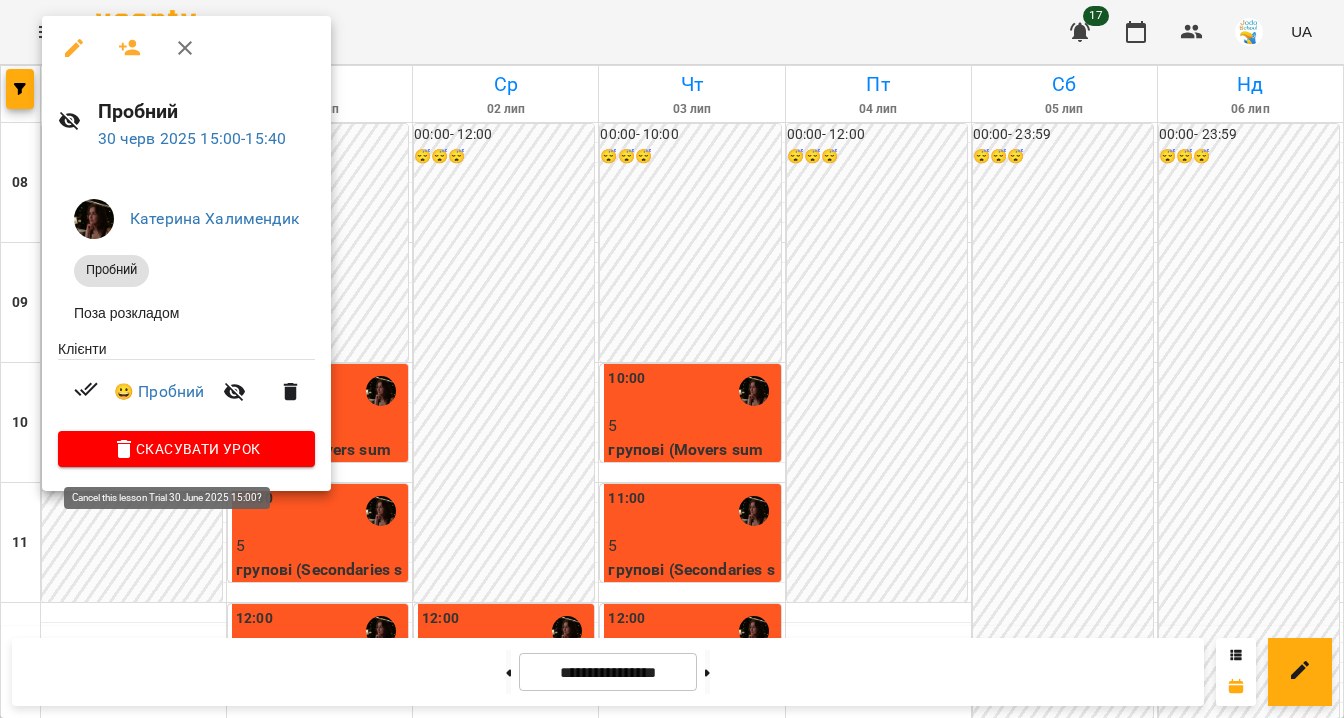 click on "Скасувати Урок" at bounding box center [186, 449] 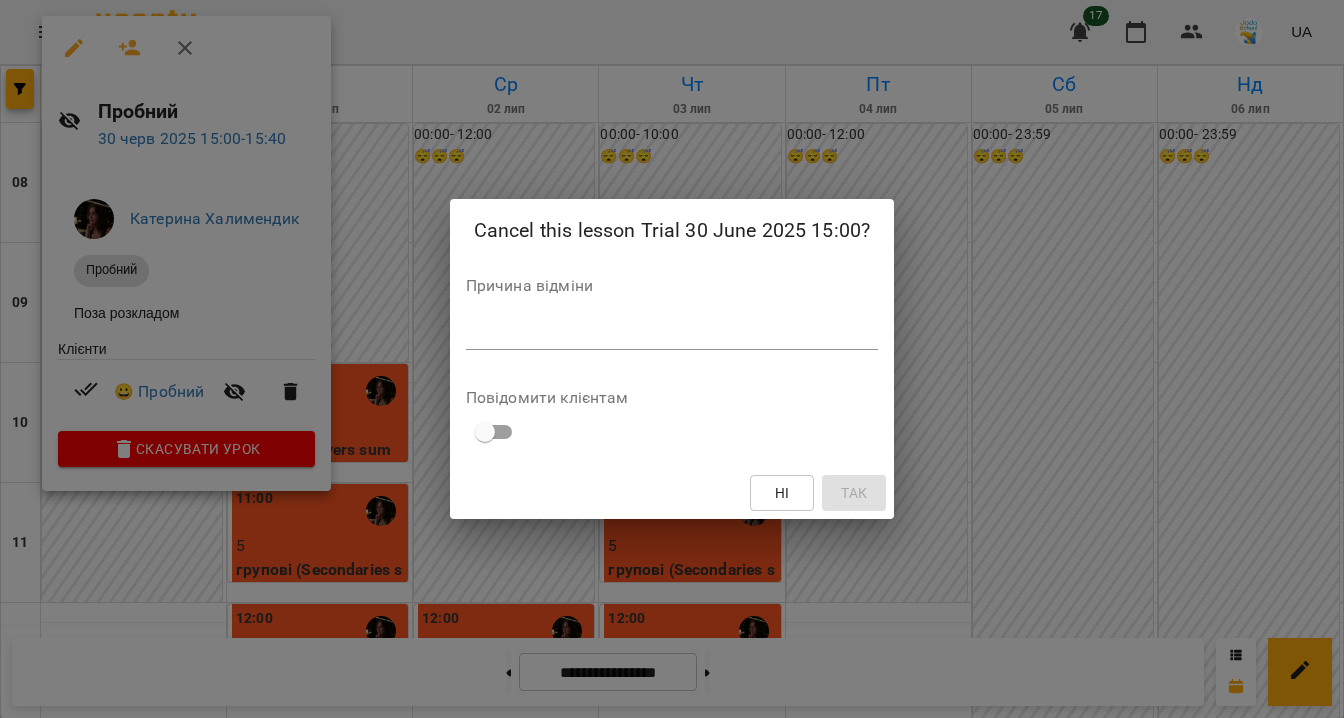 click at bounding box center (672, 333) 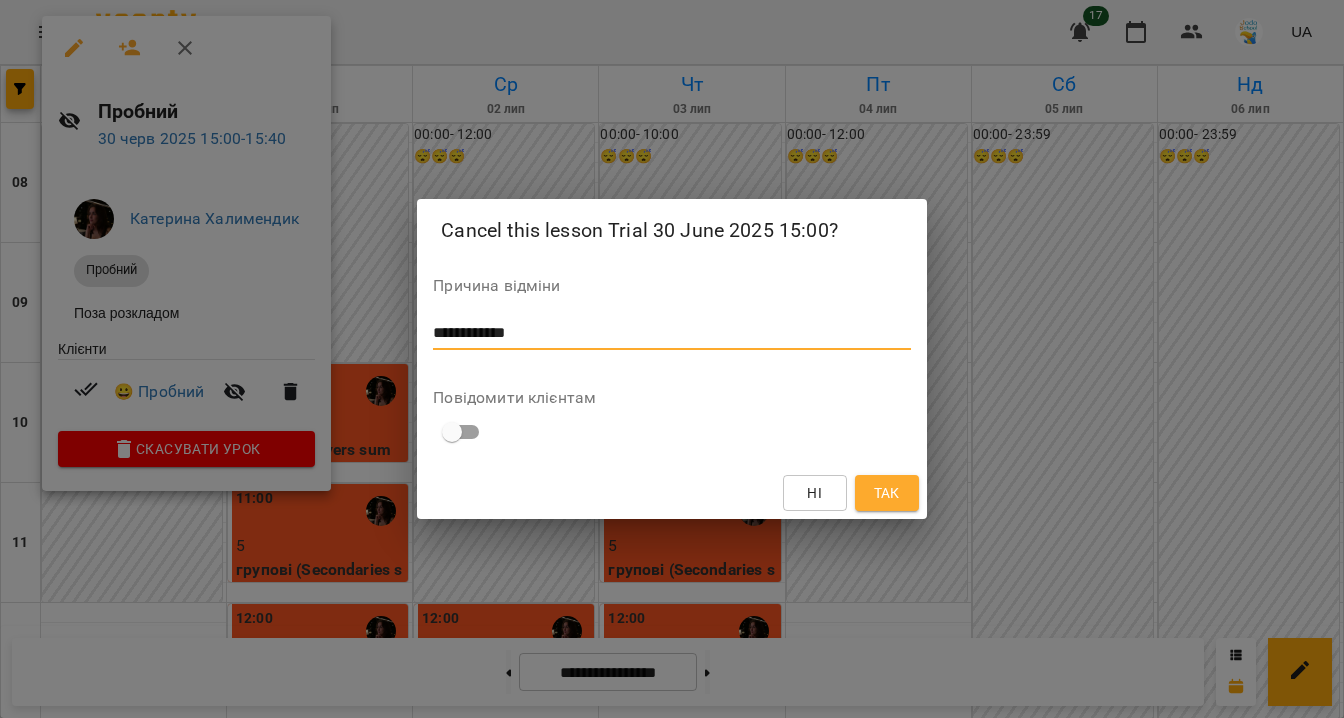 type on "**********" 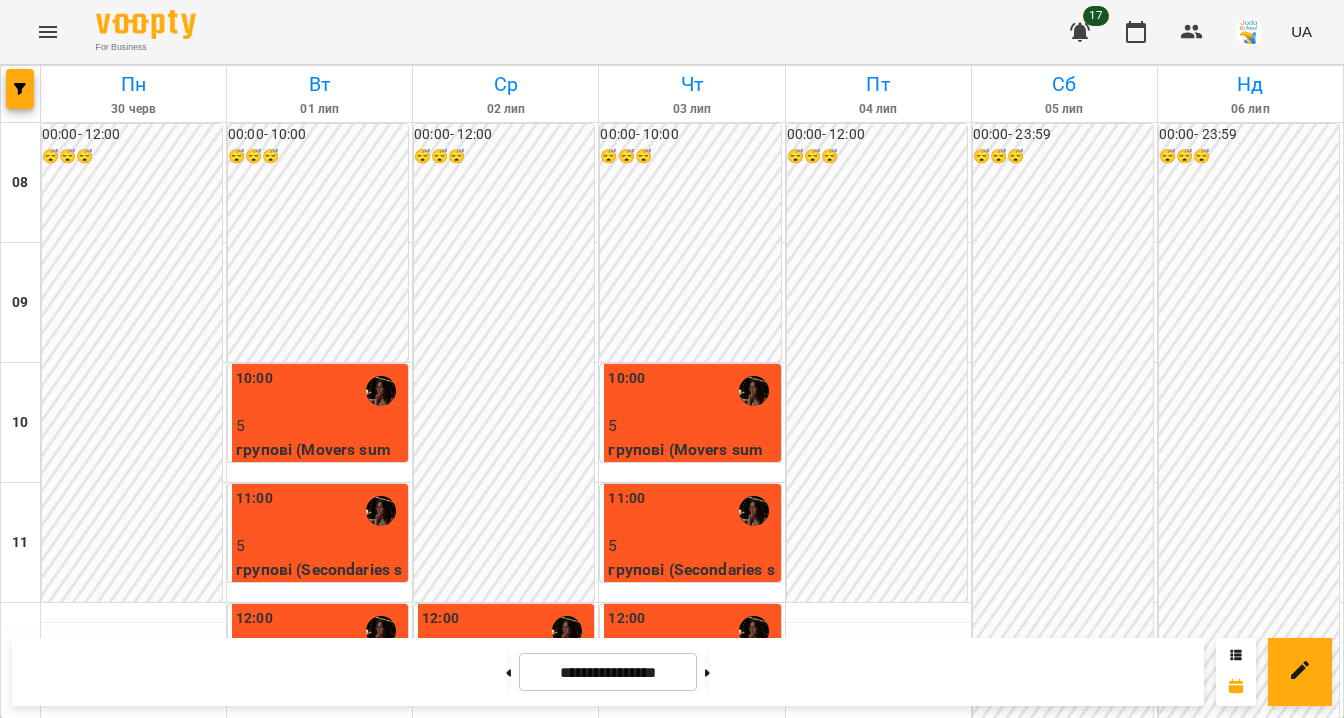 click at bounding box center (1249, 32) 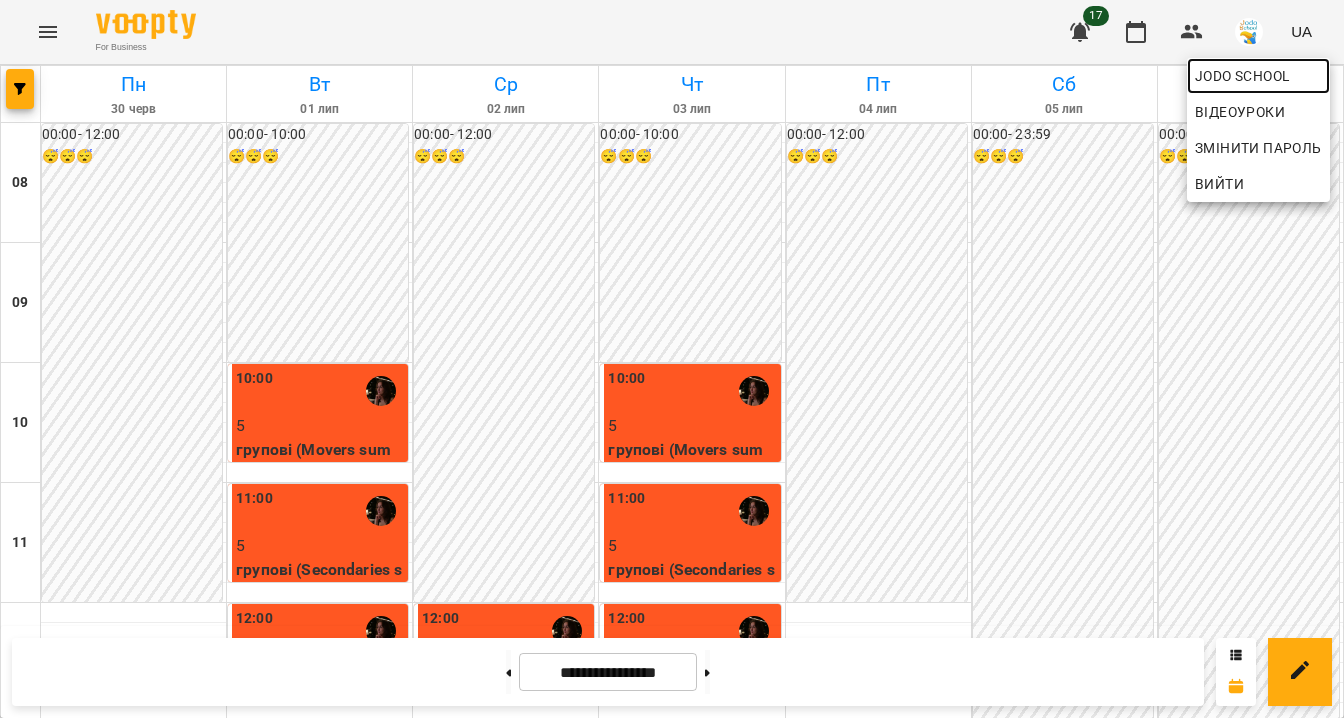 click on "Jodo School" at bounding box center (1258, 76) 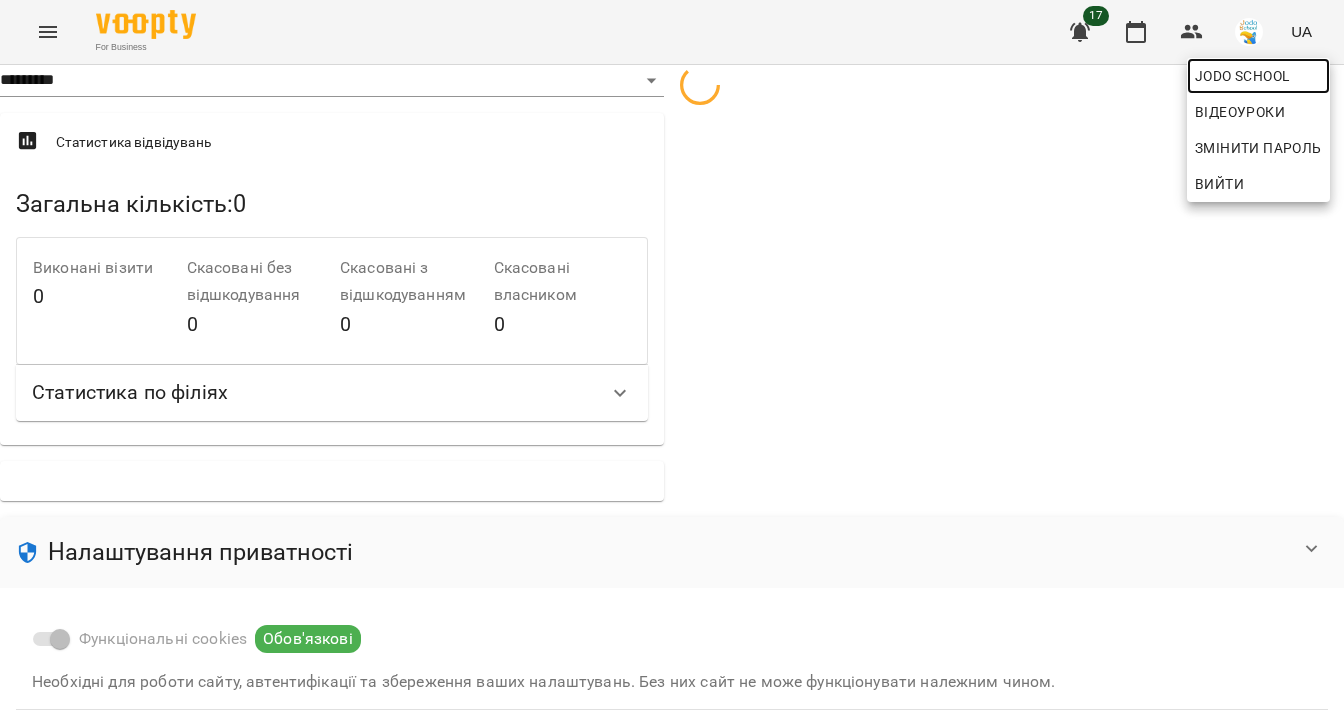 select on "**" 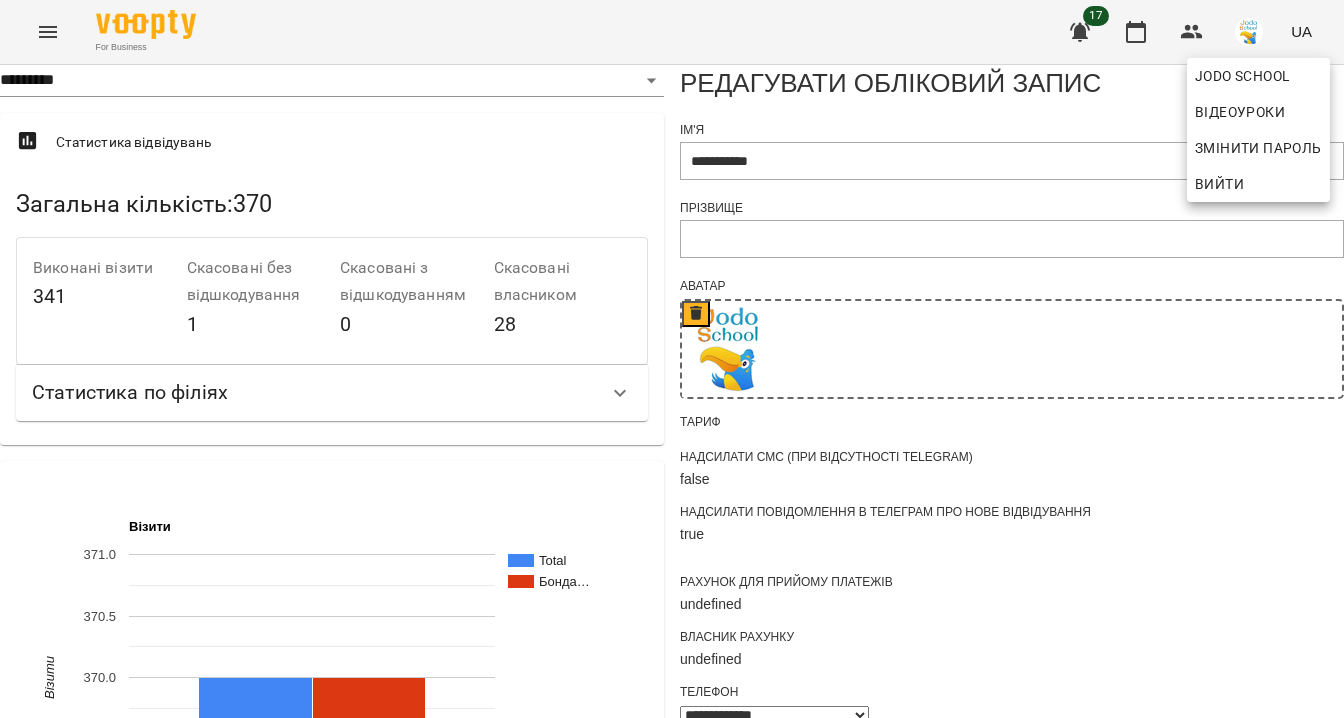 click at bounding box center (672, 359) 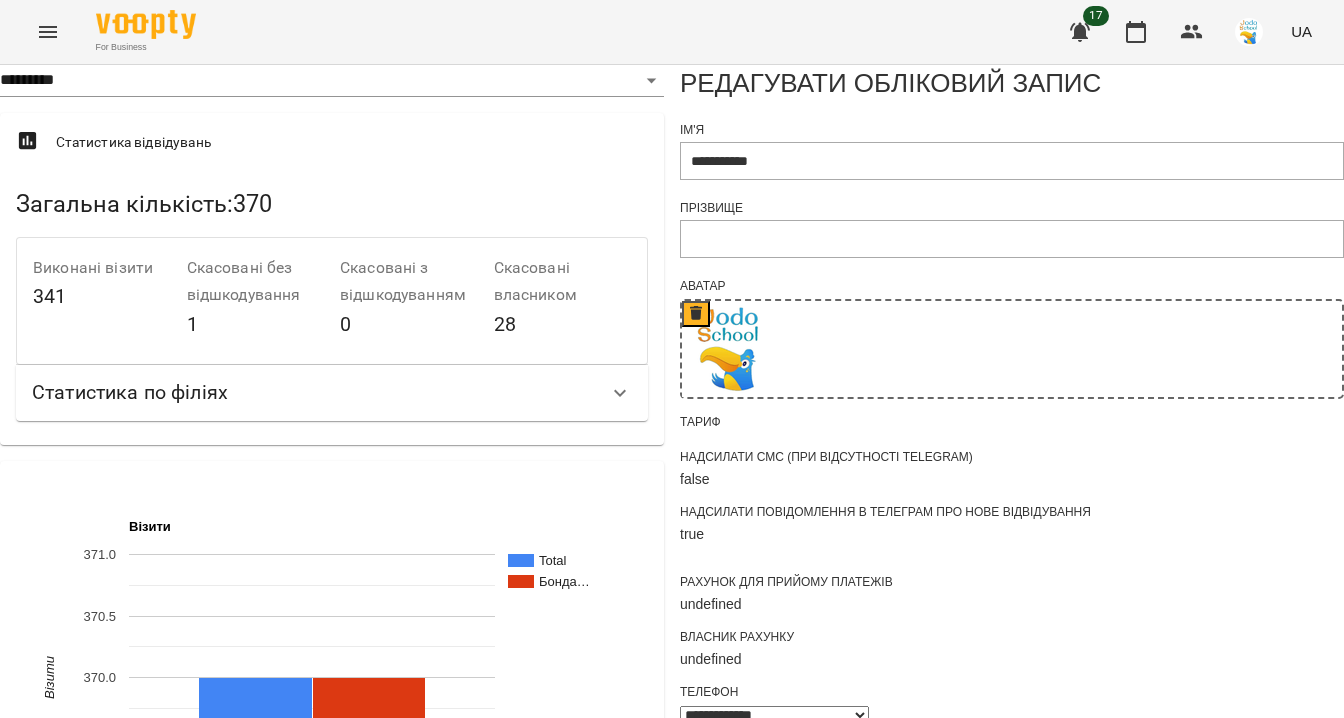 scroll, scrollTop: 644, scrollLeft: 0, axis: vertical 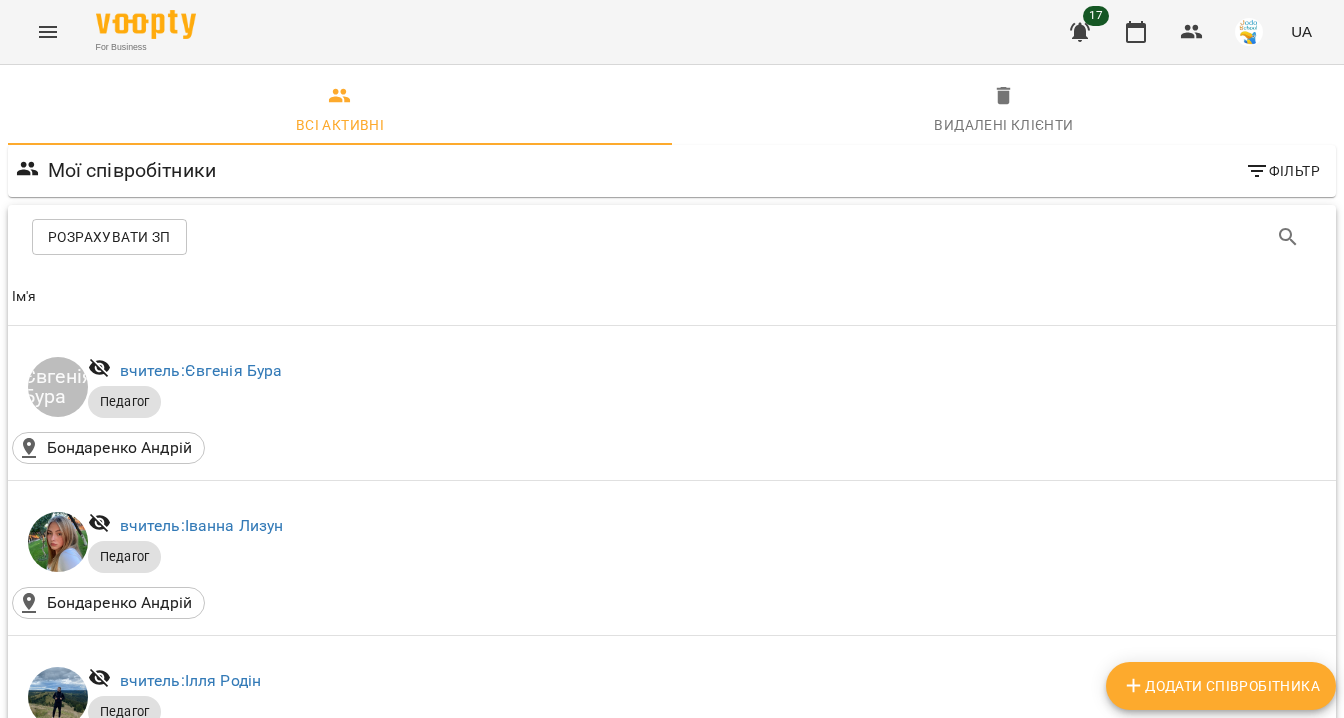 click on "Мої співробітники" at bounding box center (132, 170) 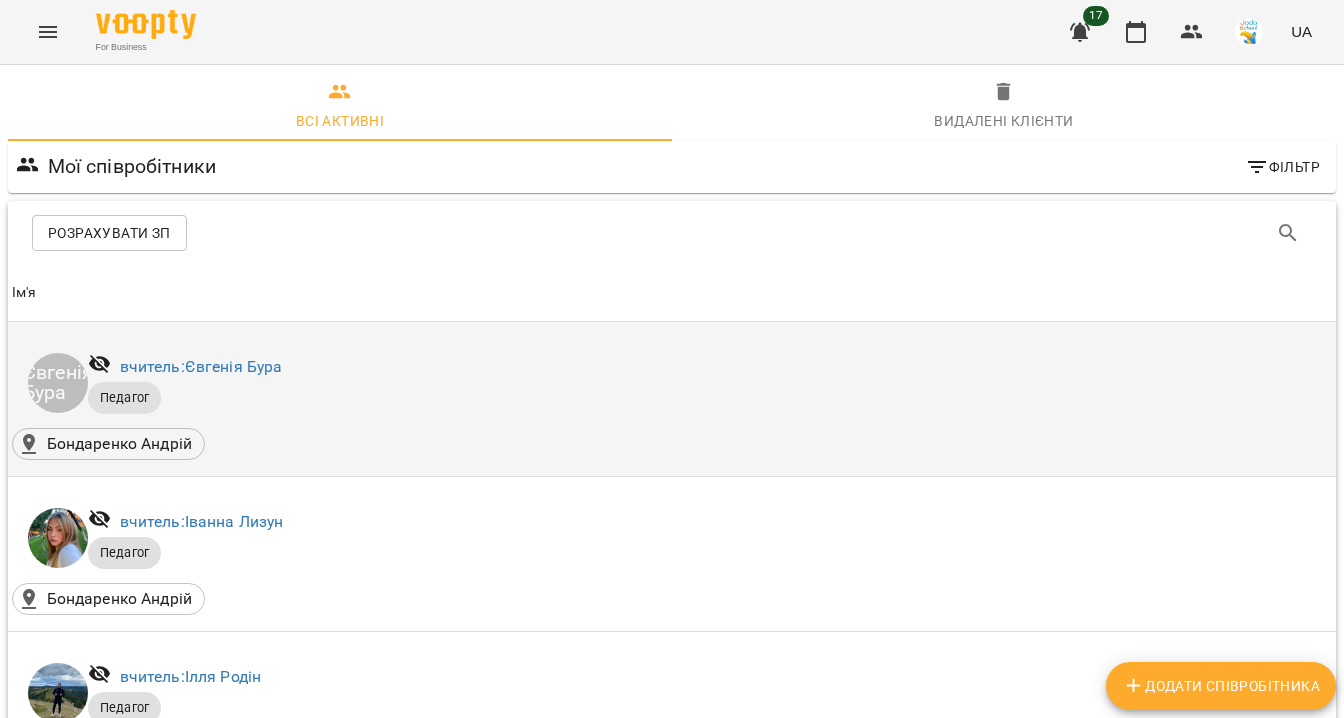 scroll, scrollTop: 1774, scrollLeft: 0, axis: vertical 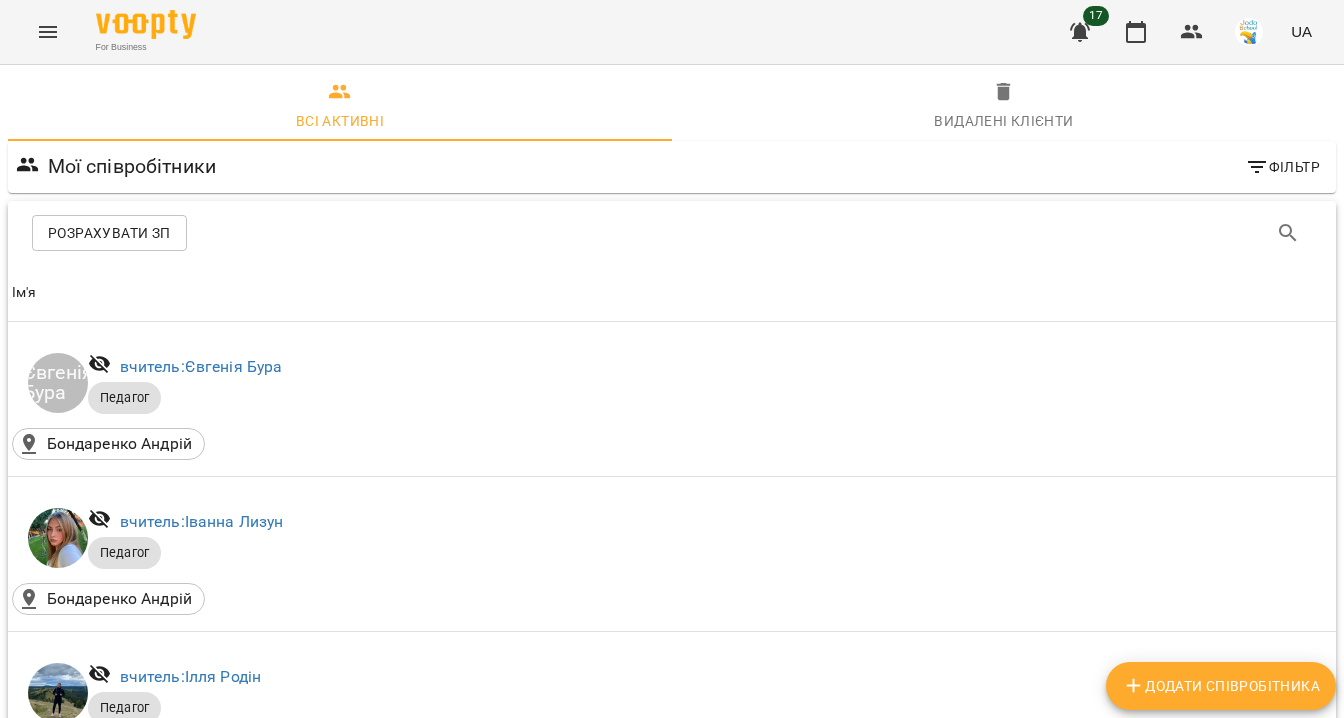 click on "[TITLE]: [FIRST] [LAST]" at bounding box center (283, 2072) 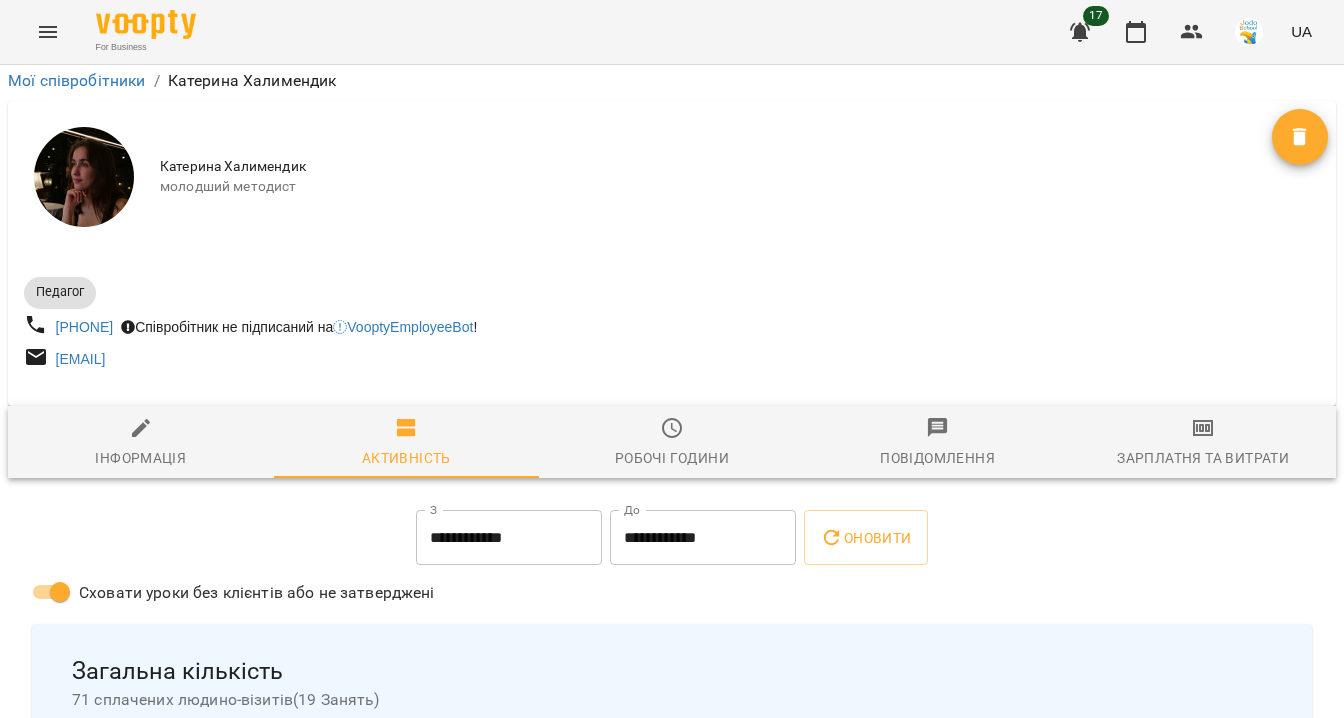 scroll, scrollTop: 164, scrollLeft: 0, axis: vertical 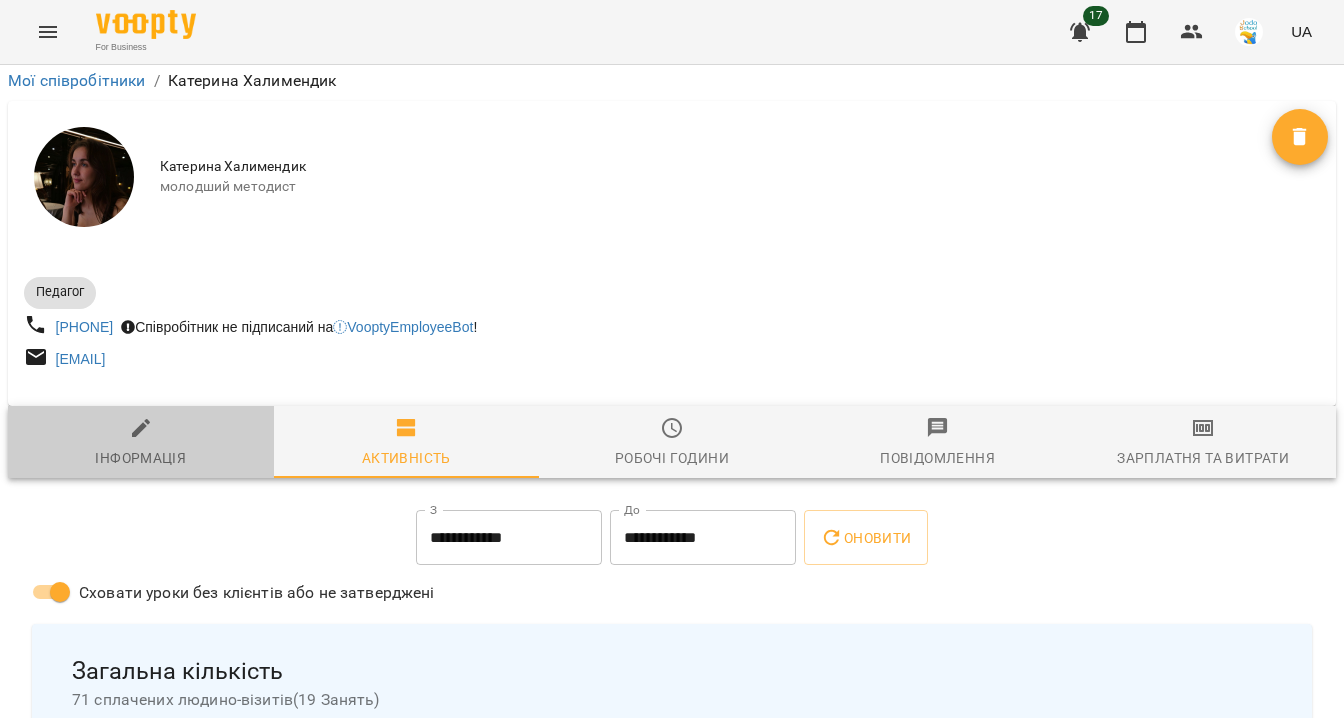 click on "Інформація" at bounding box center (141, 443) 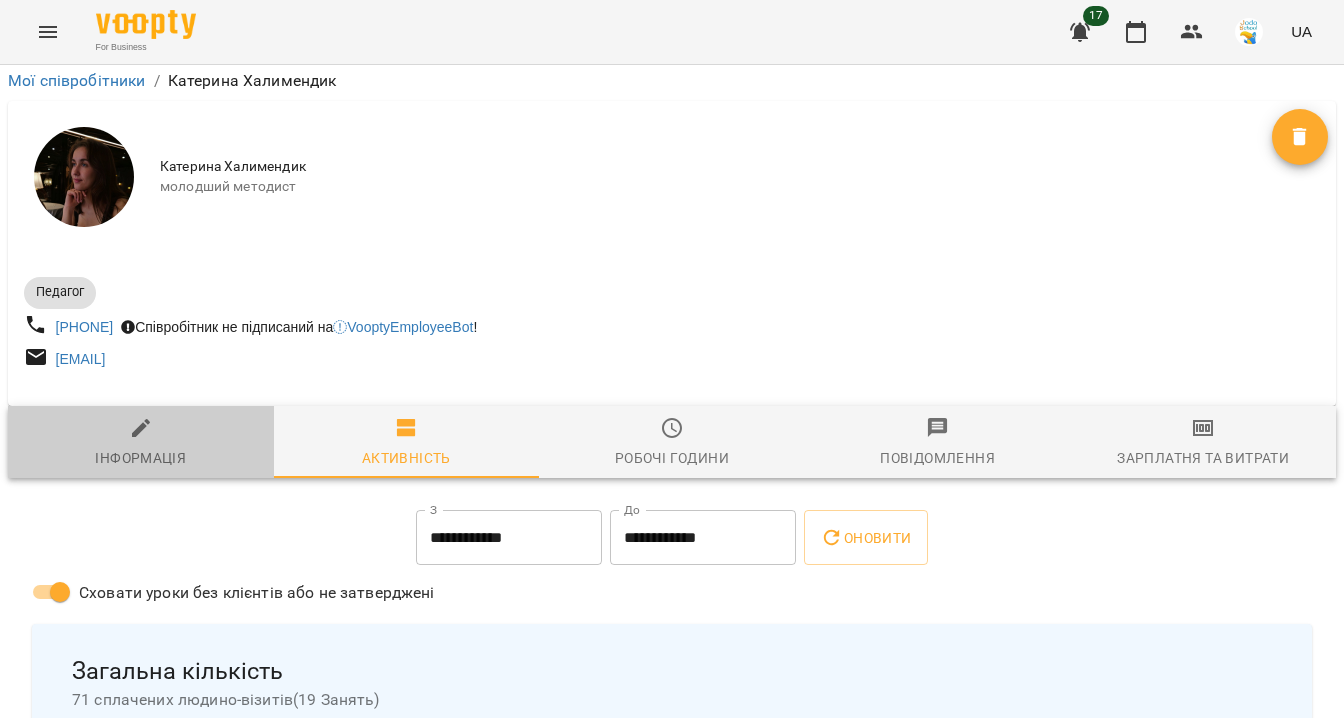select on "**" 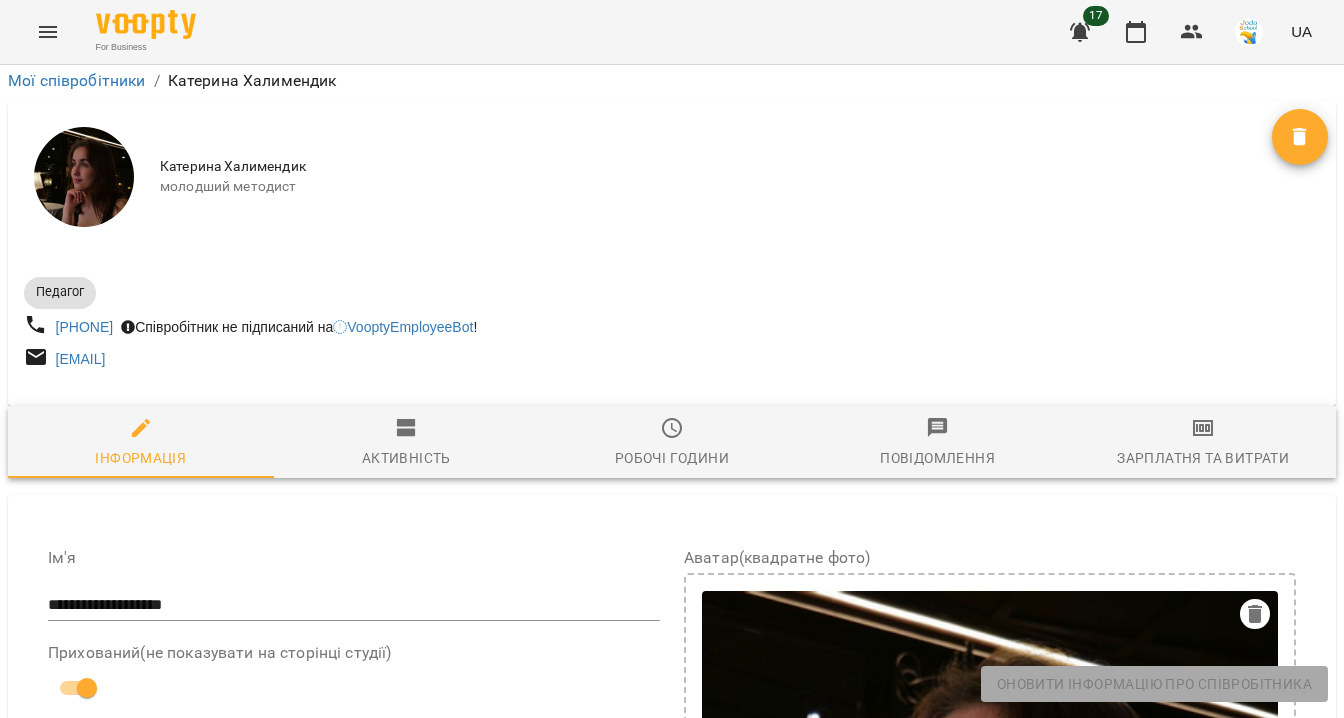 scroll, scrollTop: 1491, scrollLeft: 0, axis: vertical 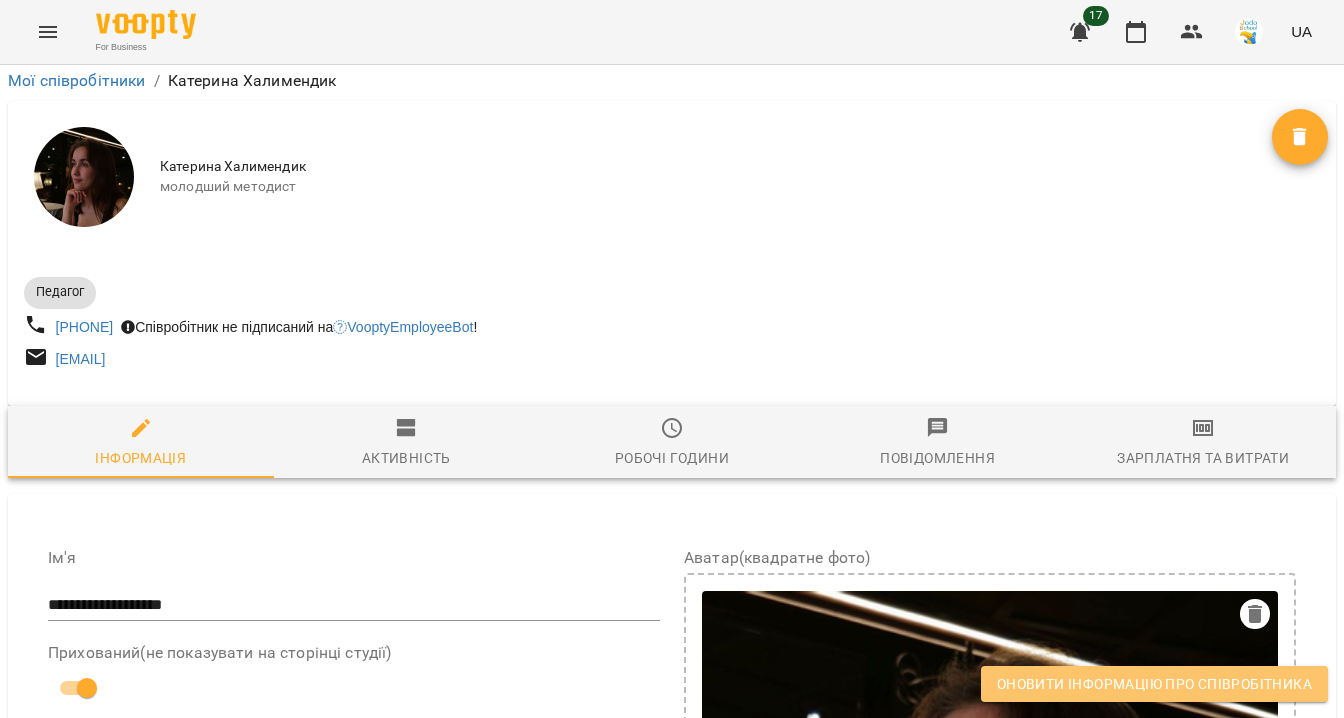 click on "Оновити інформацію про співробітника" at bounding box center (1154, 684) 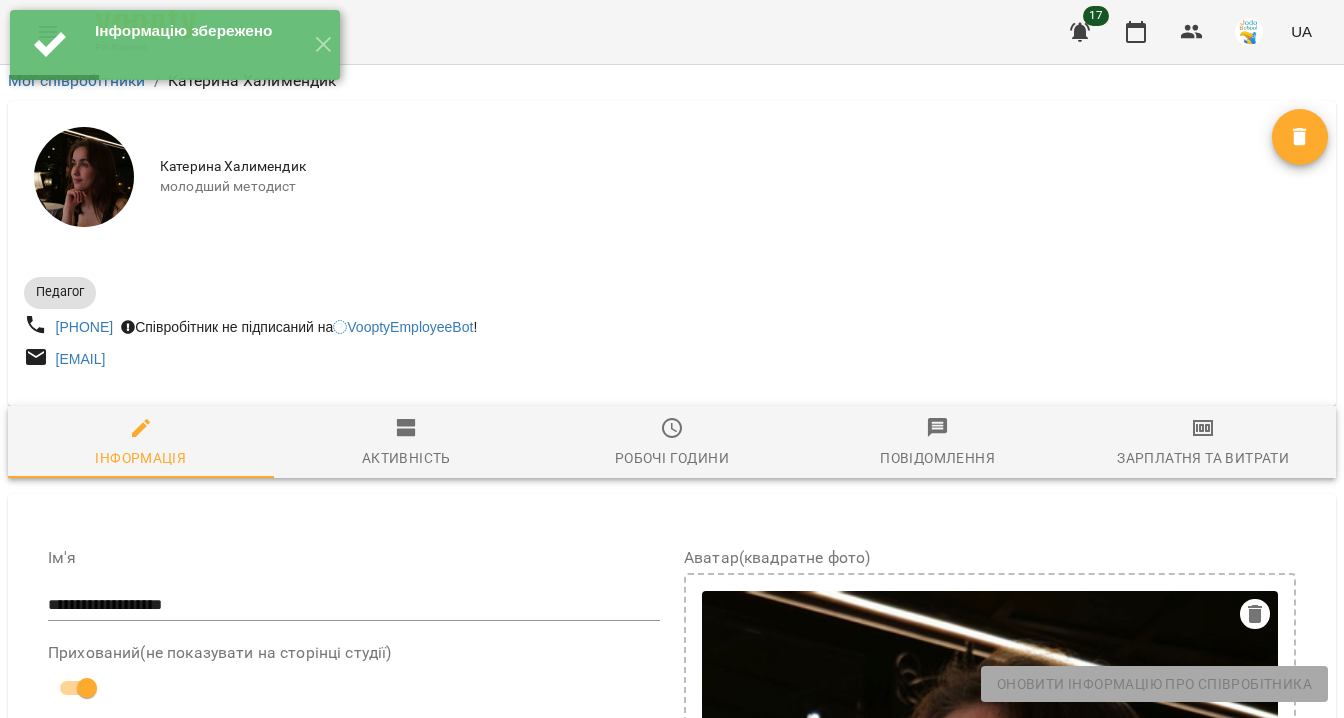 scroll, scrollTop: 0, scrollLeft: 0, axis: both 